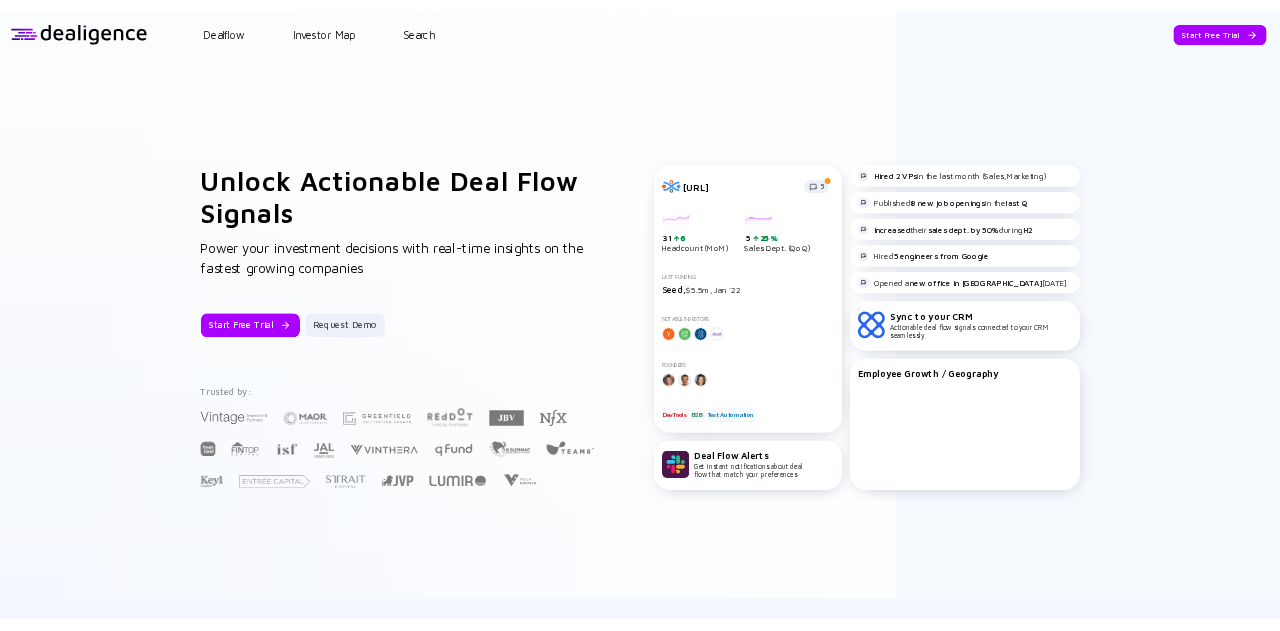 scroll, scrollTop: 0, scrollLeft: 0, axis: both 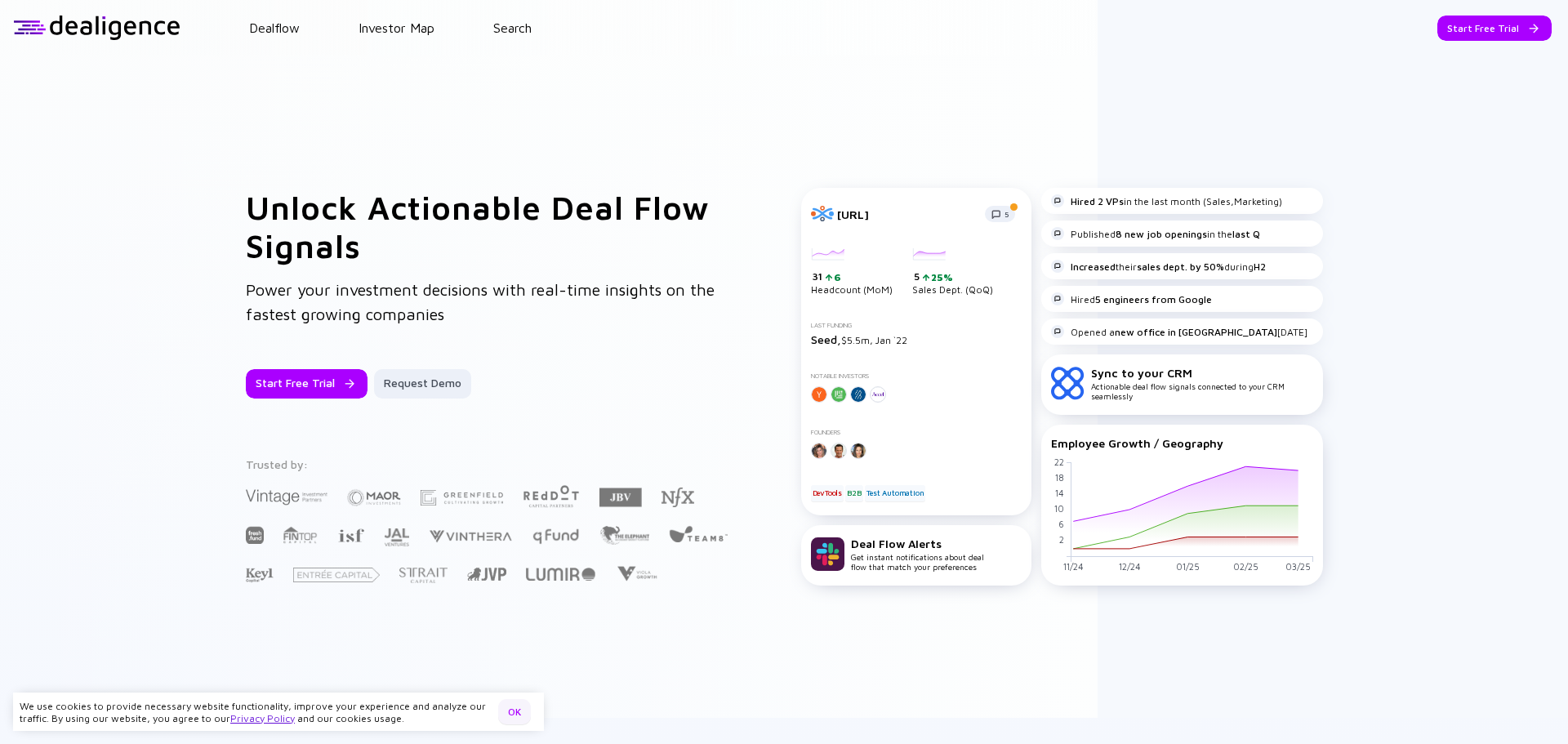 click on "OK" at bounding box center (514, 711) 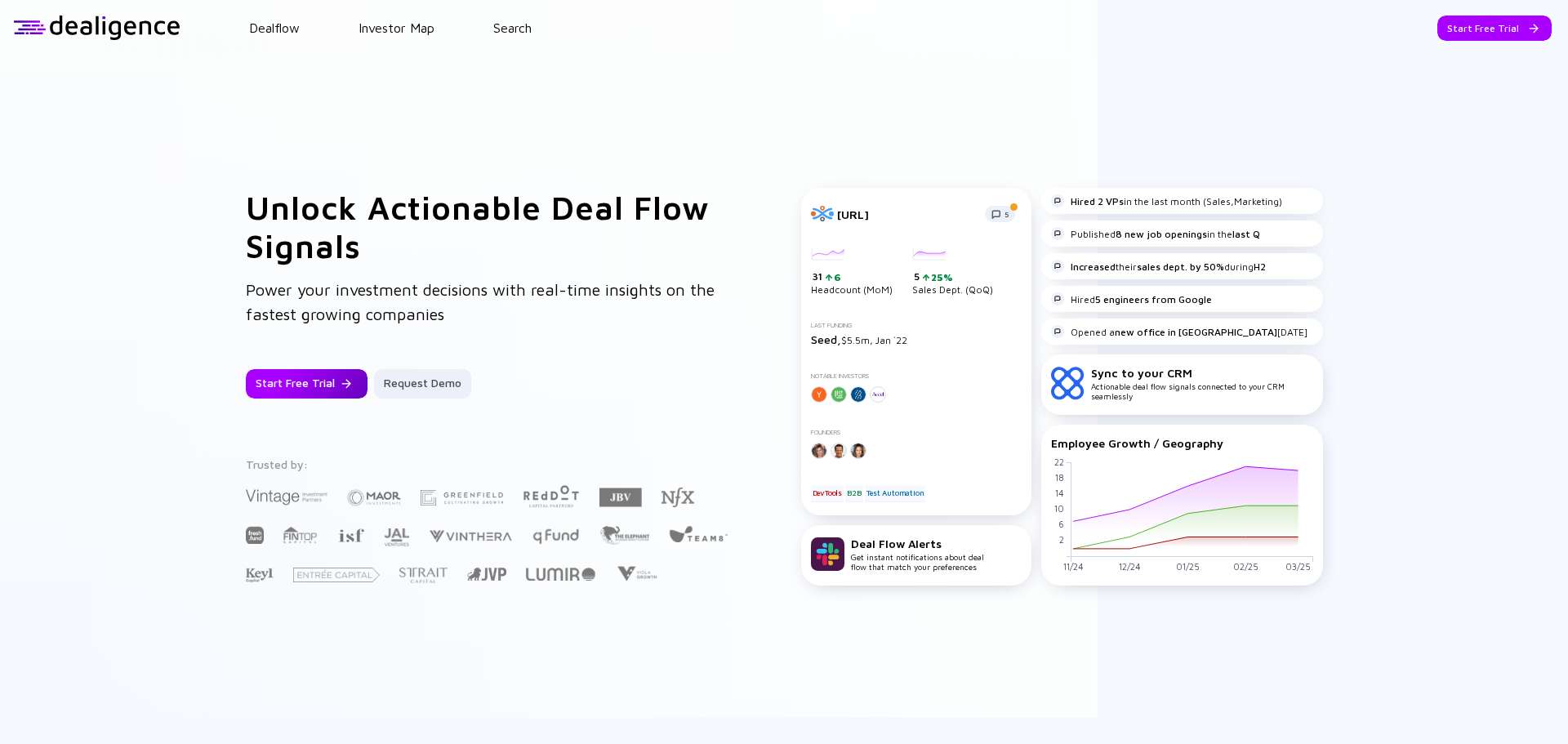 click on "Start Free Trial" at bounding box center (306, 384) 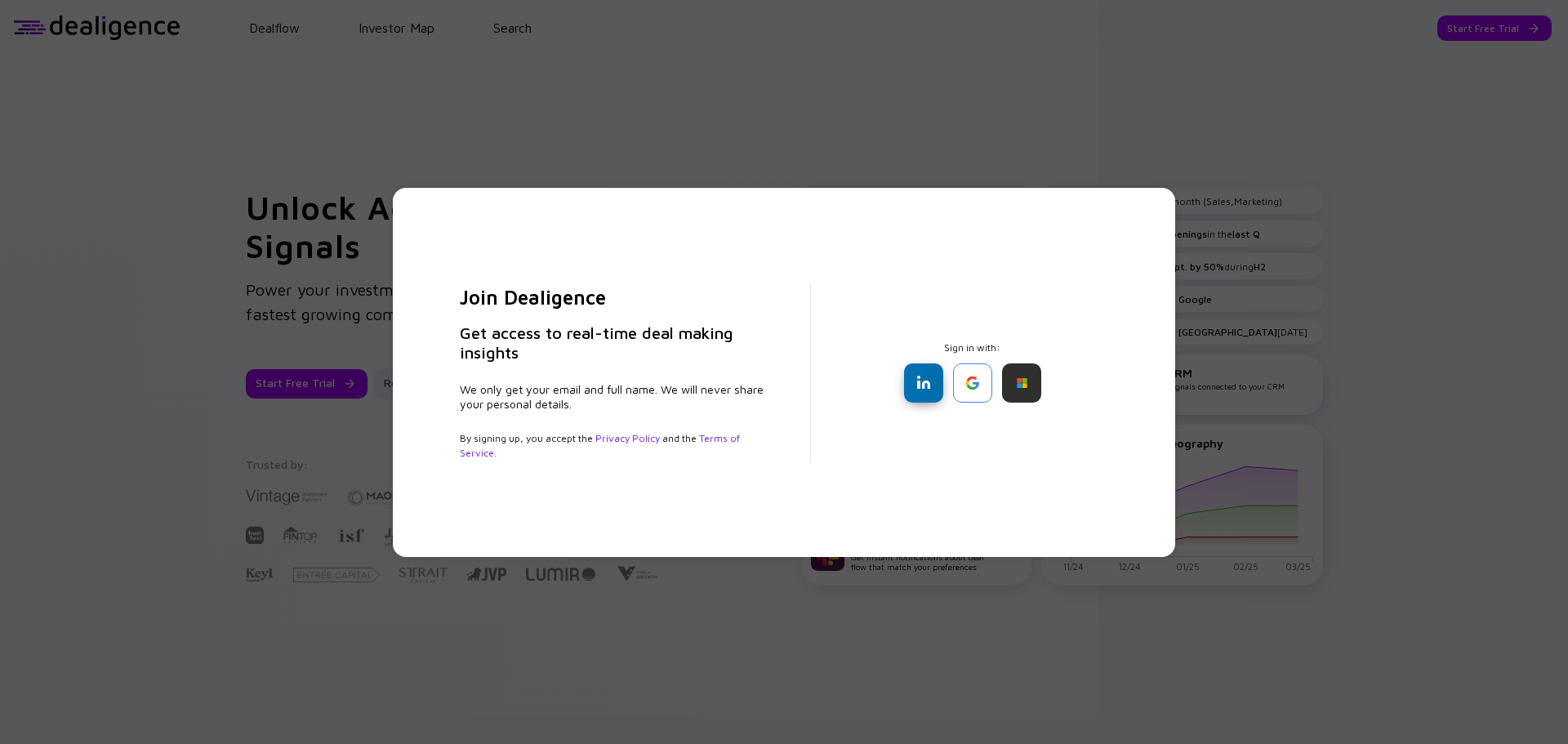 click at bounding box center (924, 383) 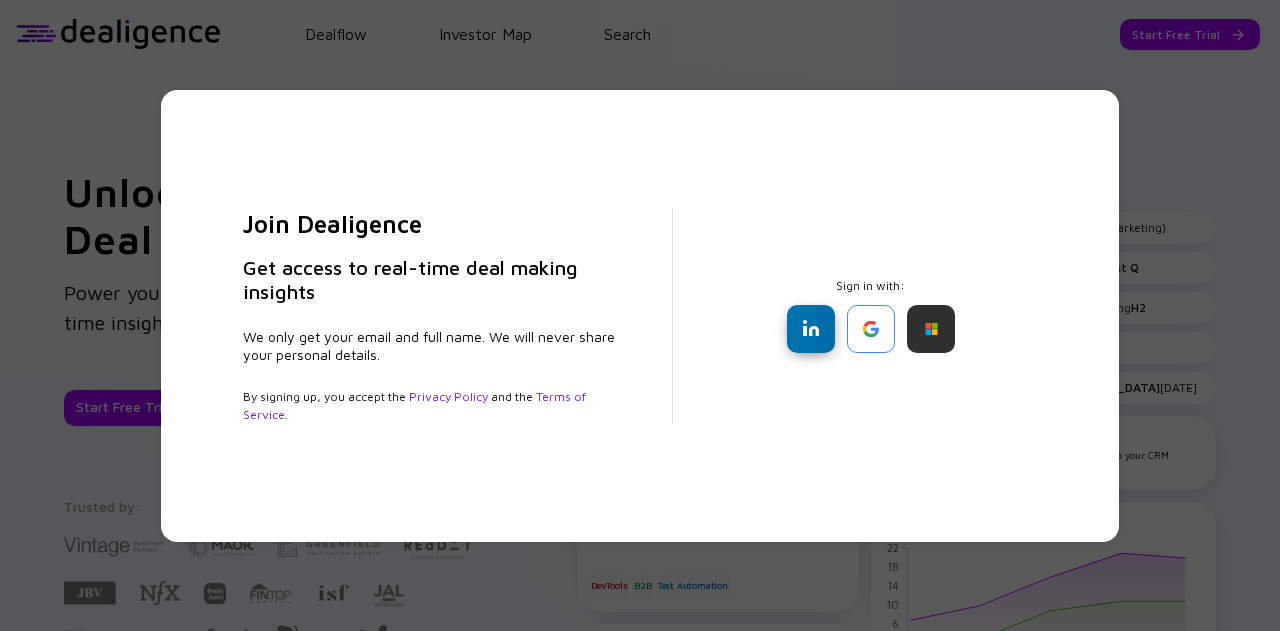 click at bounding box center (811, 329) 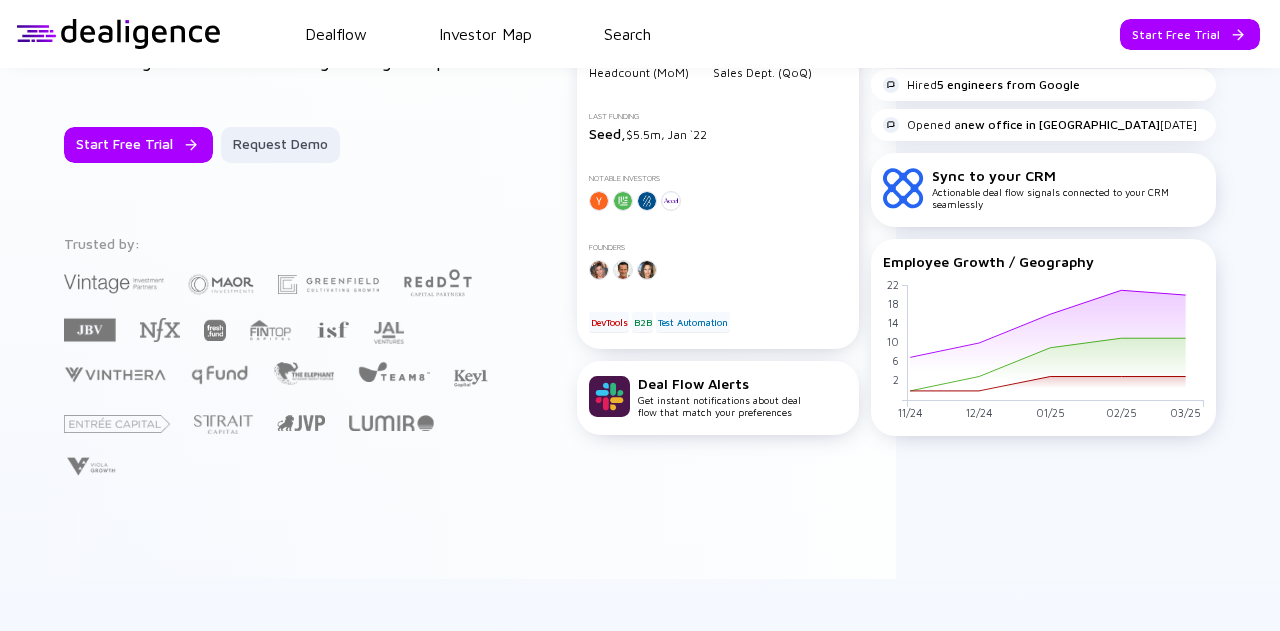 scroll, scrollTop: 417, scrollLeft: 0, axis: vertical 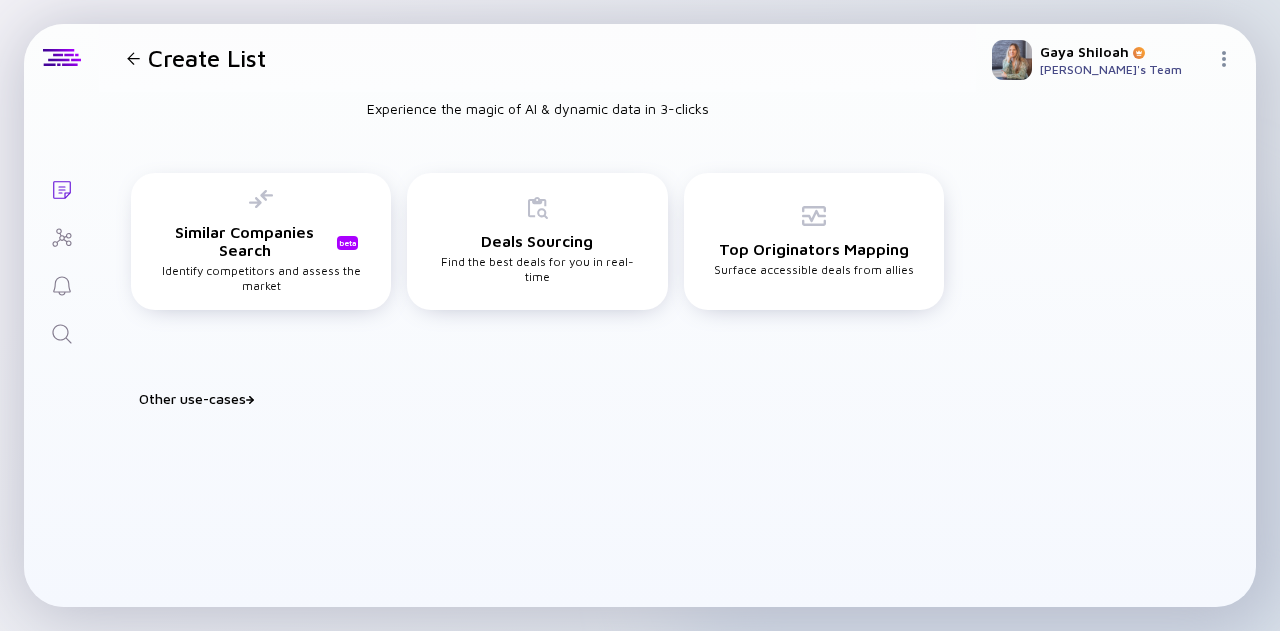 click on "Other use-cases" at bounding box center (549, 398) 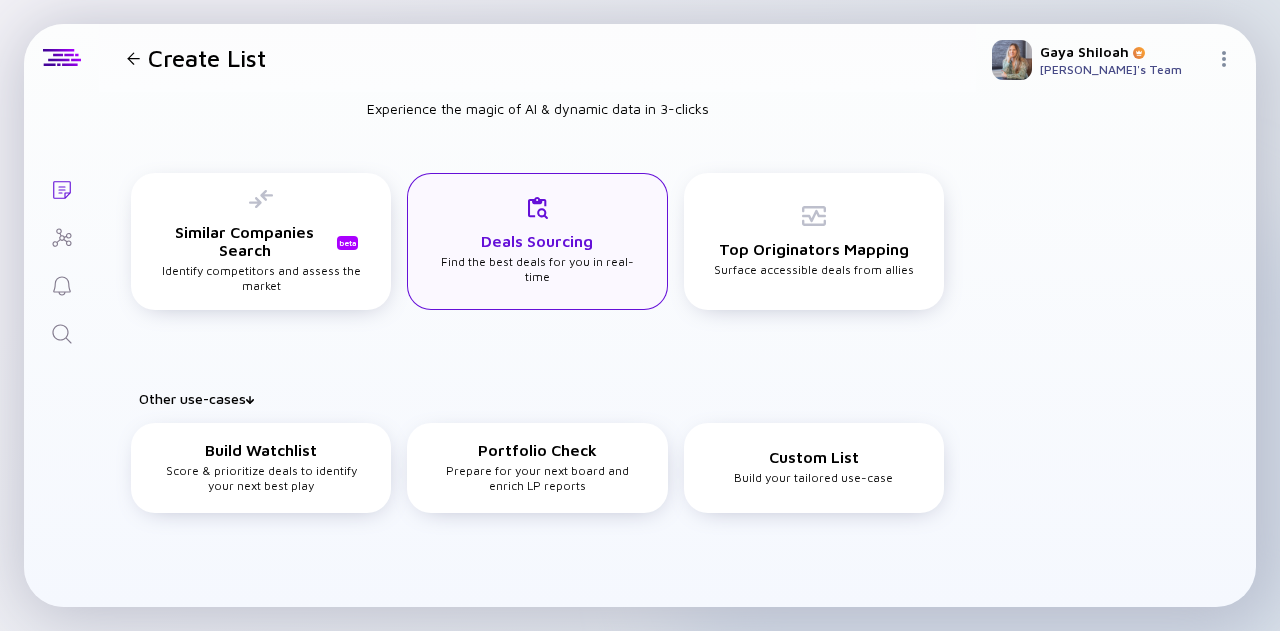 click on "Deals Sourcing Find the best deals for you in real-time" at bounding box center (537, 241) 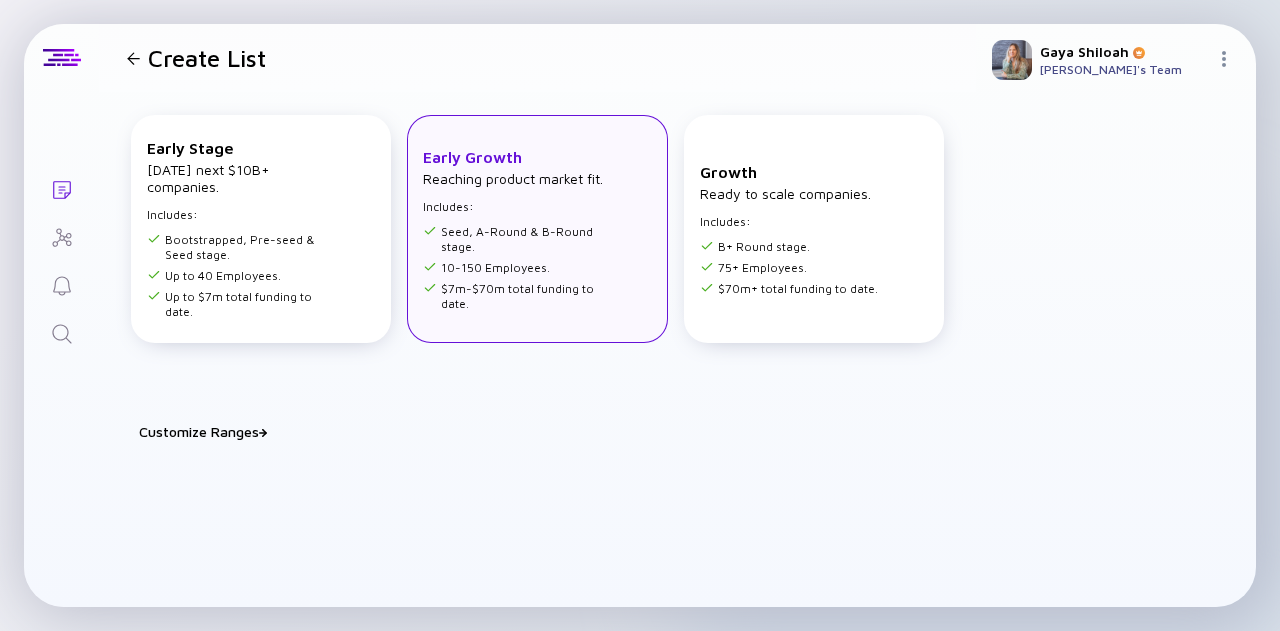 click on "$7m-$70m total funding to date." at bounding box center (520, 296) 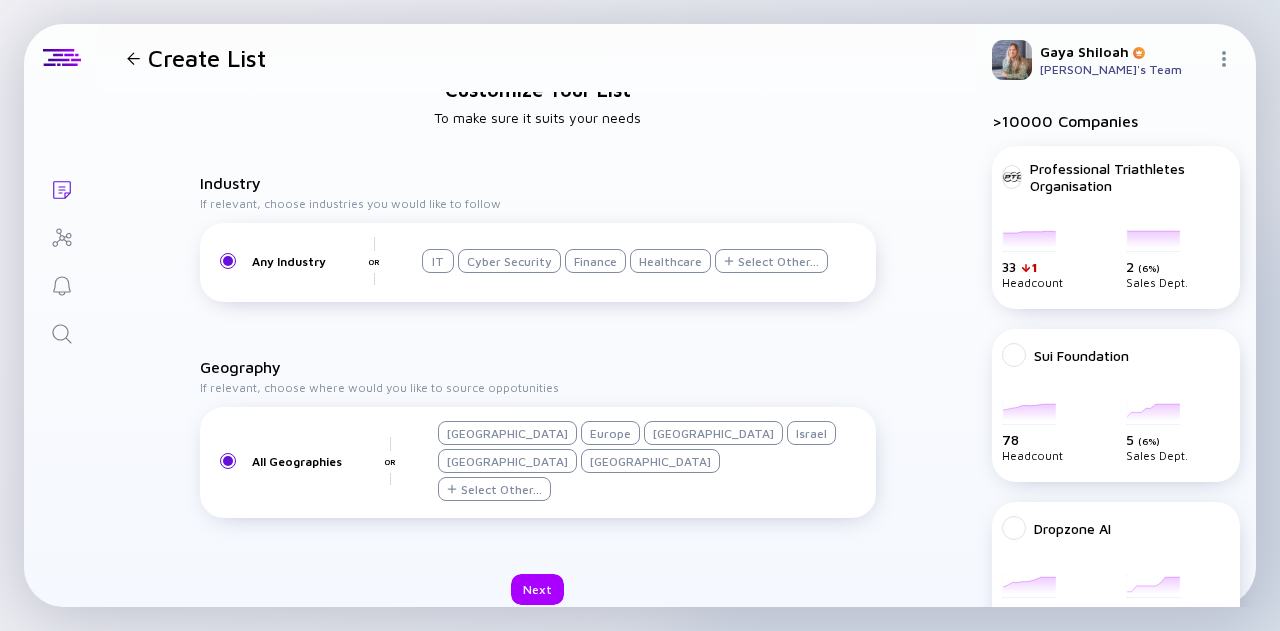 scroll, scrollTop: 0, scrollLeft: 0, axis: both 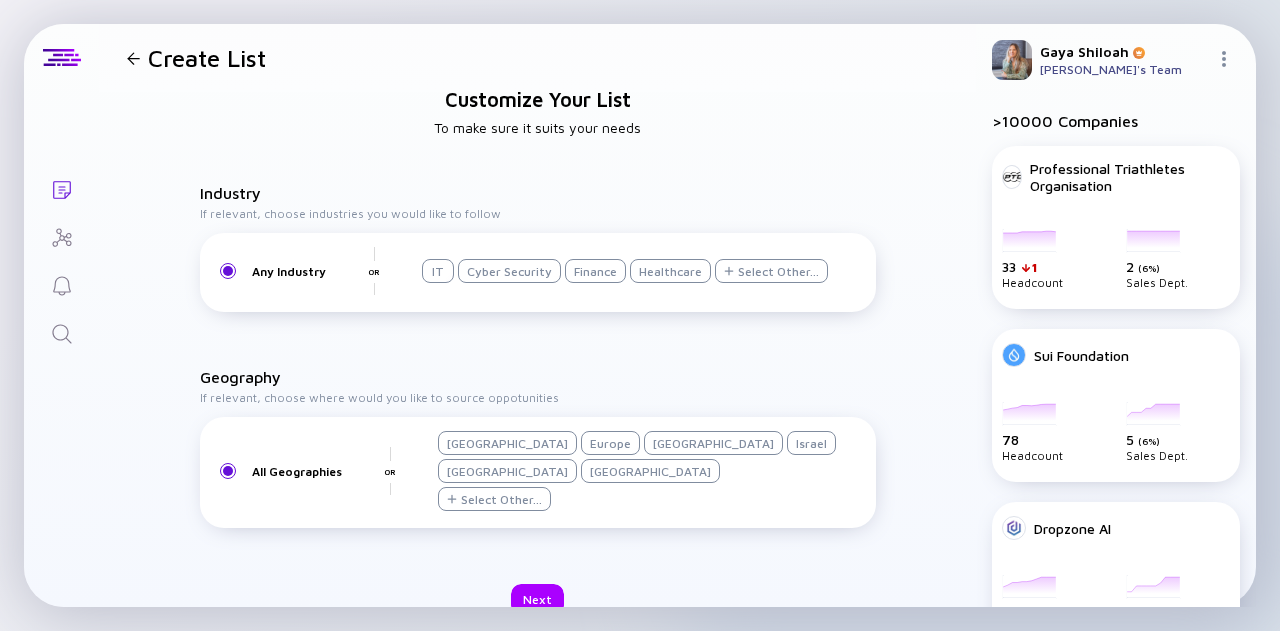 click on "Israel" at bounding box center [811, 443] 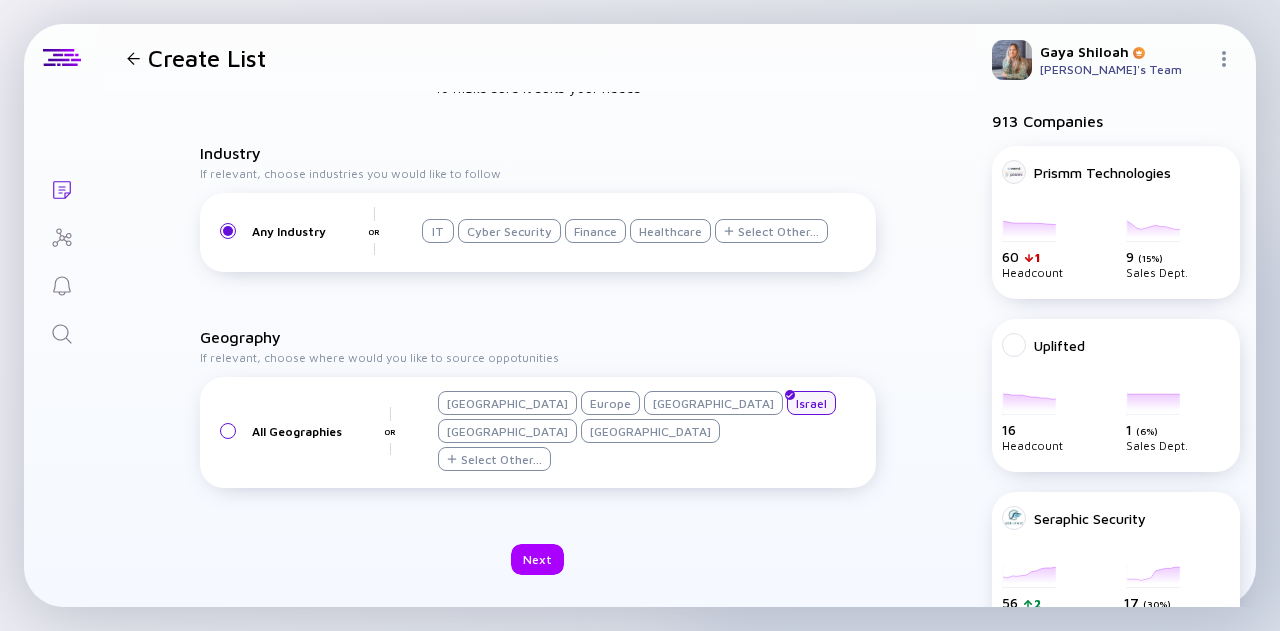 scroll, scrollTop: 41, scrollLeft: 0, axis: vertical 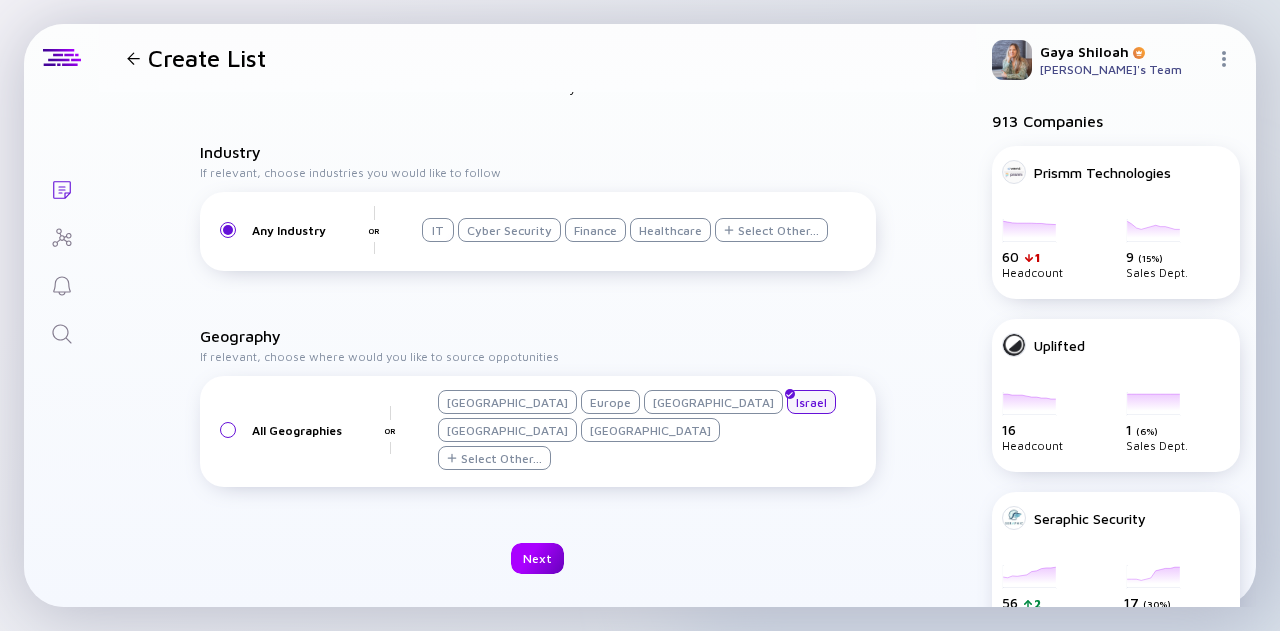 click on "Next" at bounding box center [537, 558] 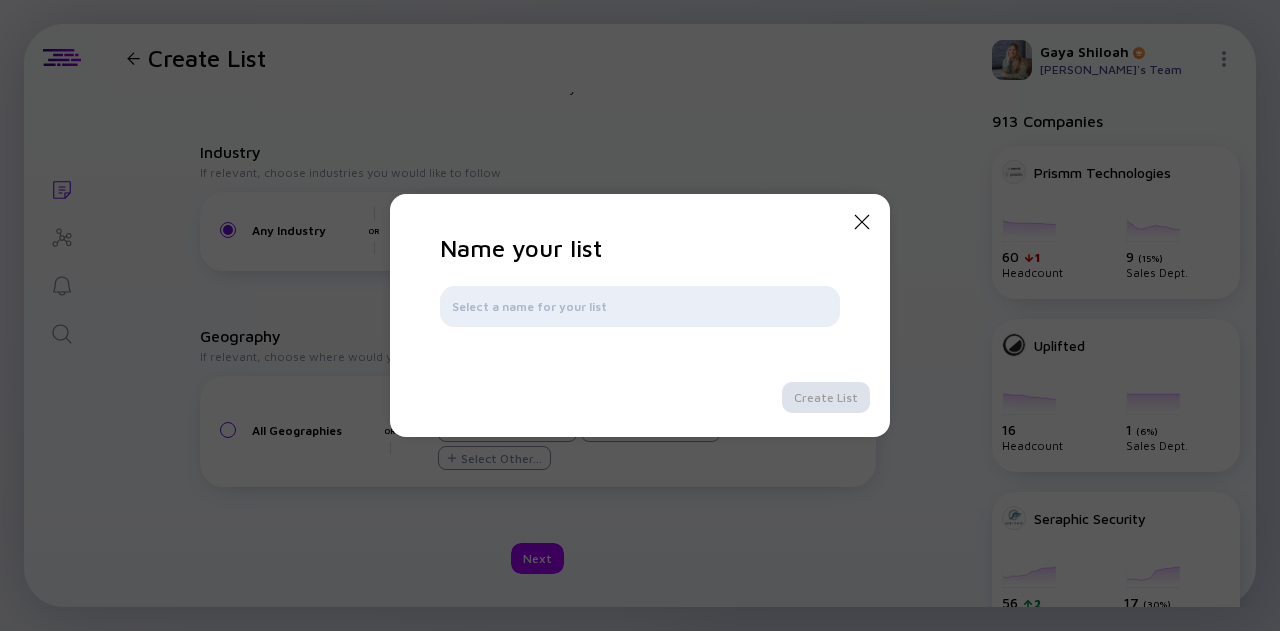 click at bounding box center (640, 306) 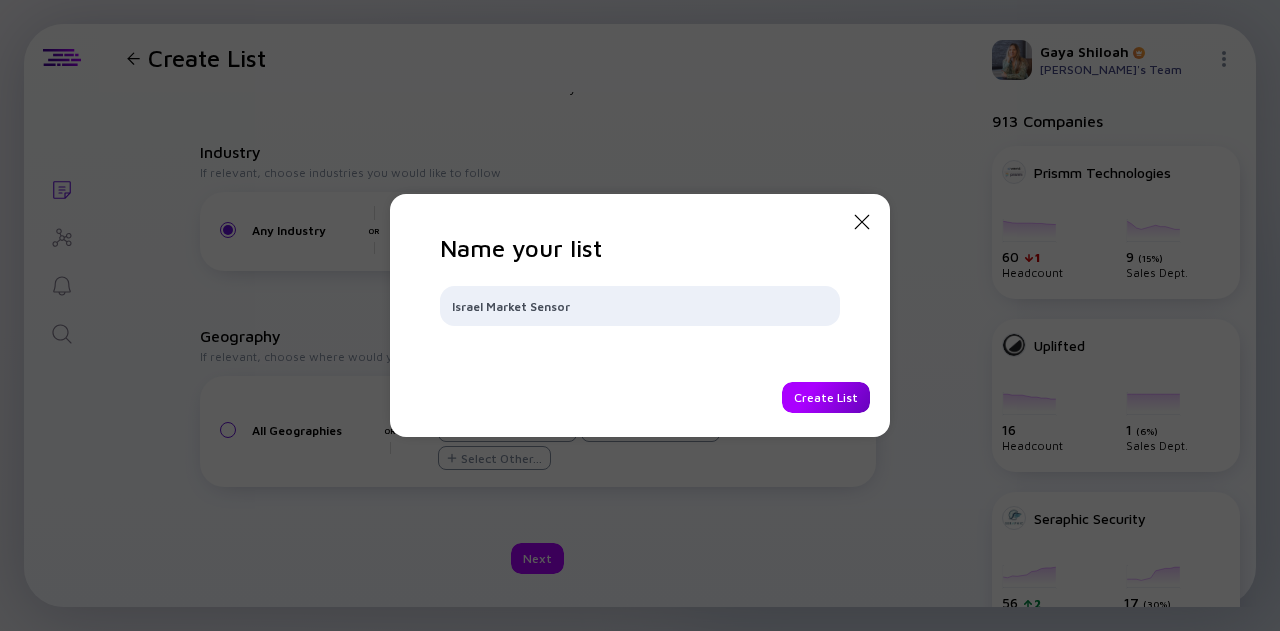 type on "Israel Market Sensor" 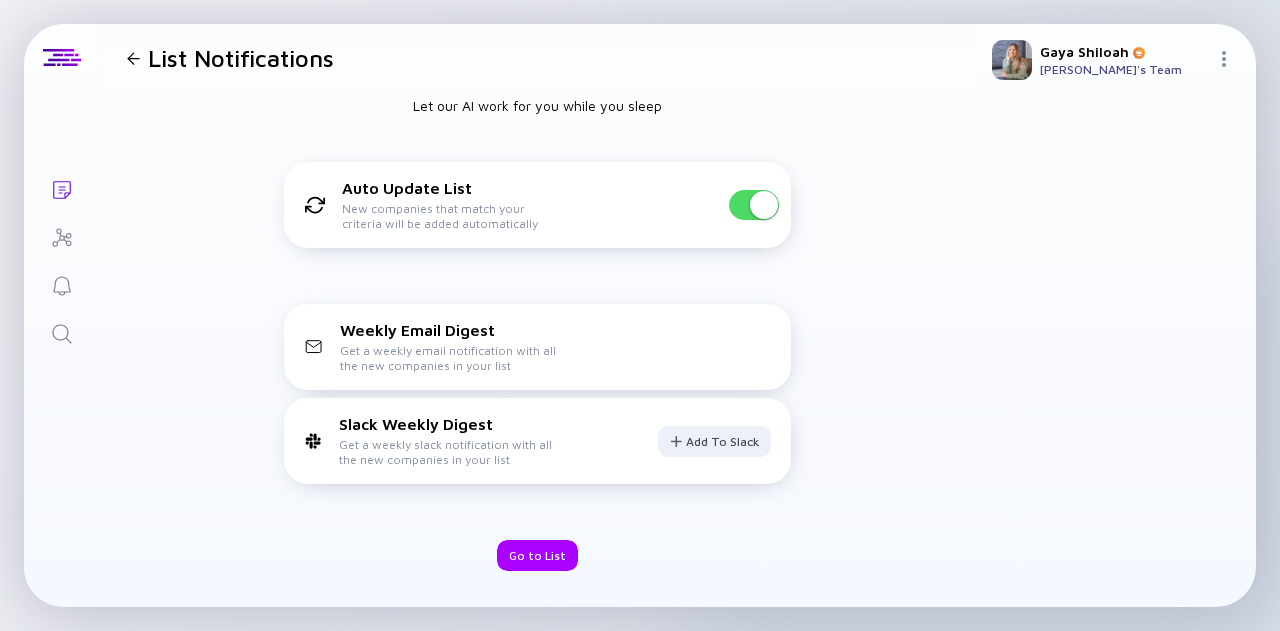 scroll, scrollTop: 16, scrollLeft: 0, axis: vertical 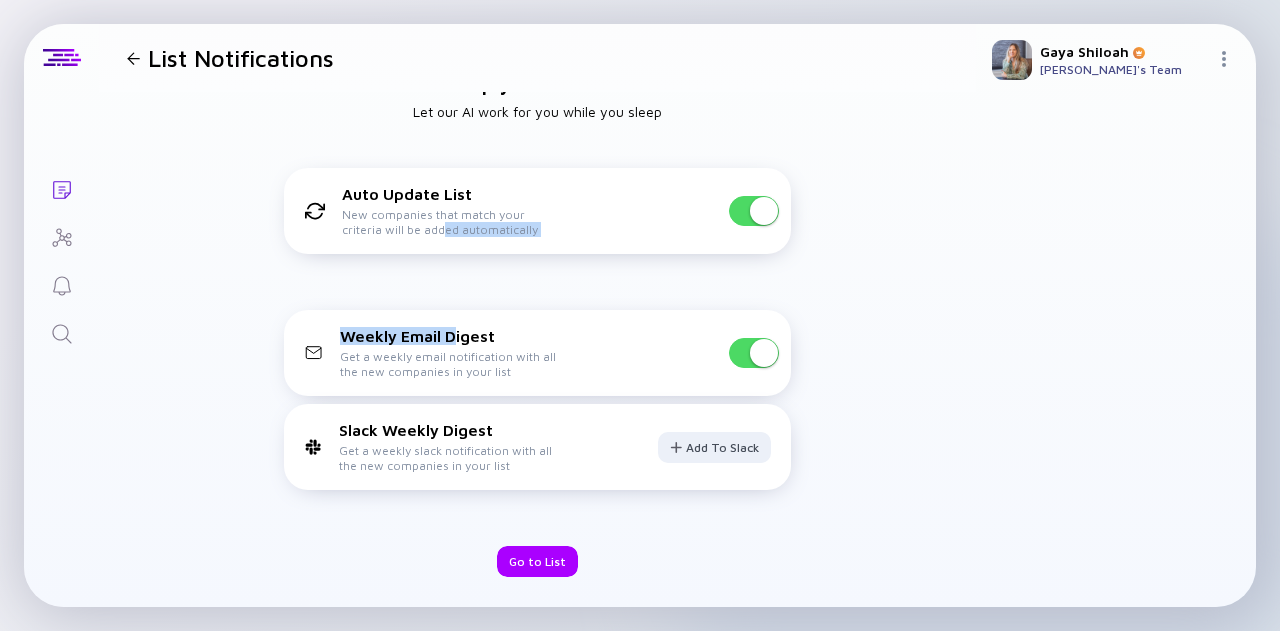 drag, startPoint x: 436, startPoint y: 223, endPoint x: 455, endPoint y: 261, distance: 42.48529 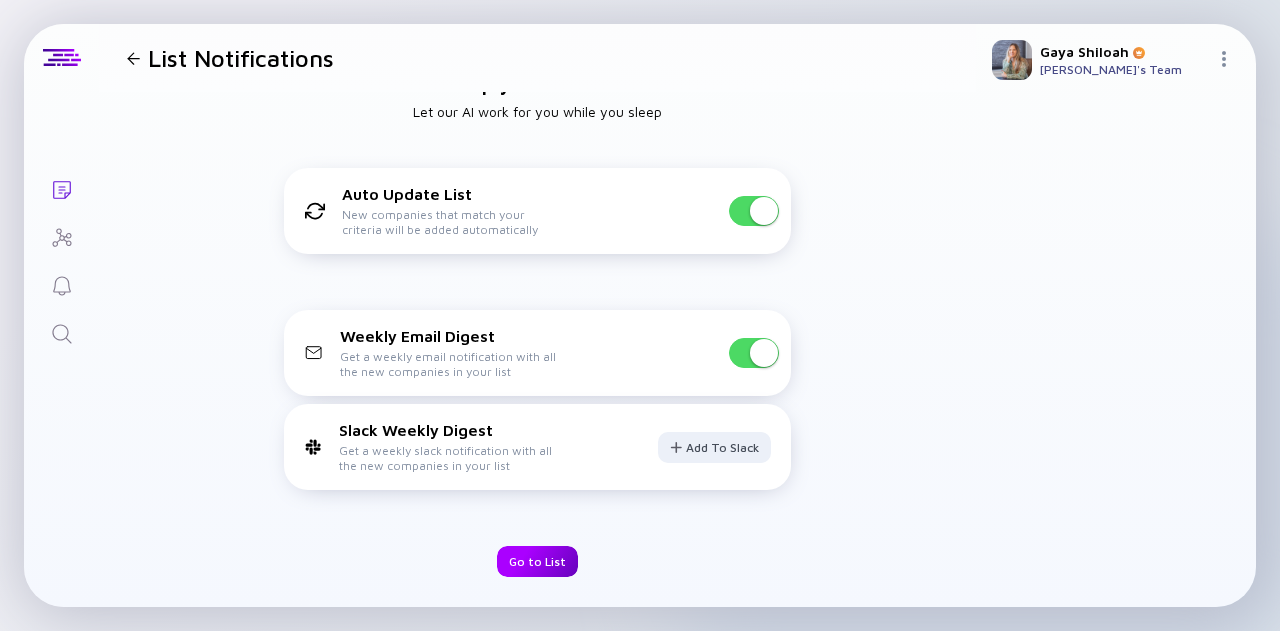 click on "Go to List" at bounding box center [537, 561] 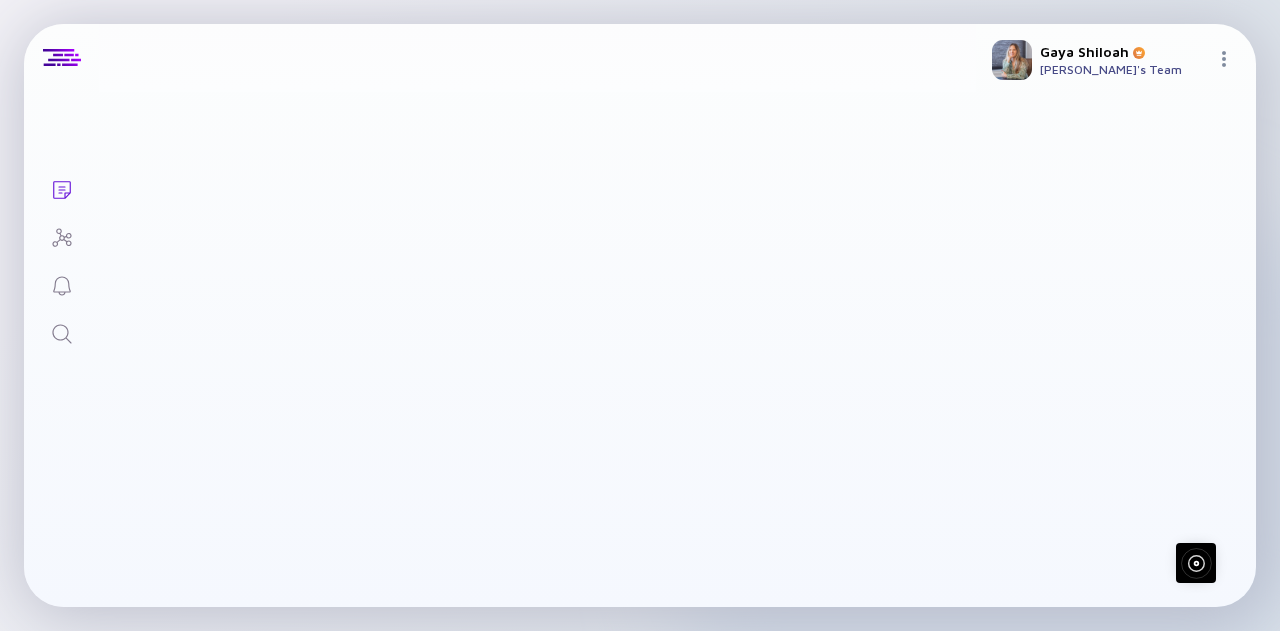 scroll, scrollTop: 0, scrollLeft: 0, axis: both 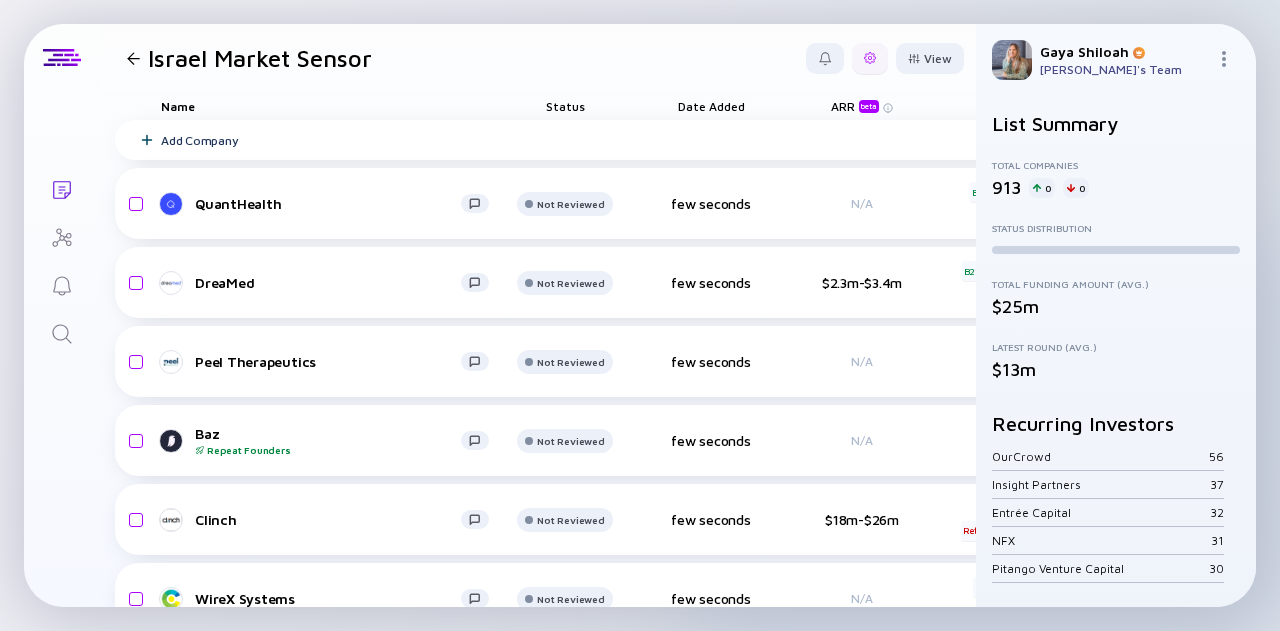 click at bounding box center (870, 58) 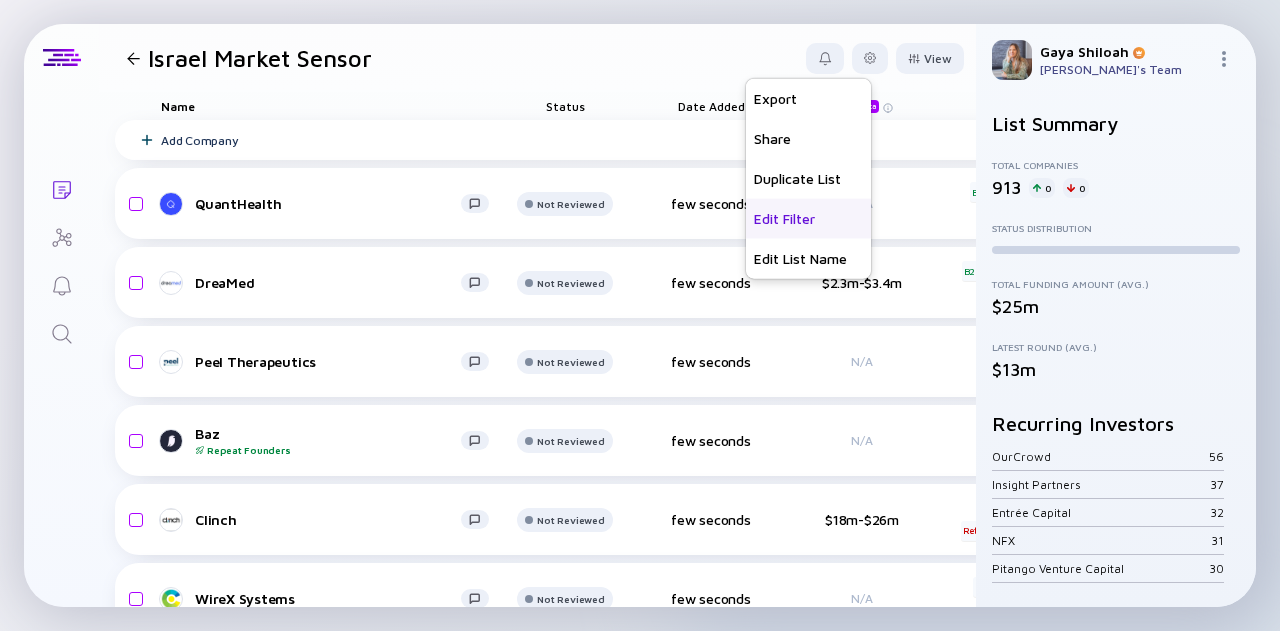 click on "Edit Filter" at bounding box center (808, 218) 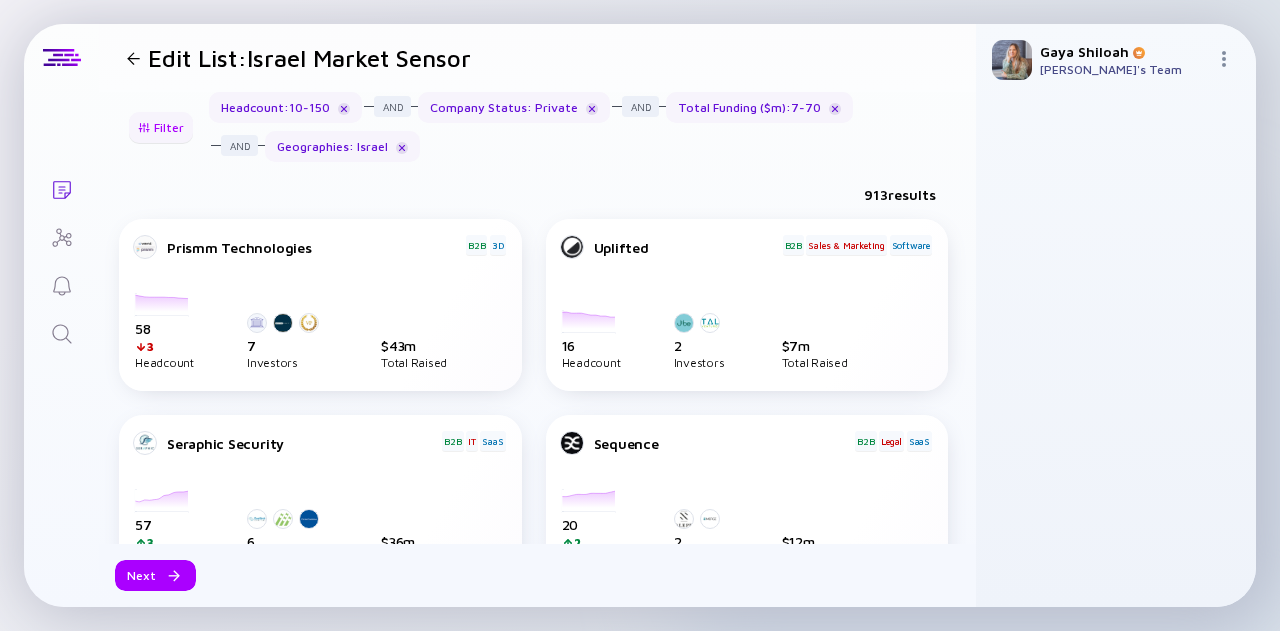 click on "Filter" at bounding box center [161, 127] 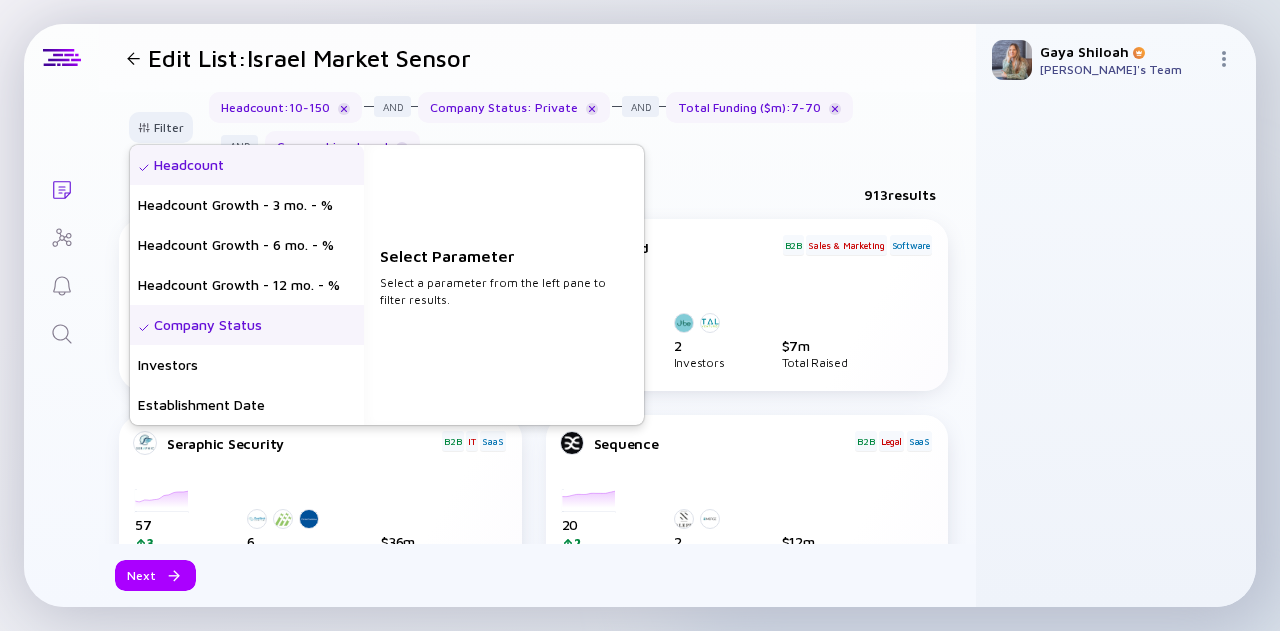 drag, startPoint x: 222, startPoint y: 213, endPoint x: 230, endPoint y: 129, distance: 84.38009 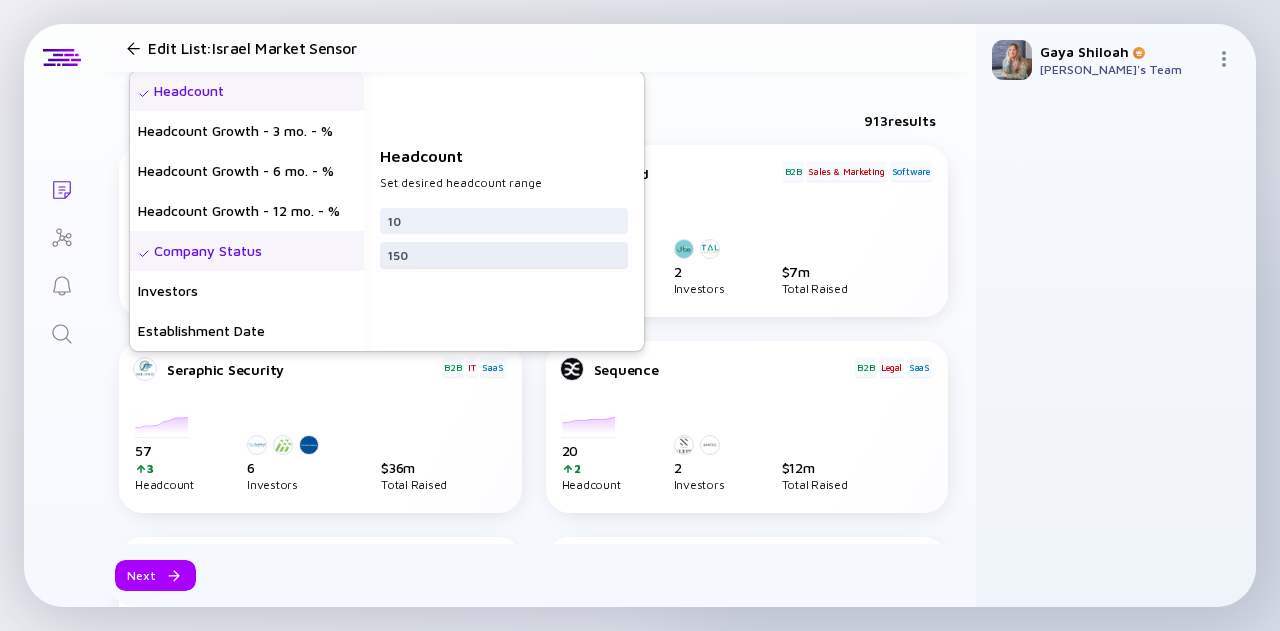 scroll, scrollTop: 2, scrollLeft: 0, axis: vertical 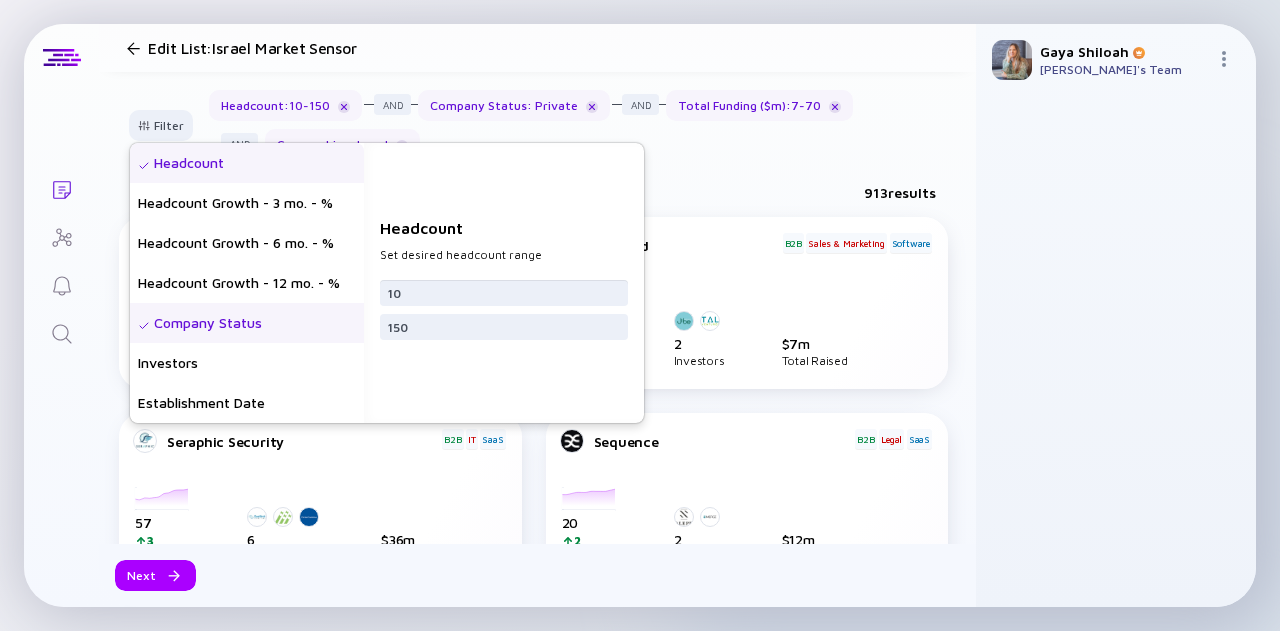drag, startPoint x: 423, startPoint y: 295, endPoint x: 384, endPoint y: 301, distance: 39.45884 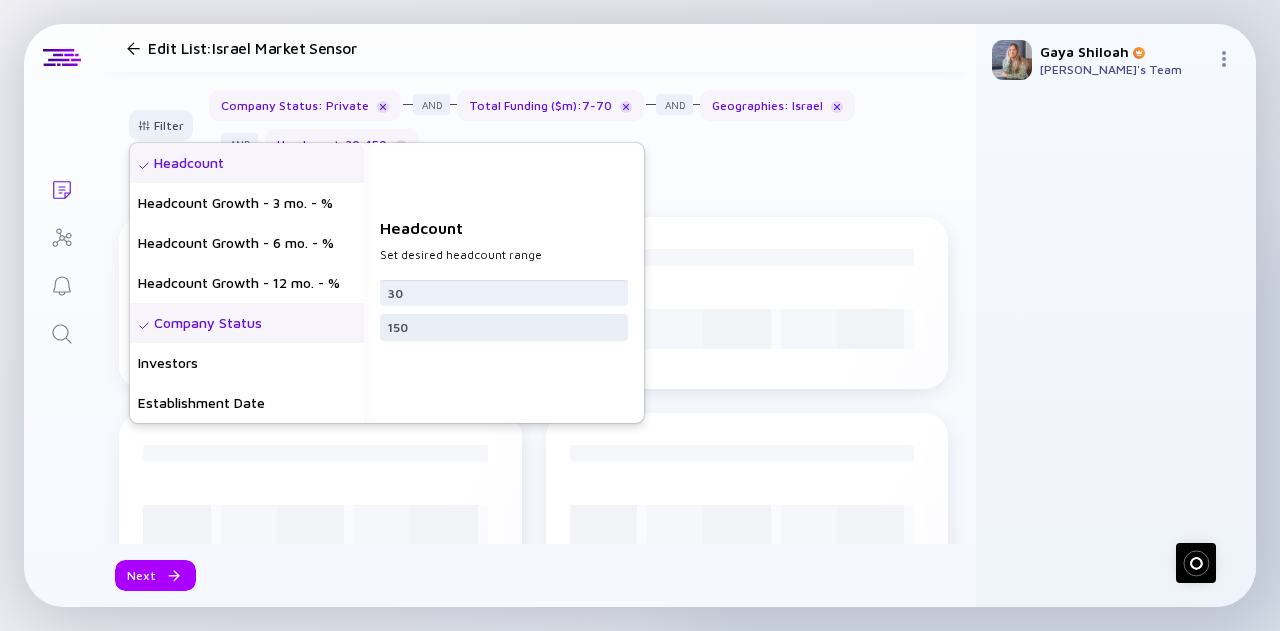 type on "30" 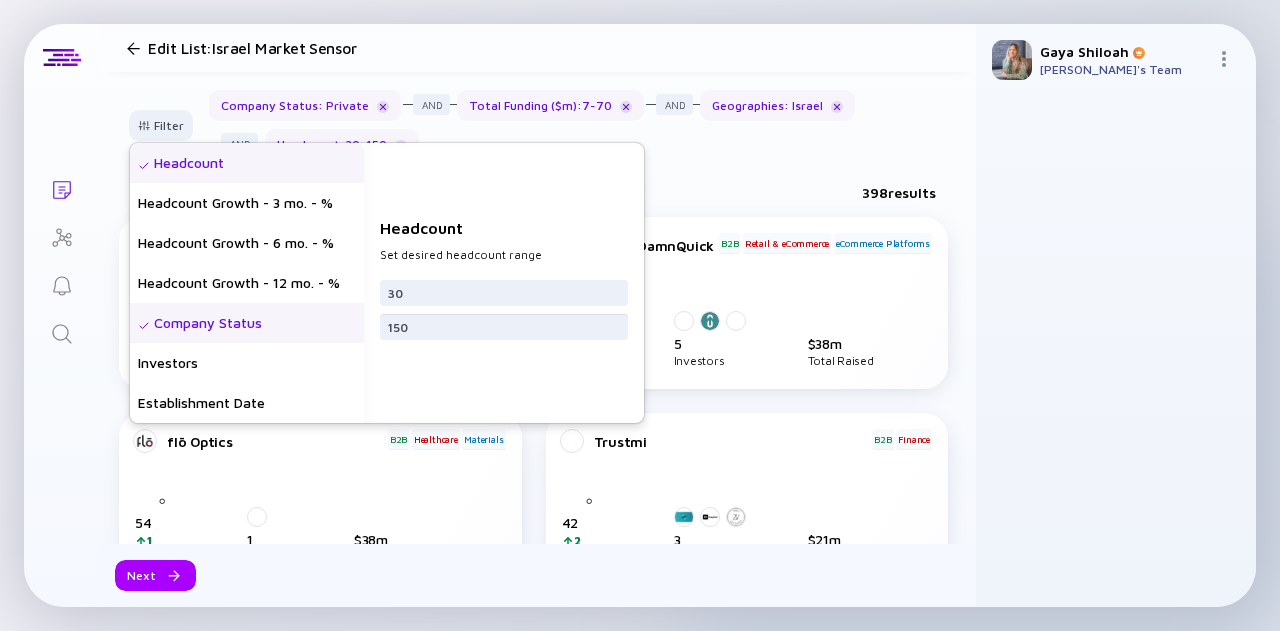 drag, startPoint x: 429, startPoint y: 329, endPoint x: 357, endPoint y: 329, distance: 72 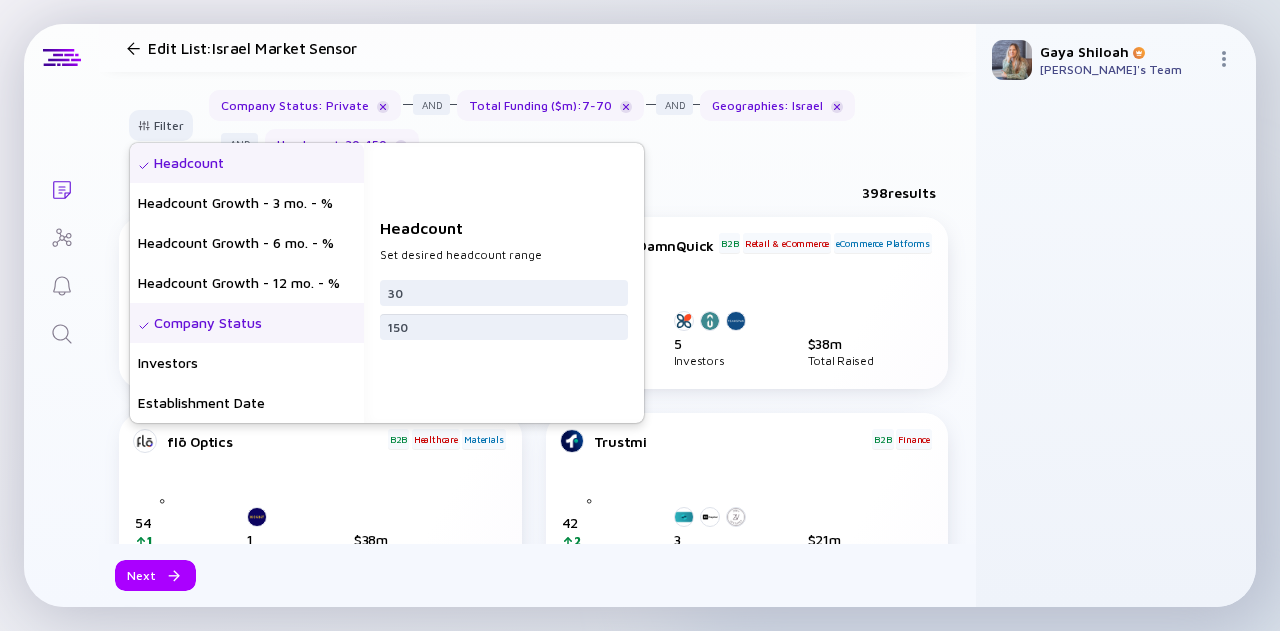 click on "Headcount Headcount Growth - 3 mo. - % Headcount Growth - 6 mo. - % Headcount Growth - 12 mo. - % Company Status Investors Establishment Date Geographies Open Positions Latest Investment Round Investment Date Total Funding ($m) Months Since Last Funding Product Classification Industry Business Model Technologies Tags Sales & Marketing Dept. - # Sales & Marketing Dept. - % R&D Dept. - % Headcount Set desired headcount range 30 150" at bounding box center [387, 283] 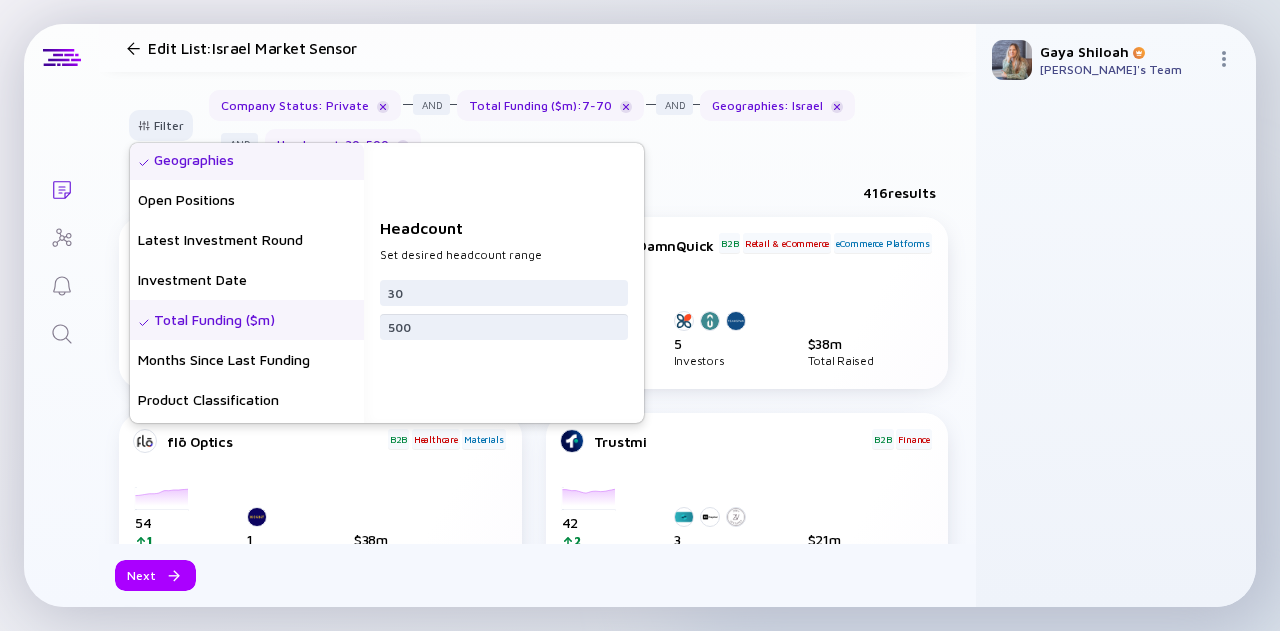 scroll, scrollTop: 284, scrollLeft: 0, axis: vertical 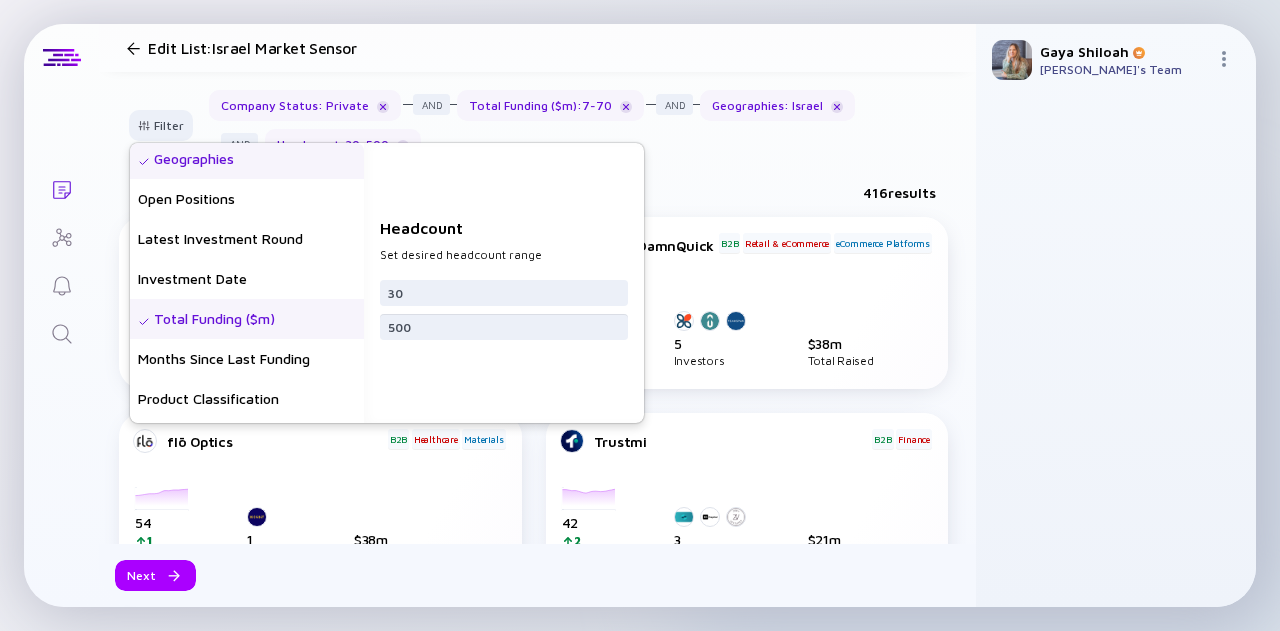 type on "500" 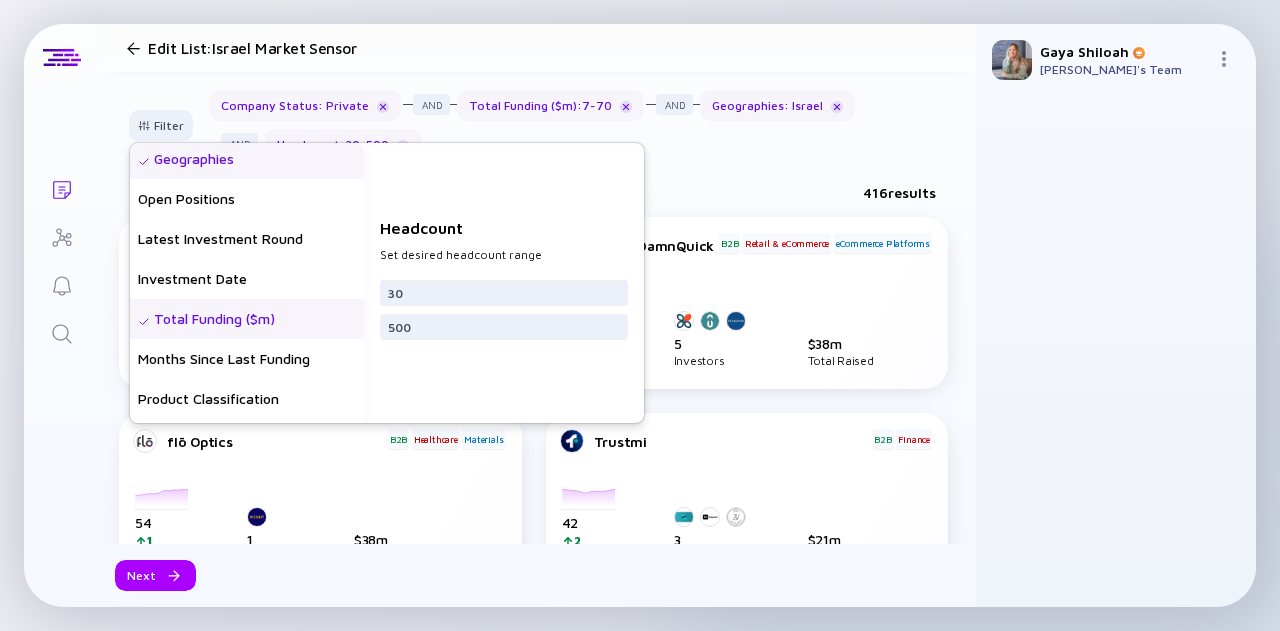 click on "Total Funding ($m)" at bounding box center [247, 319] 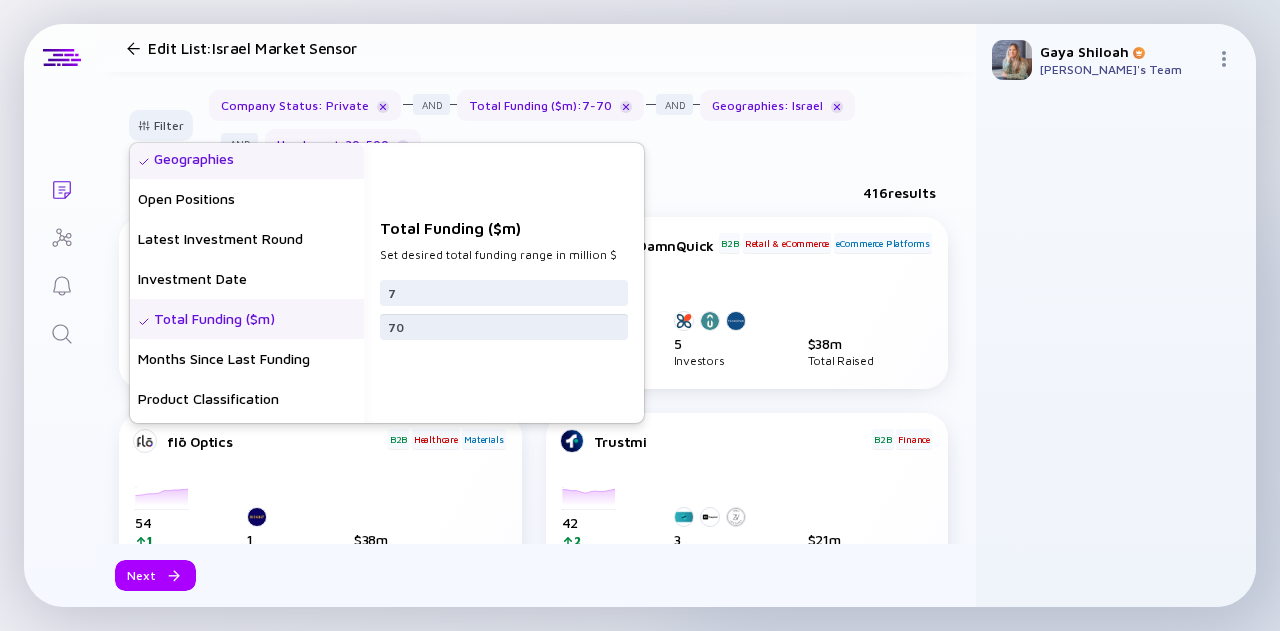 click on "70" at bounding box center (504, 327) 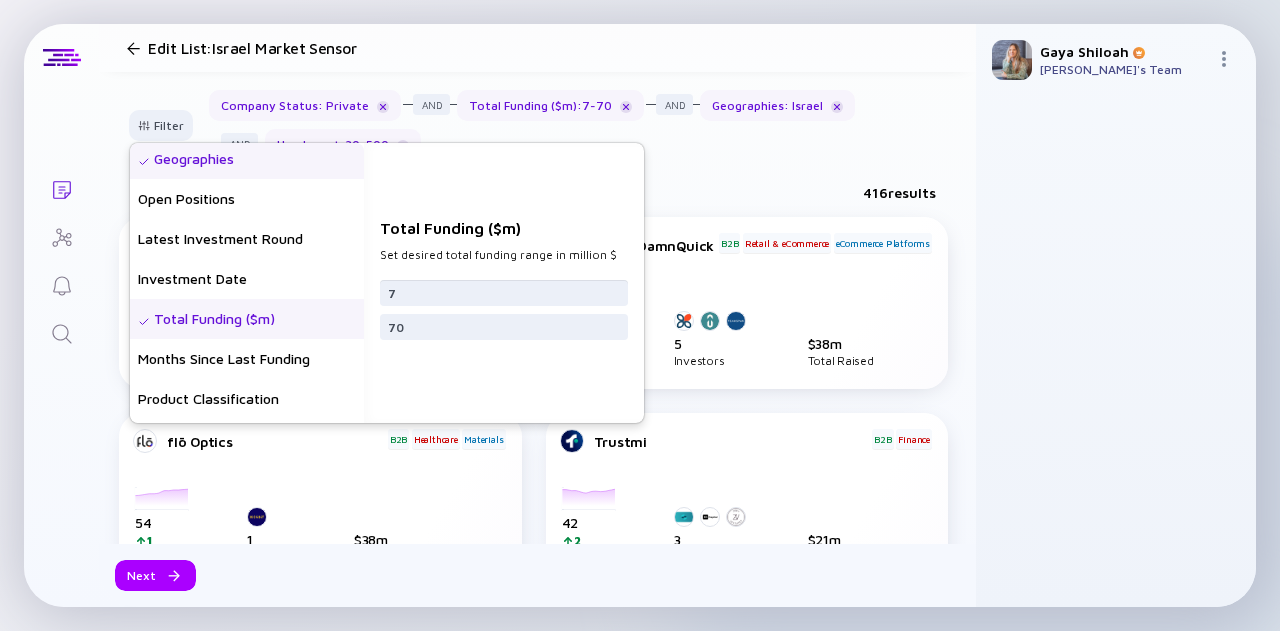 drag, startPoint x: 416, startPoint y: 287, endPoint x: 374, endPoint y: 294, distance: 42.579338 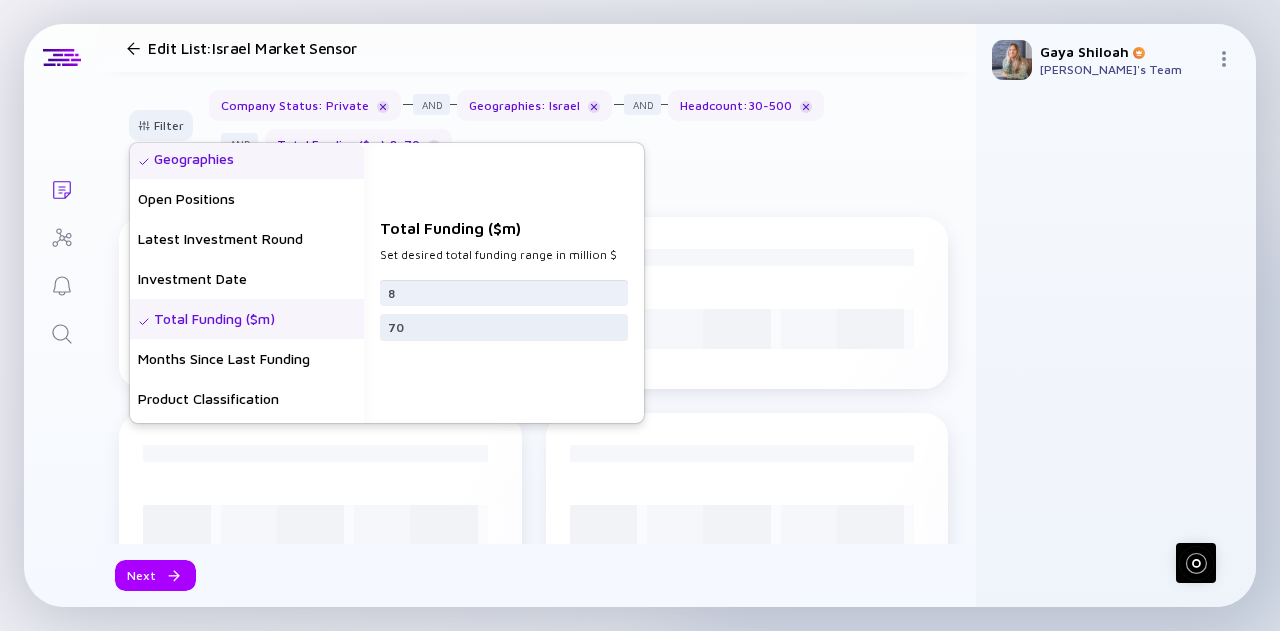type on "8" 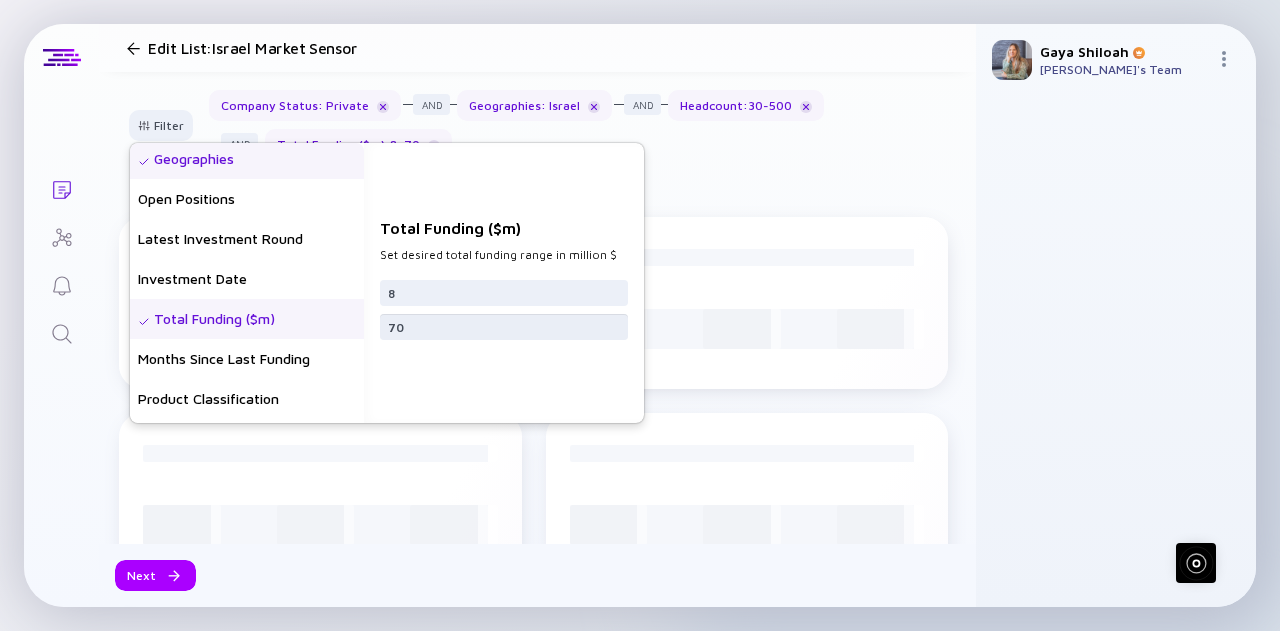 click on "70" at bounding box center [504, 327] 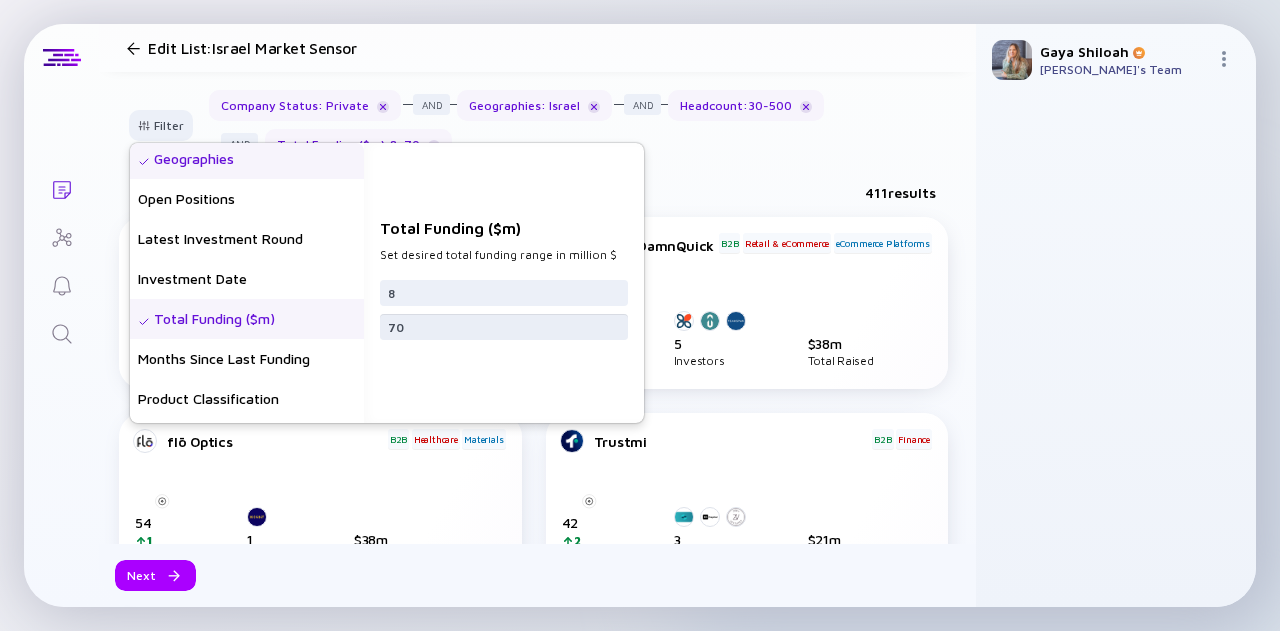 type on "7" 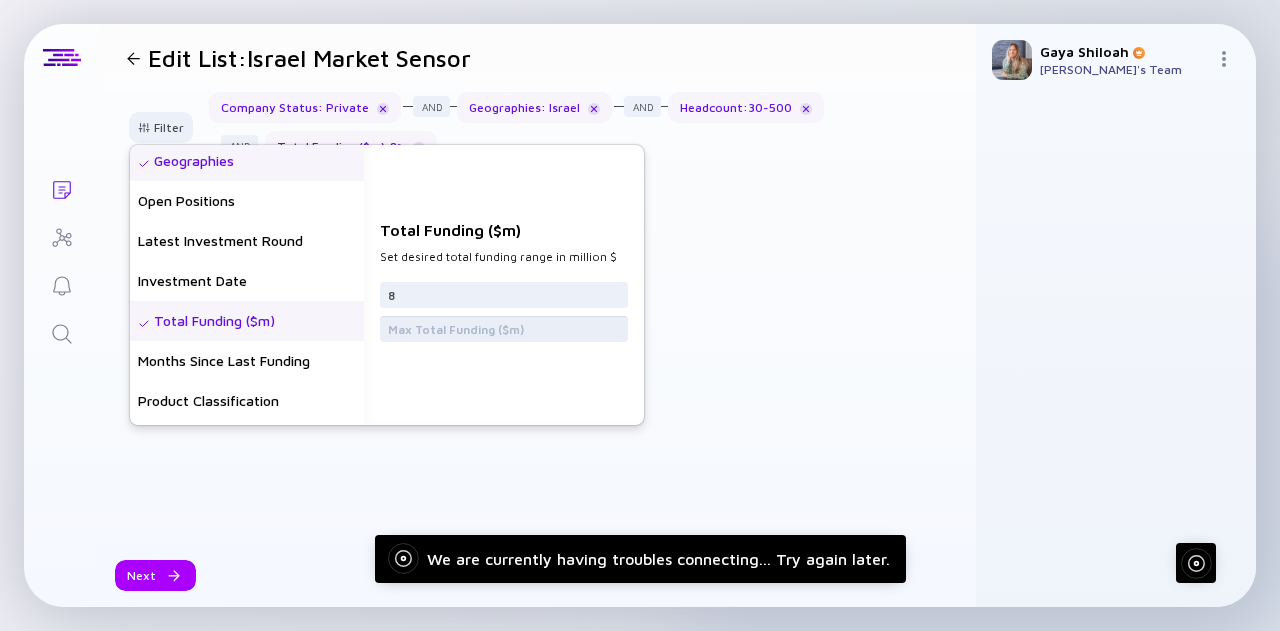 scroll, scrollTop: 0, scrollLeft: 0, axis: both 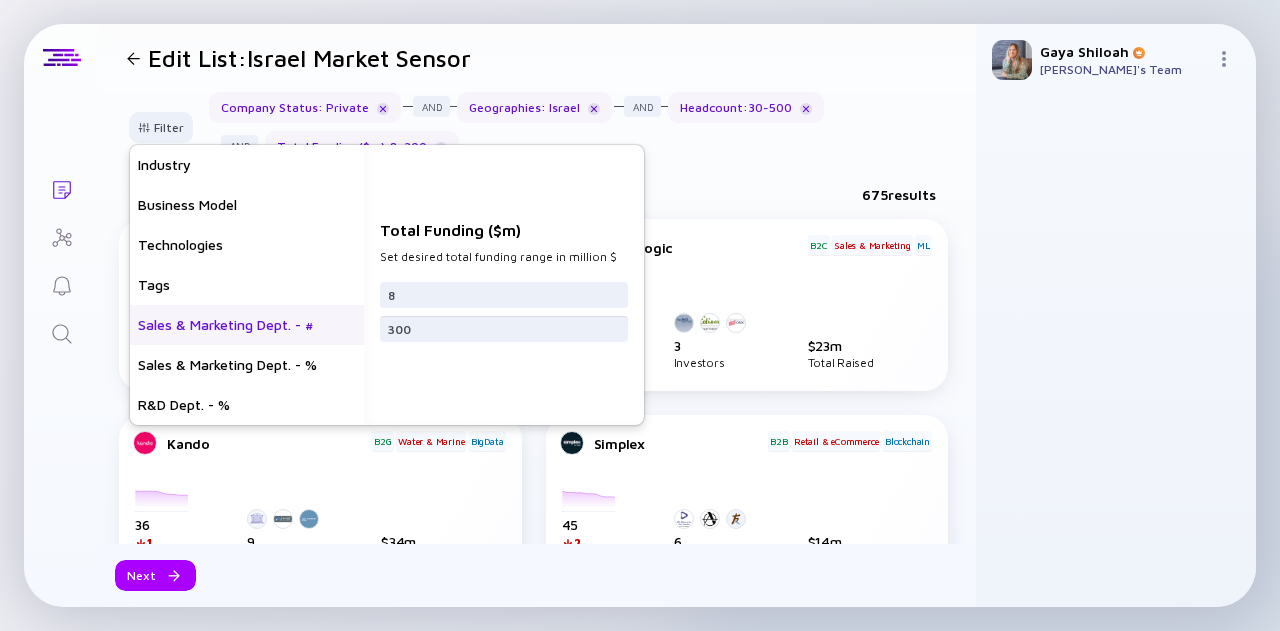 type on "300" 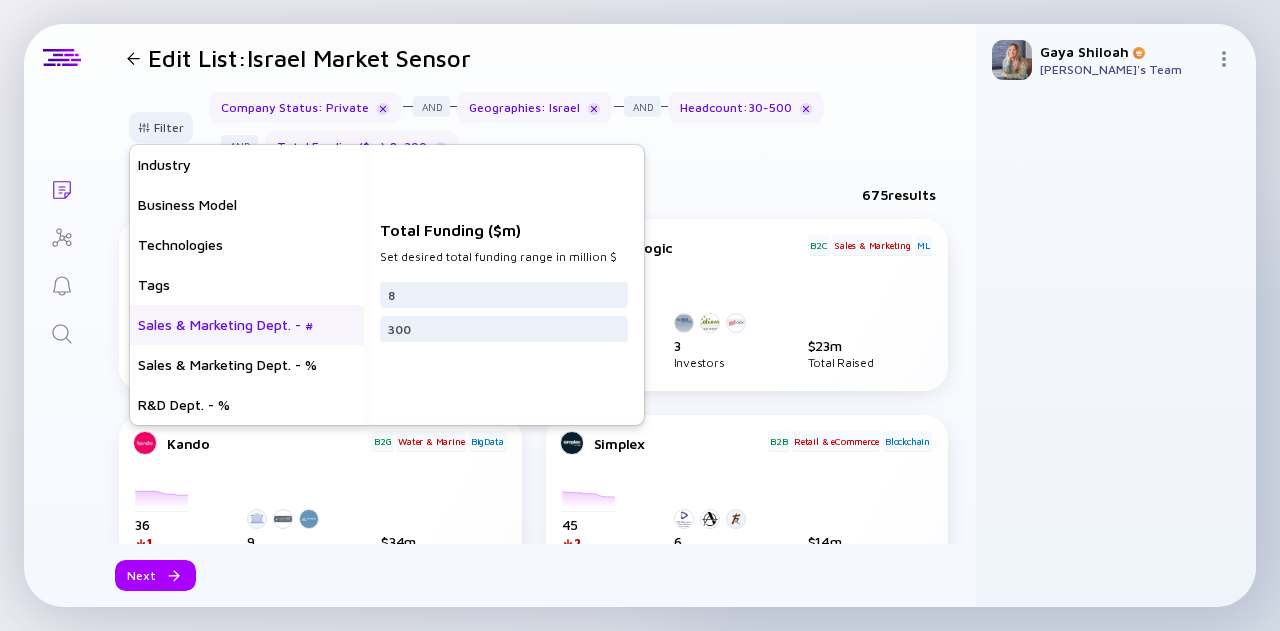 click on "Sales & Marketing Dept. - #" at bounding box center [247, 325] 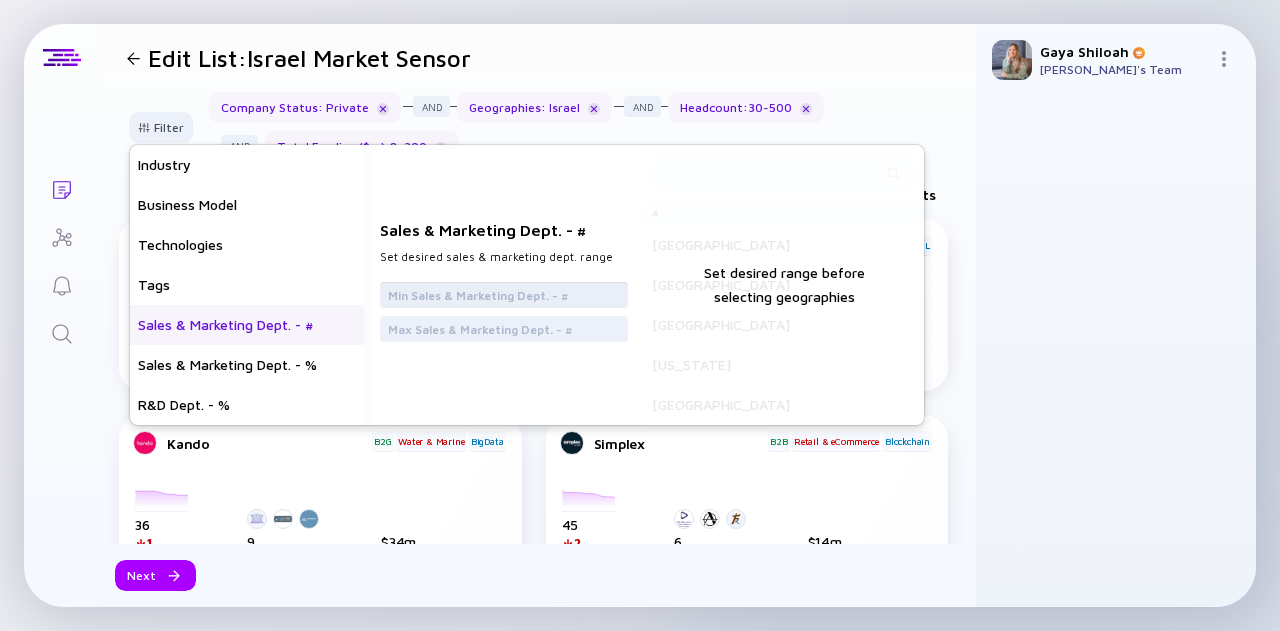 click at bounding box center [504, 295] 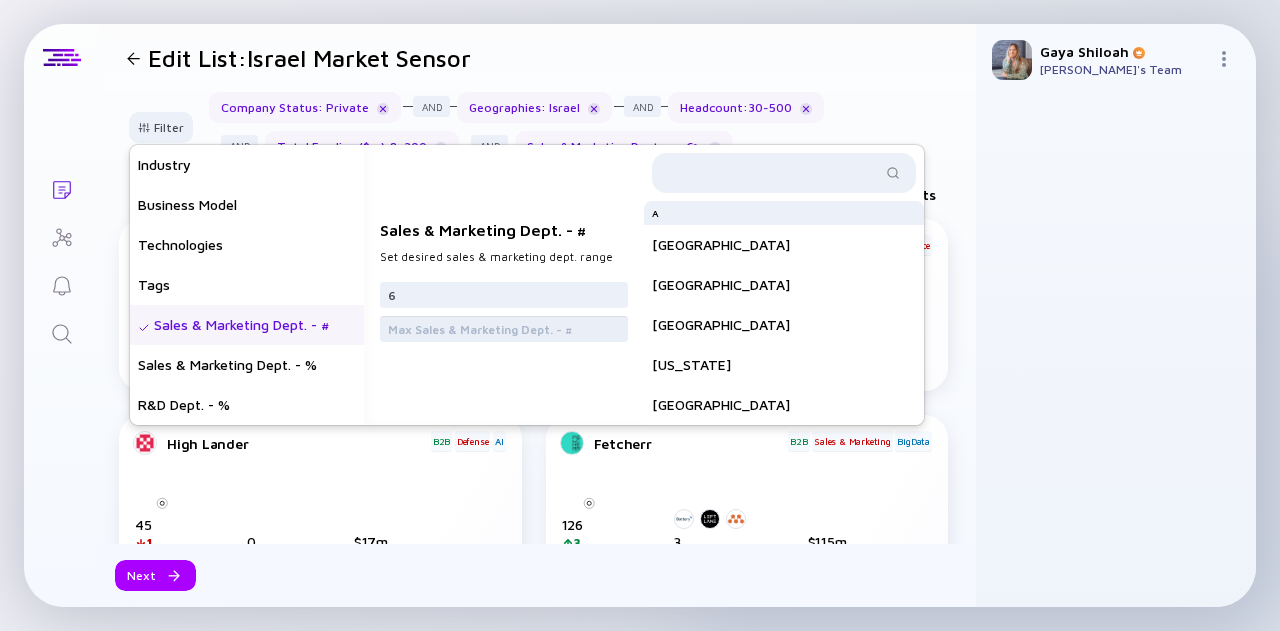 click at bounding box center (504, 329) 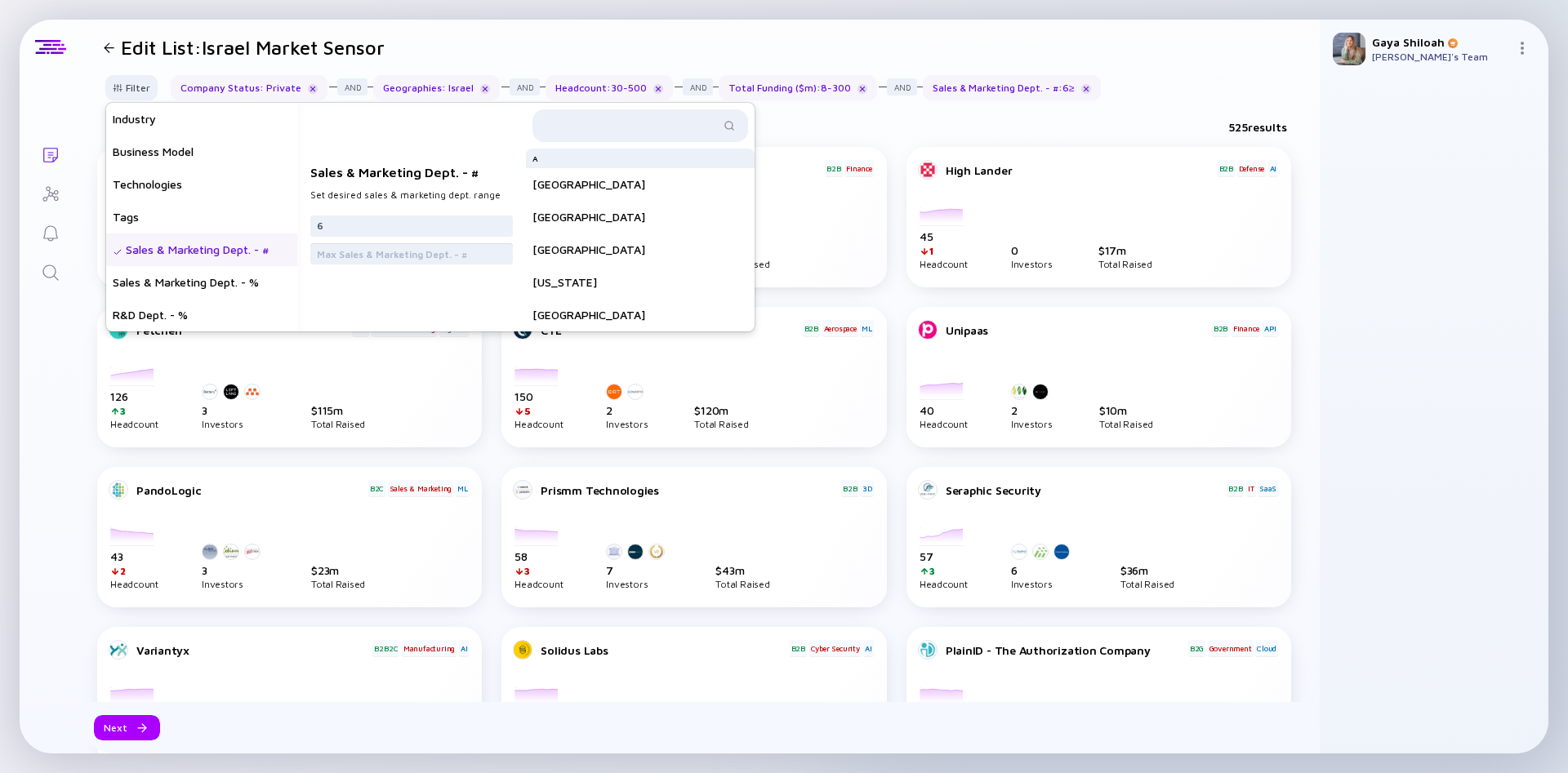 scroll, scrollTop: 457, scrollLeft: 0, axis: vertical 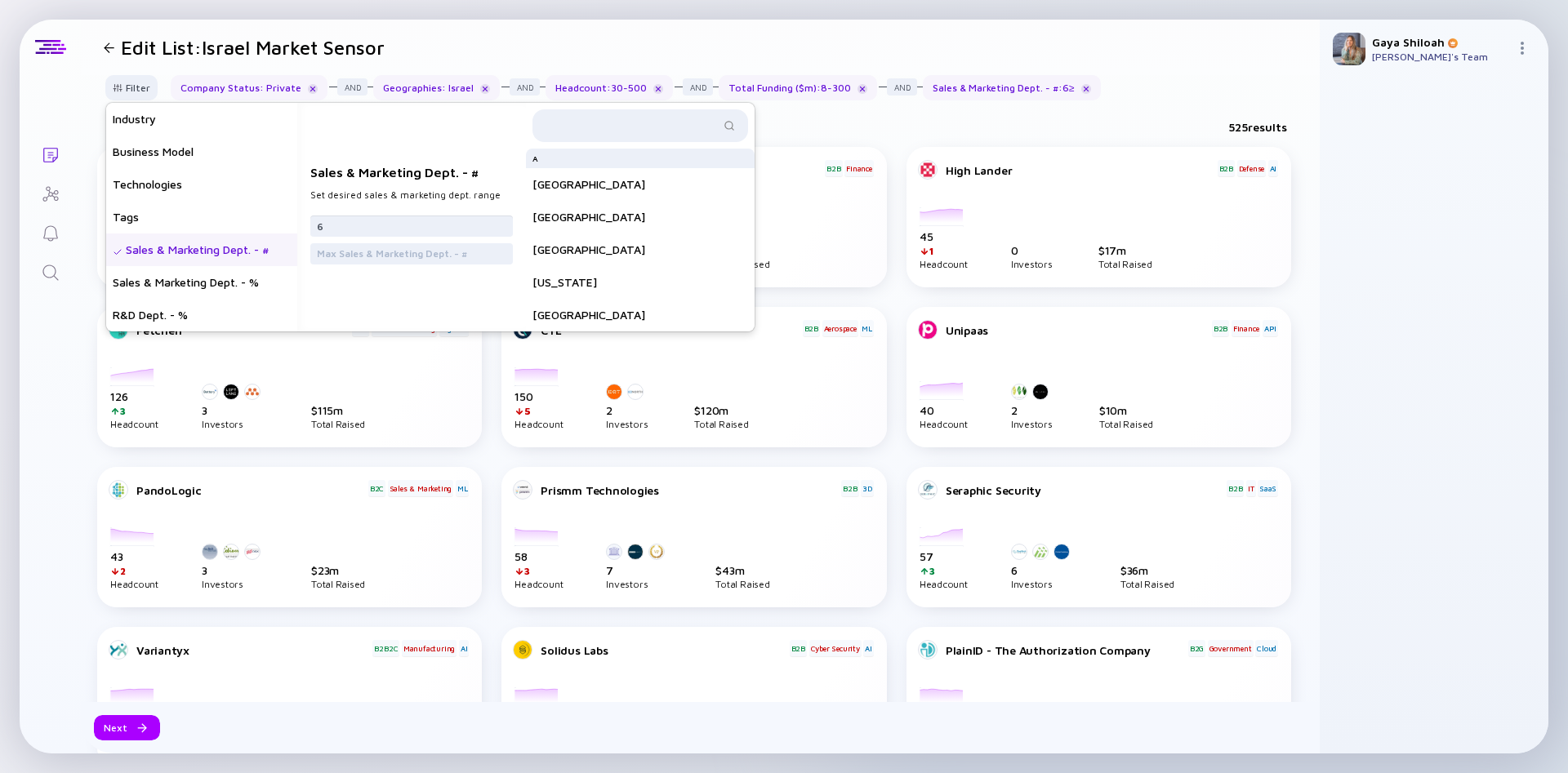 drag, startPoint x: 350, startPoint y: 224, endPoint x: 296, endPoint y: 242, distance: 56.921 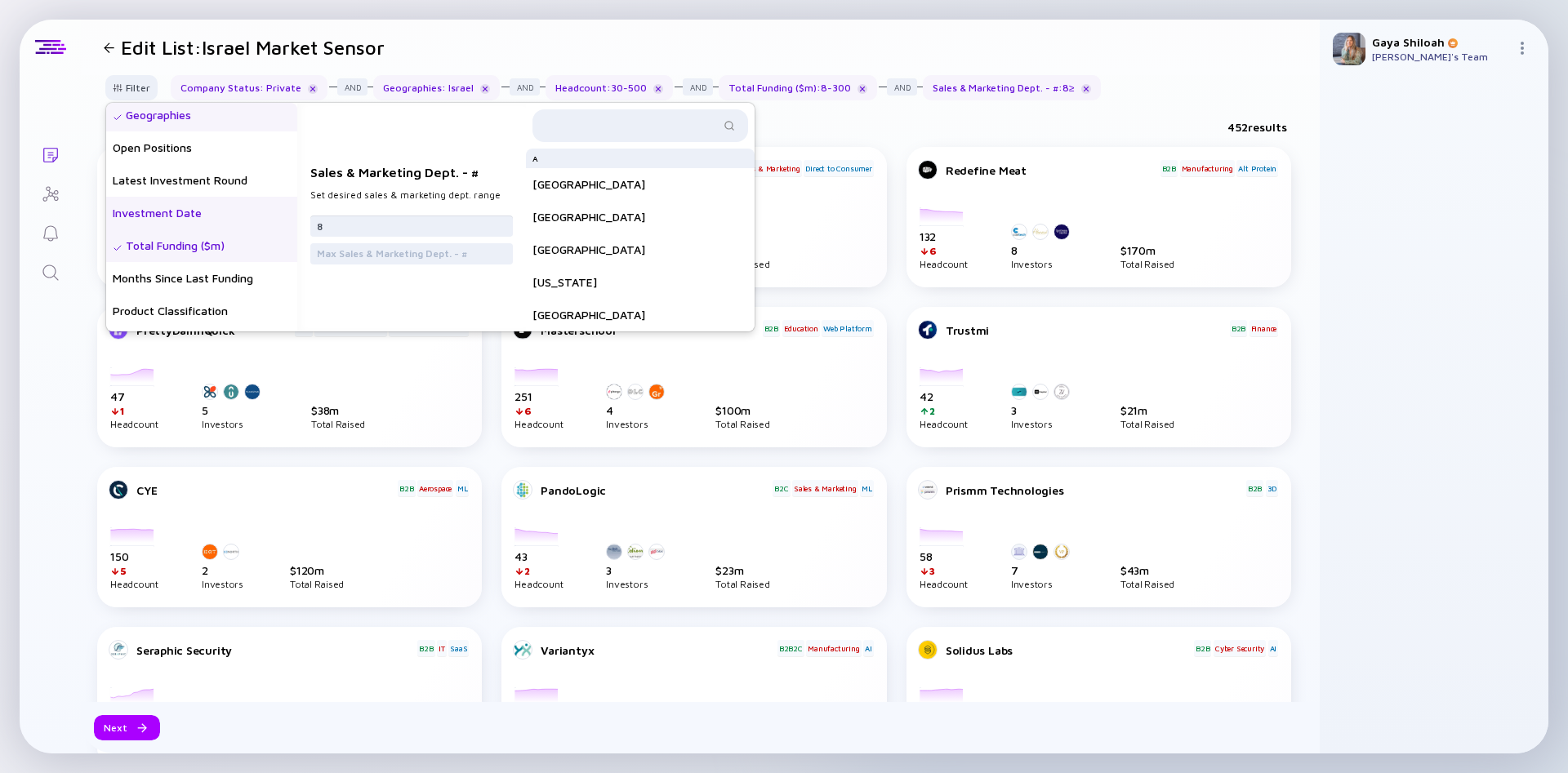 scroll, scrollTop: 234, scrollLeft: 0, axis: vertical 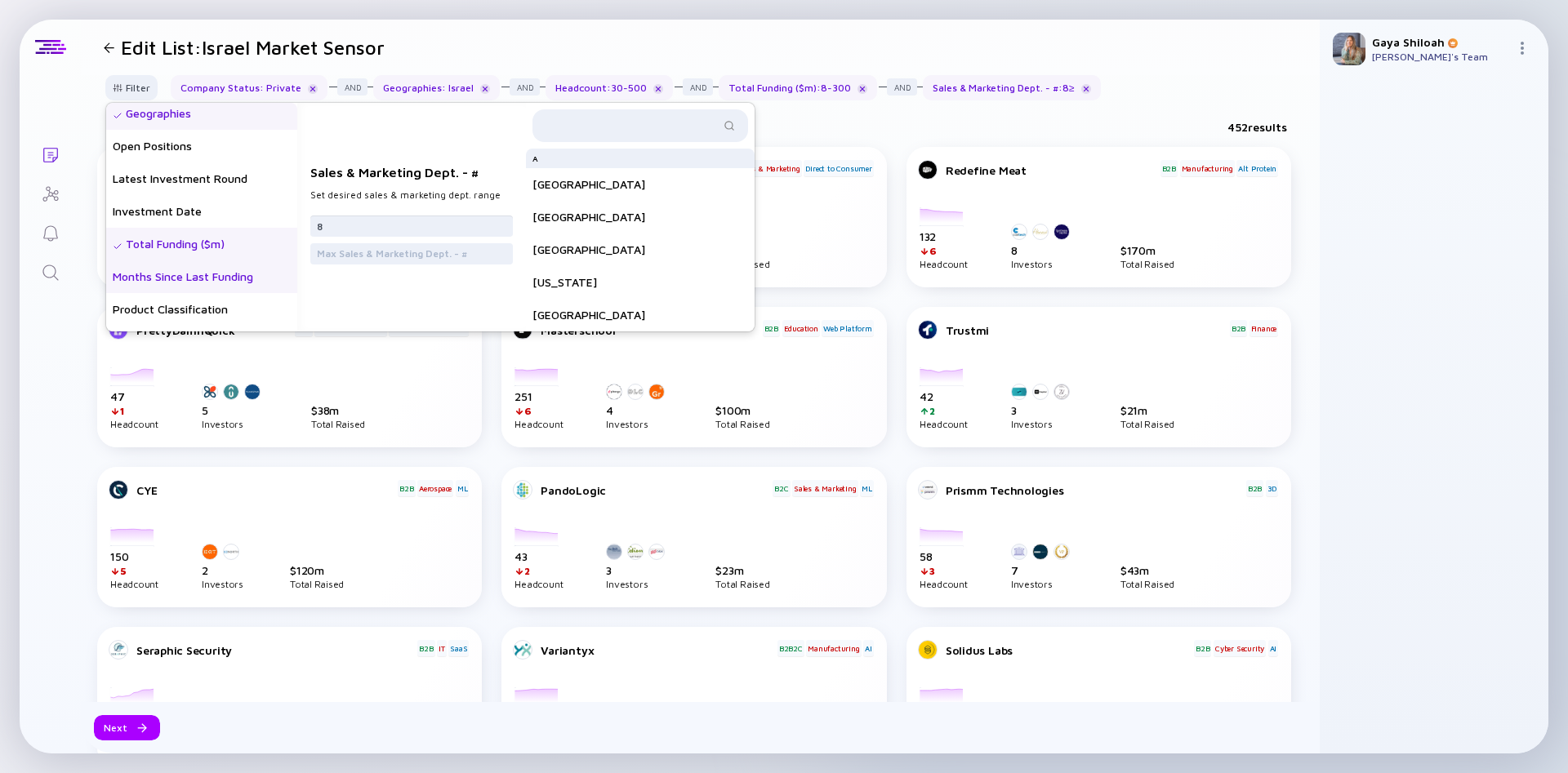 type on "8" 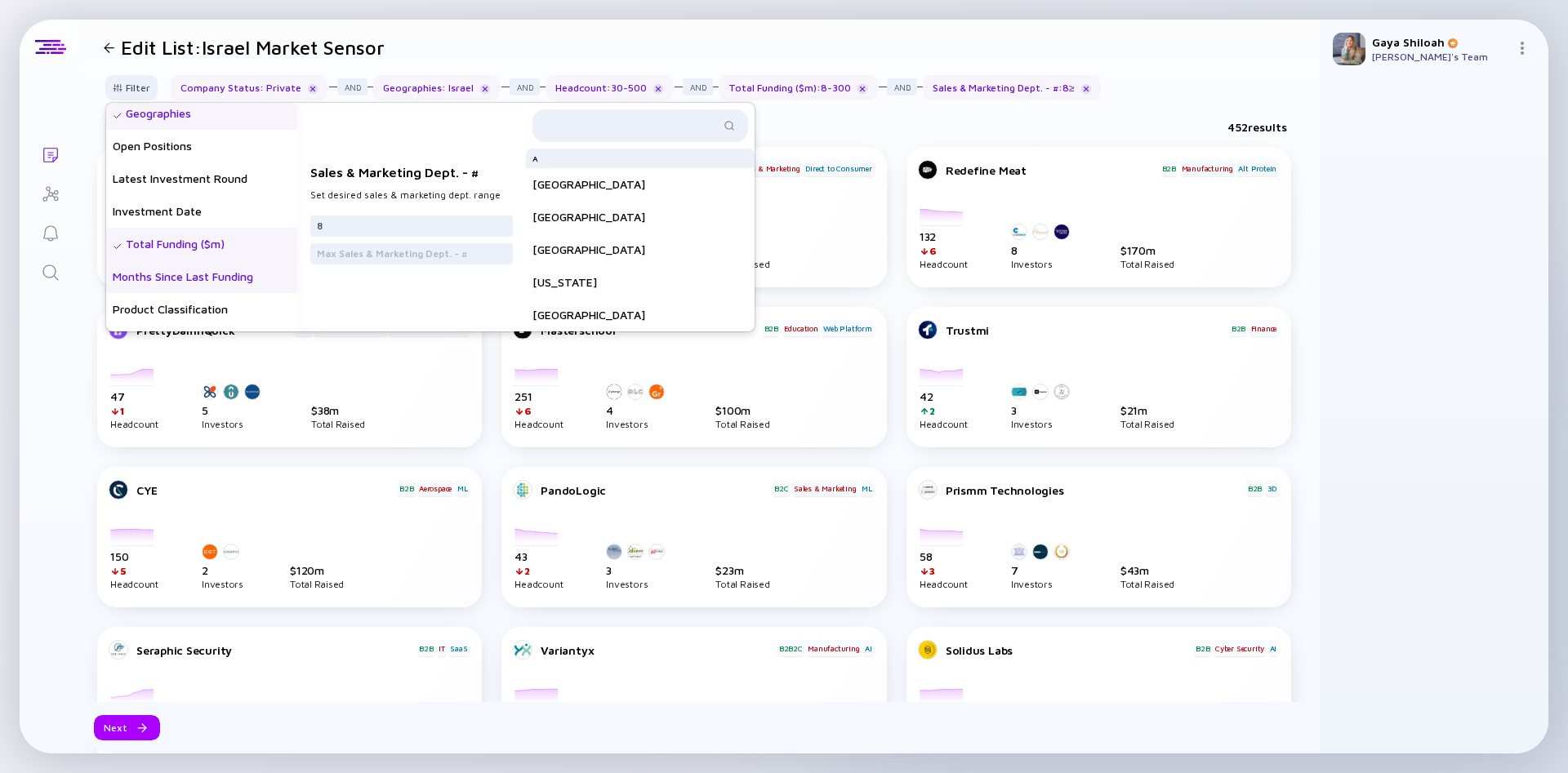 click on "Months Since Last Funding" at bounding box center (202, 277) 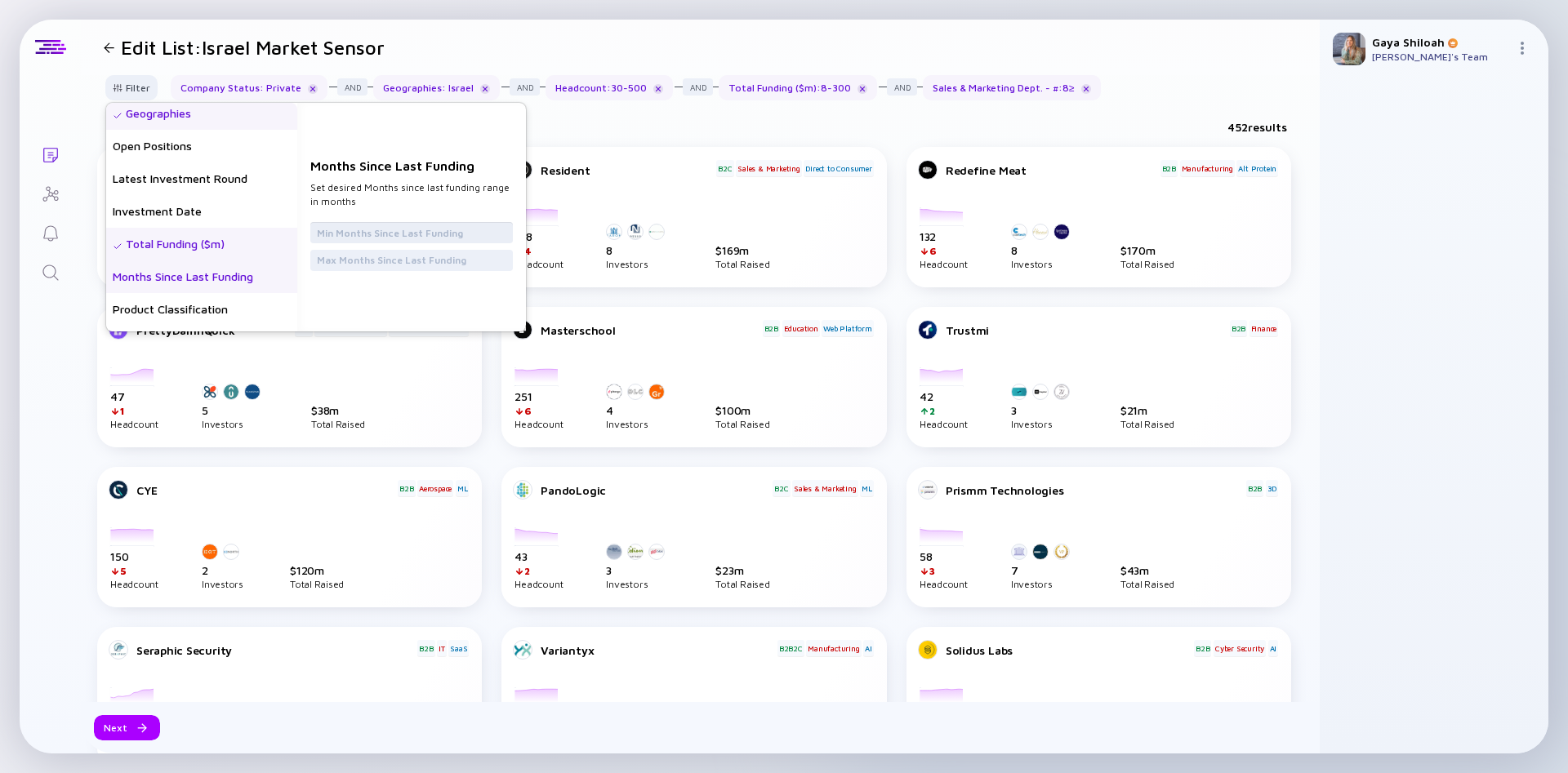 click at bounding box center [412, 233] 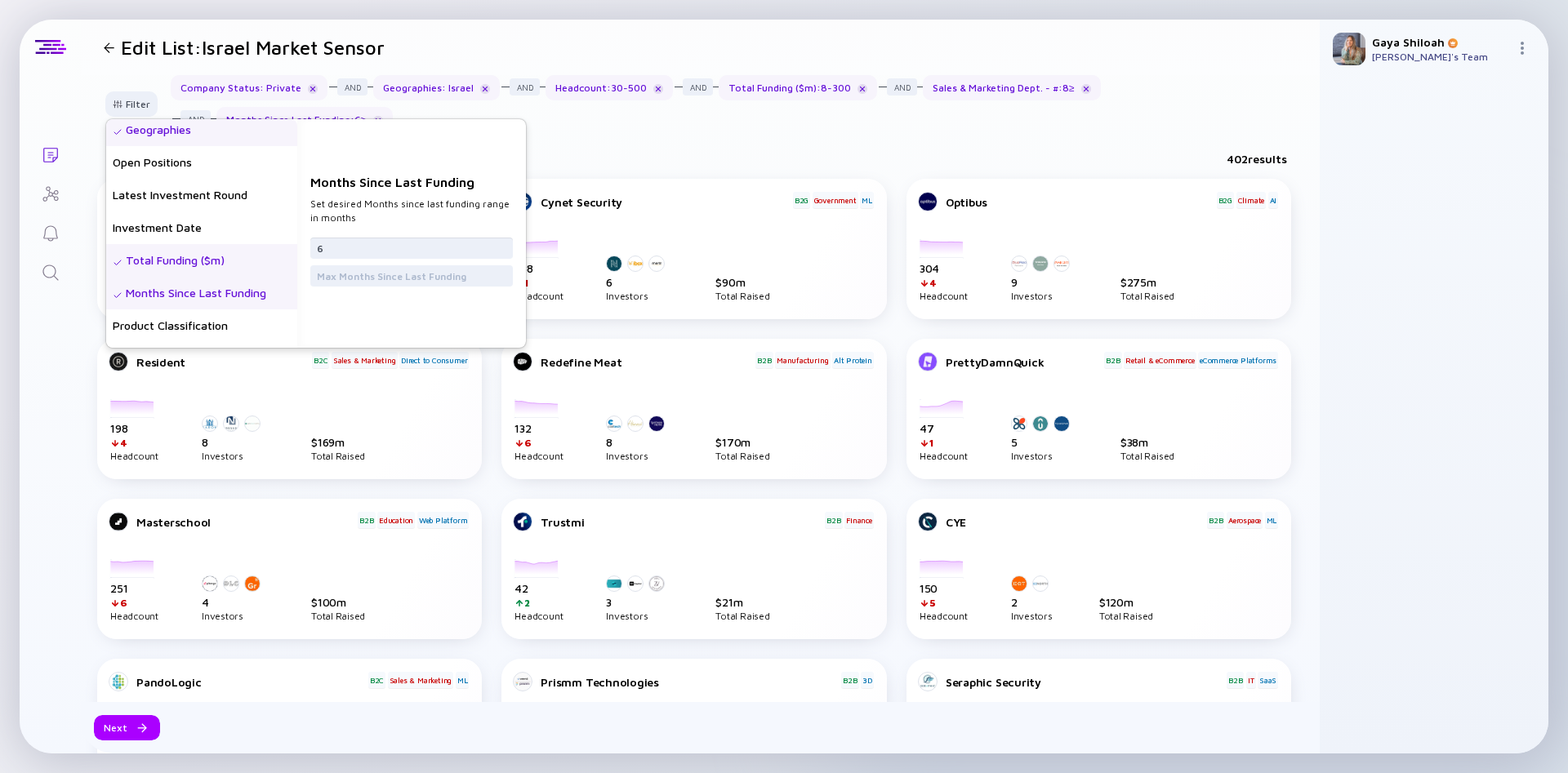 type on "6" 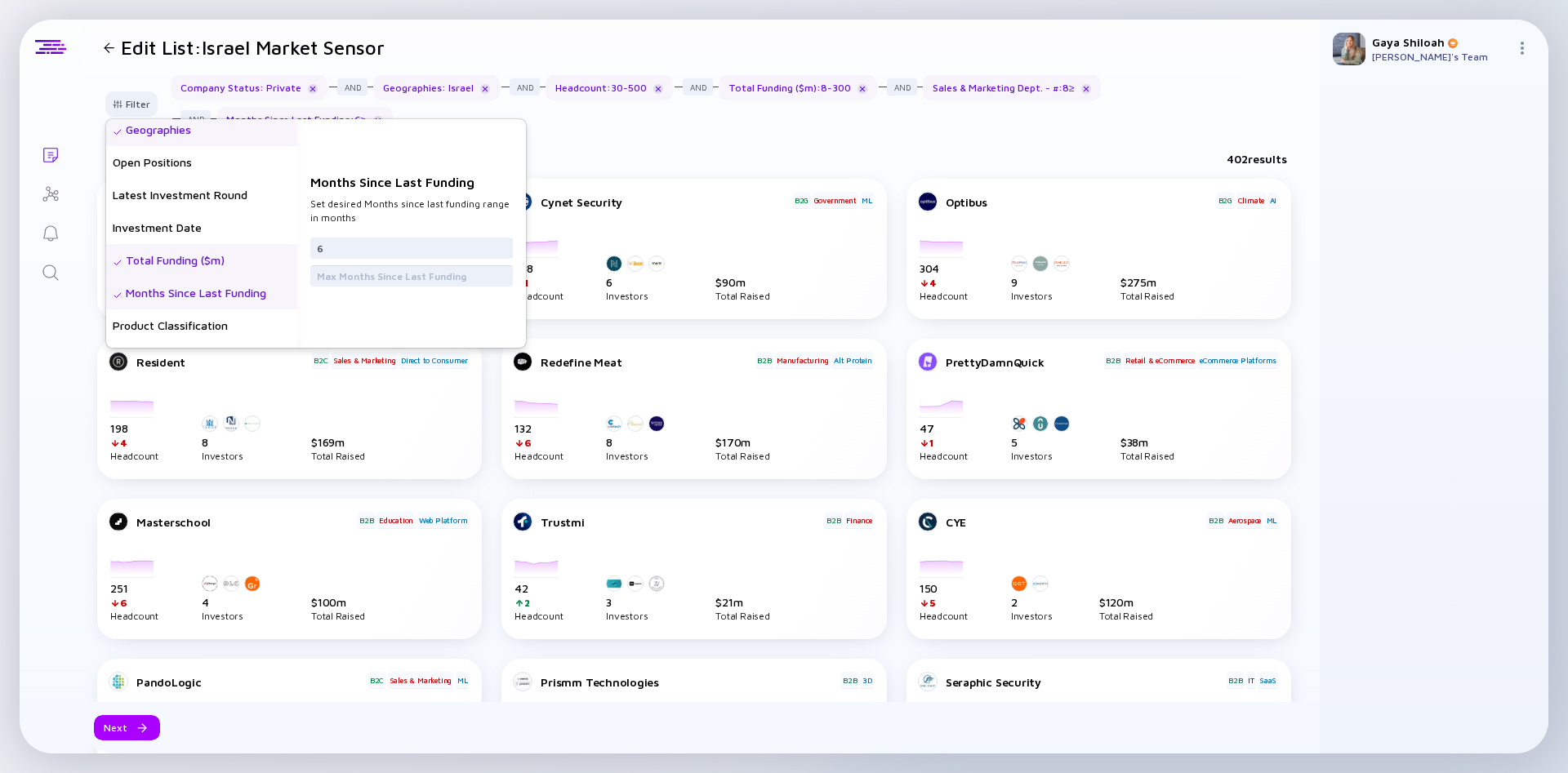 click at bounding box center [412, 276] 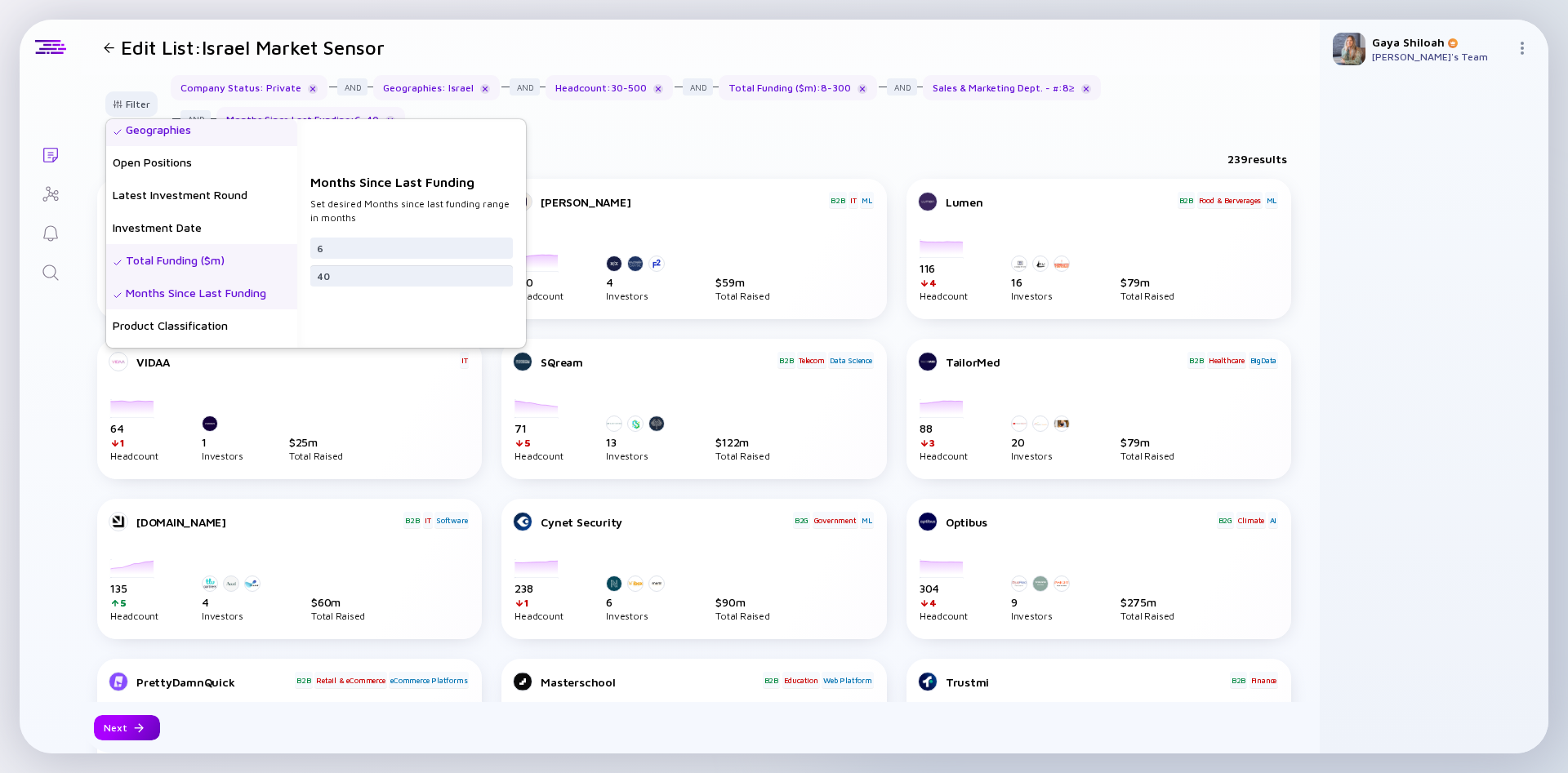 type on "40" 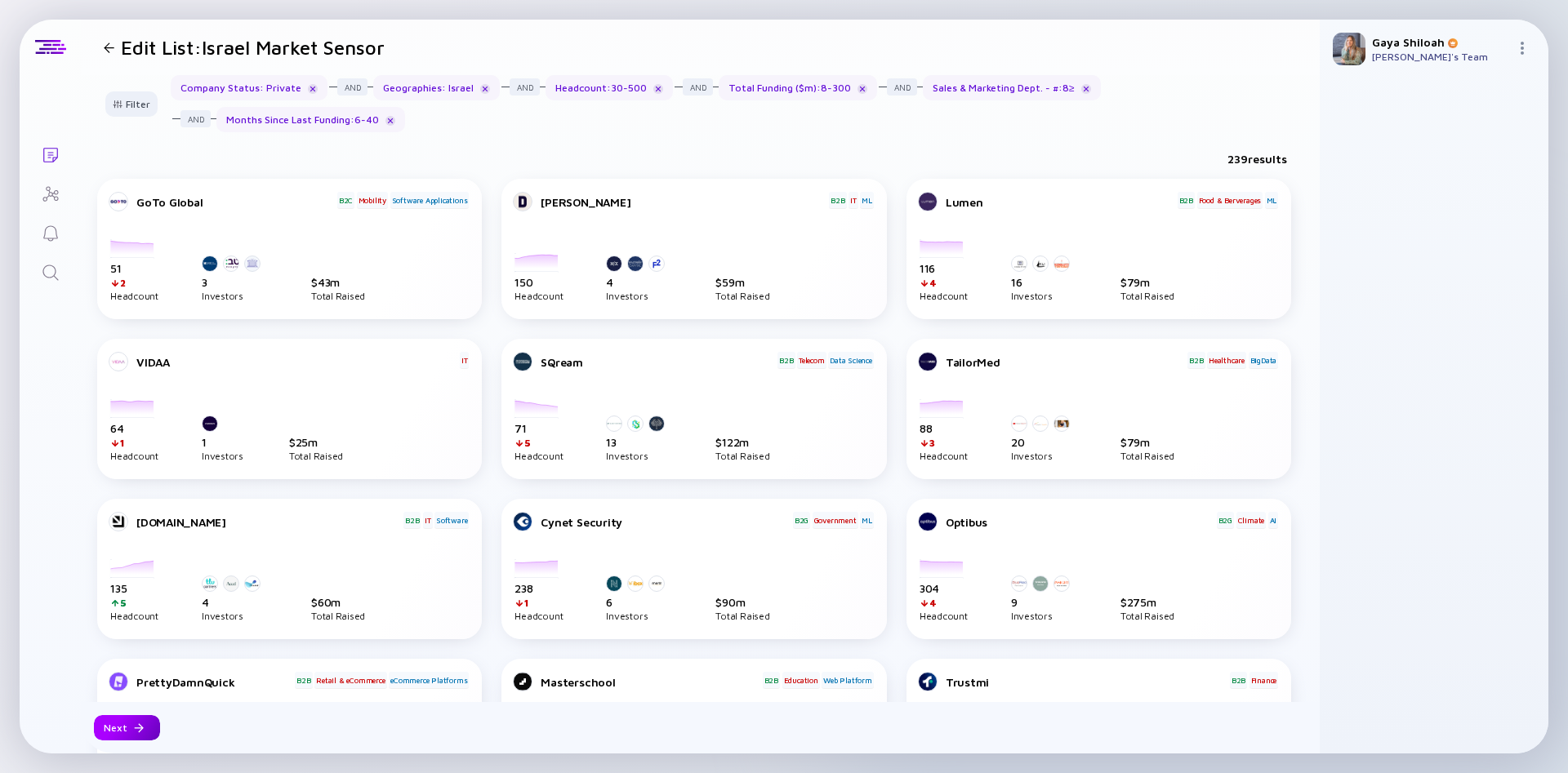 click at bounding box center (139, 728) 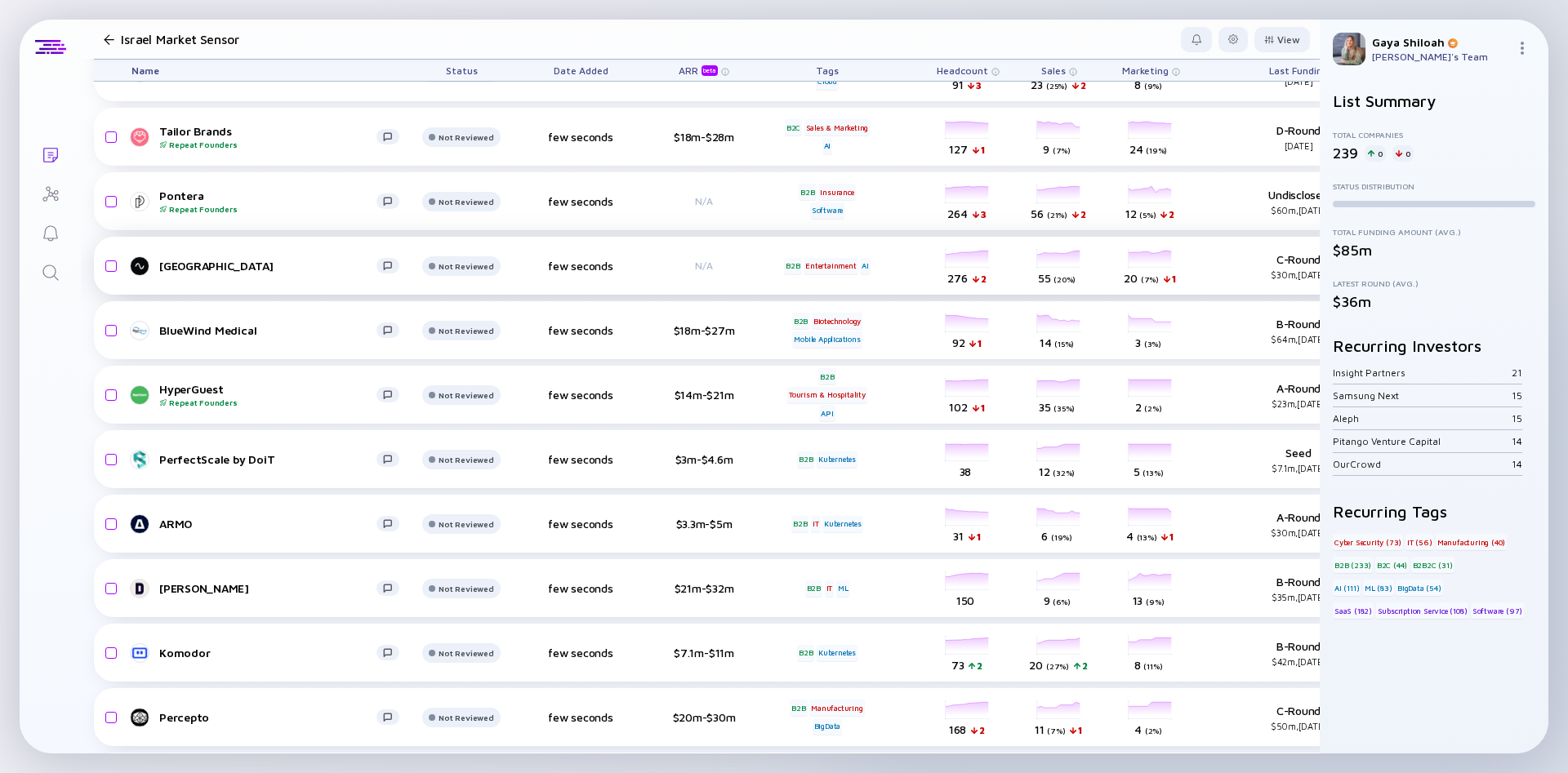 scroll, scrollTop: 0, scrollLeft: 0, axis: both 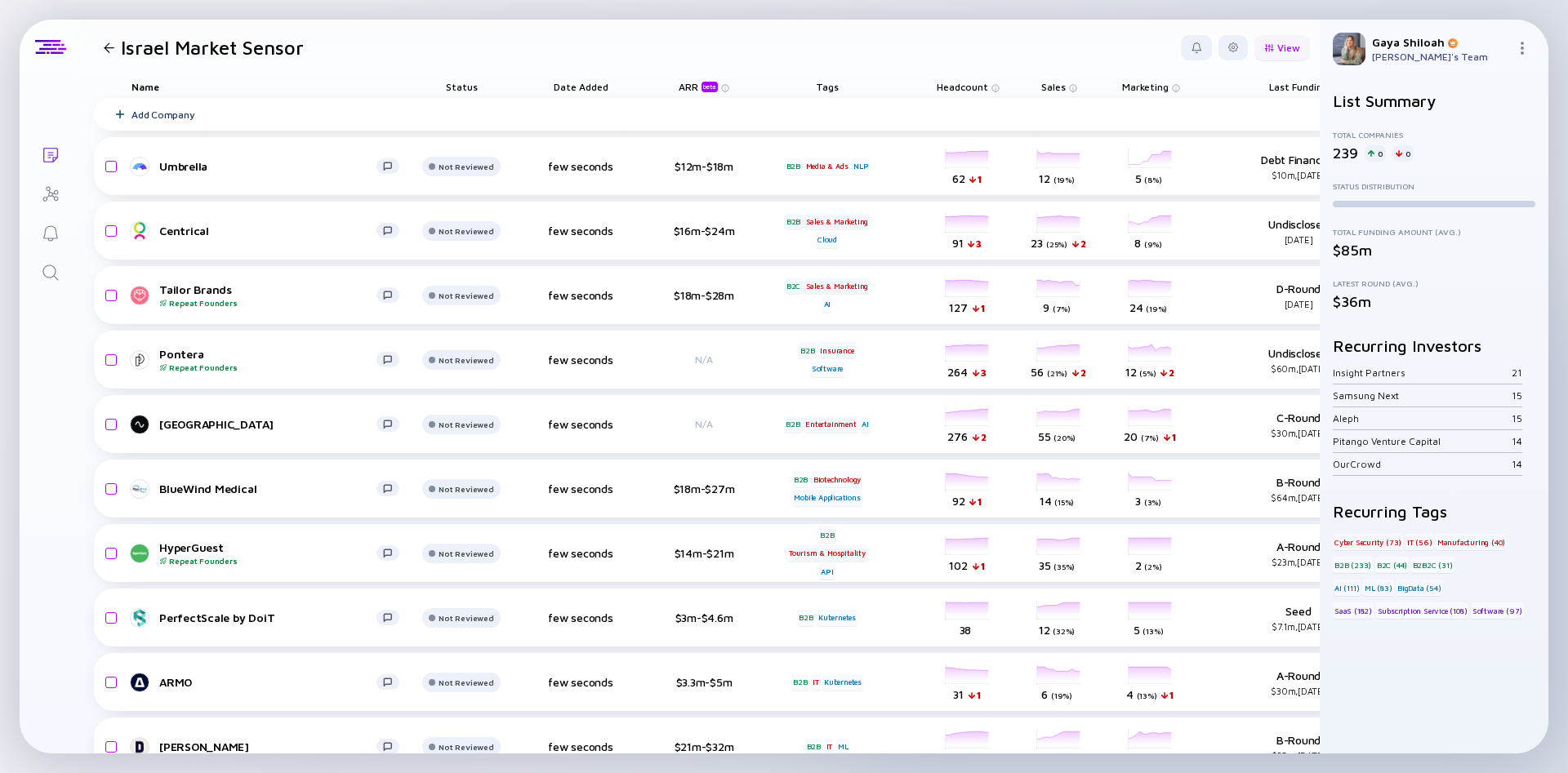 click on "View" at bounding box center (1282, 47) 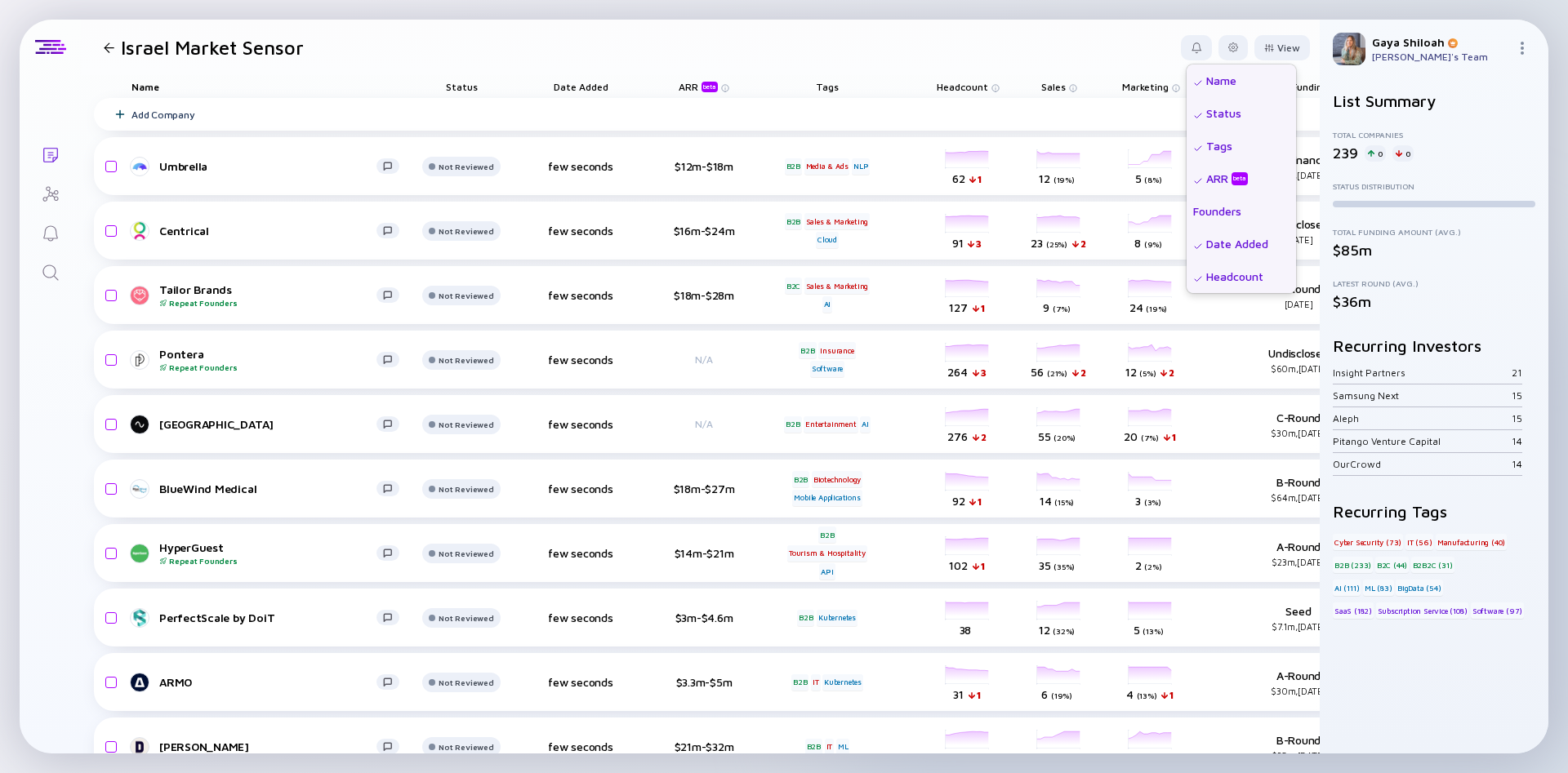 click on "Founders" at bounding box center (1241, 211) 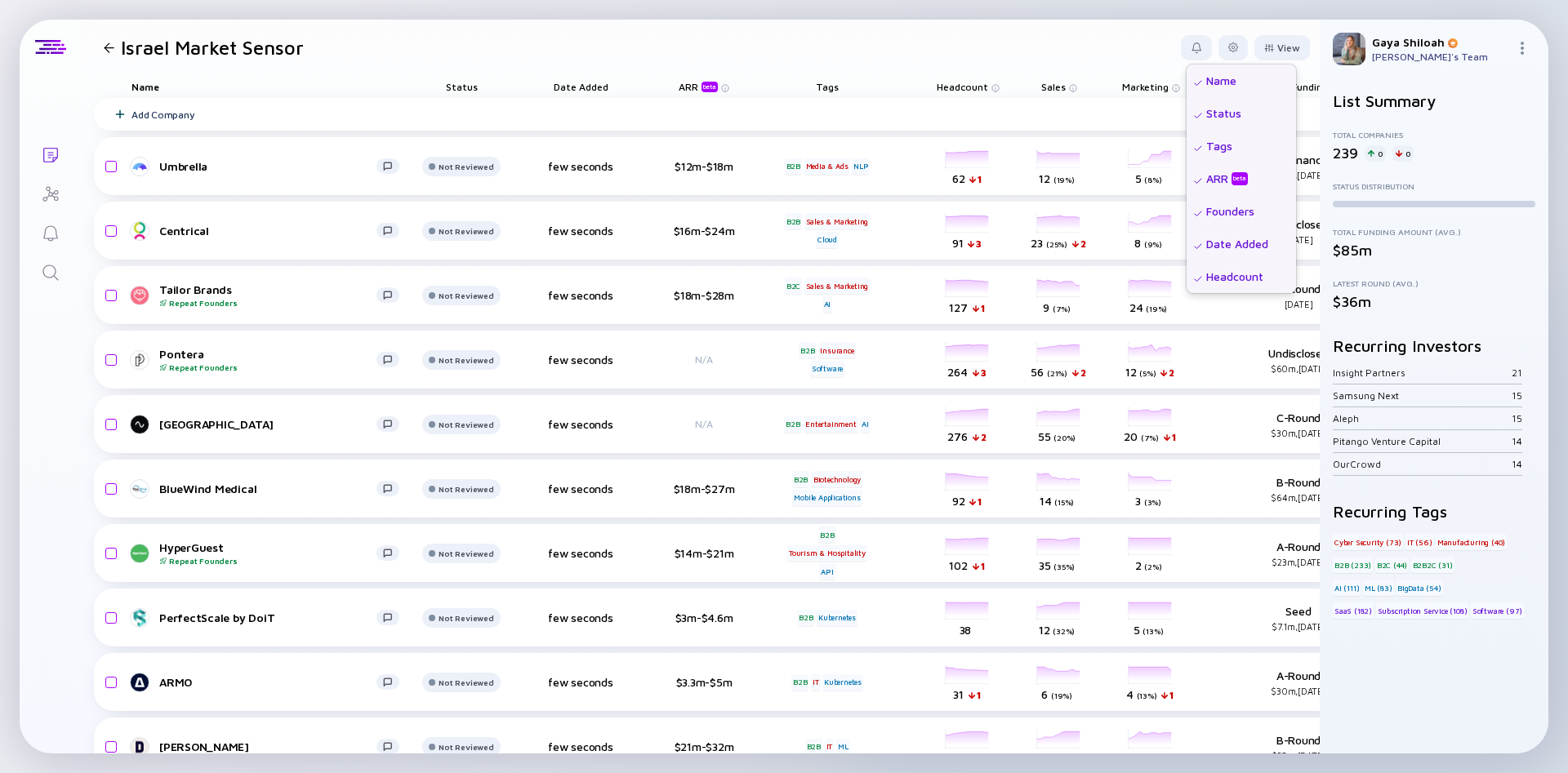 click on "Status" at bounding box center (1241, 113) 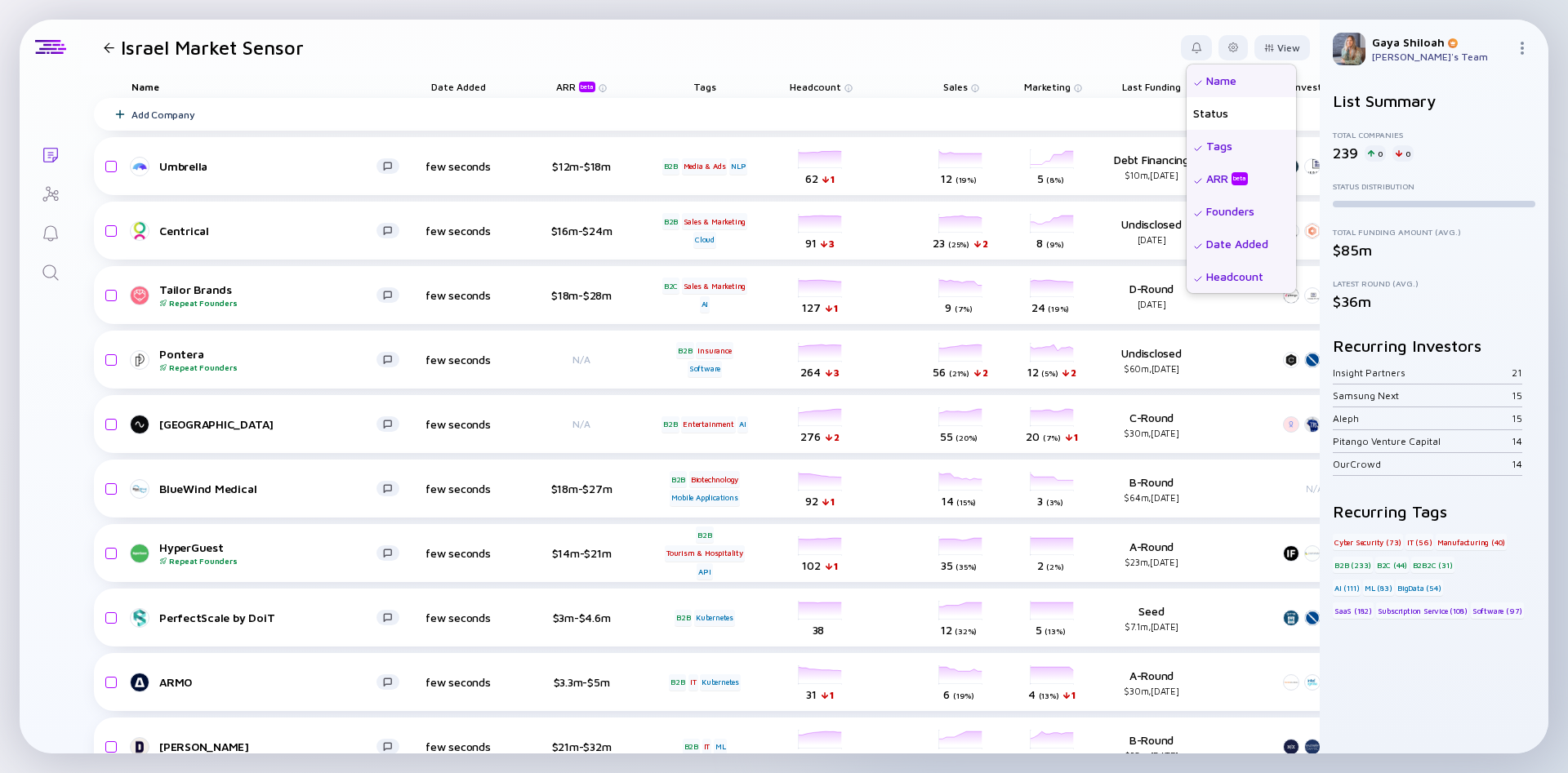 click on "Date Added" at bounding box center [1241, 244] 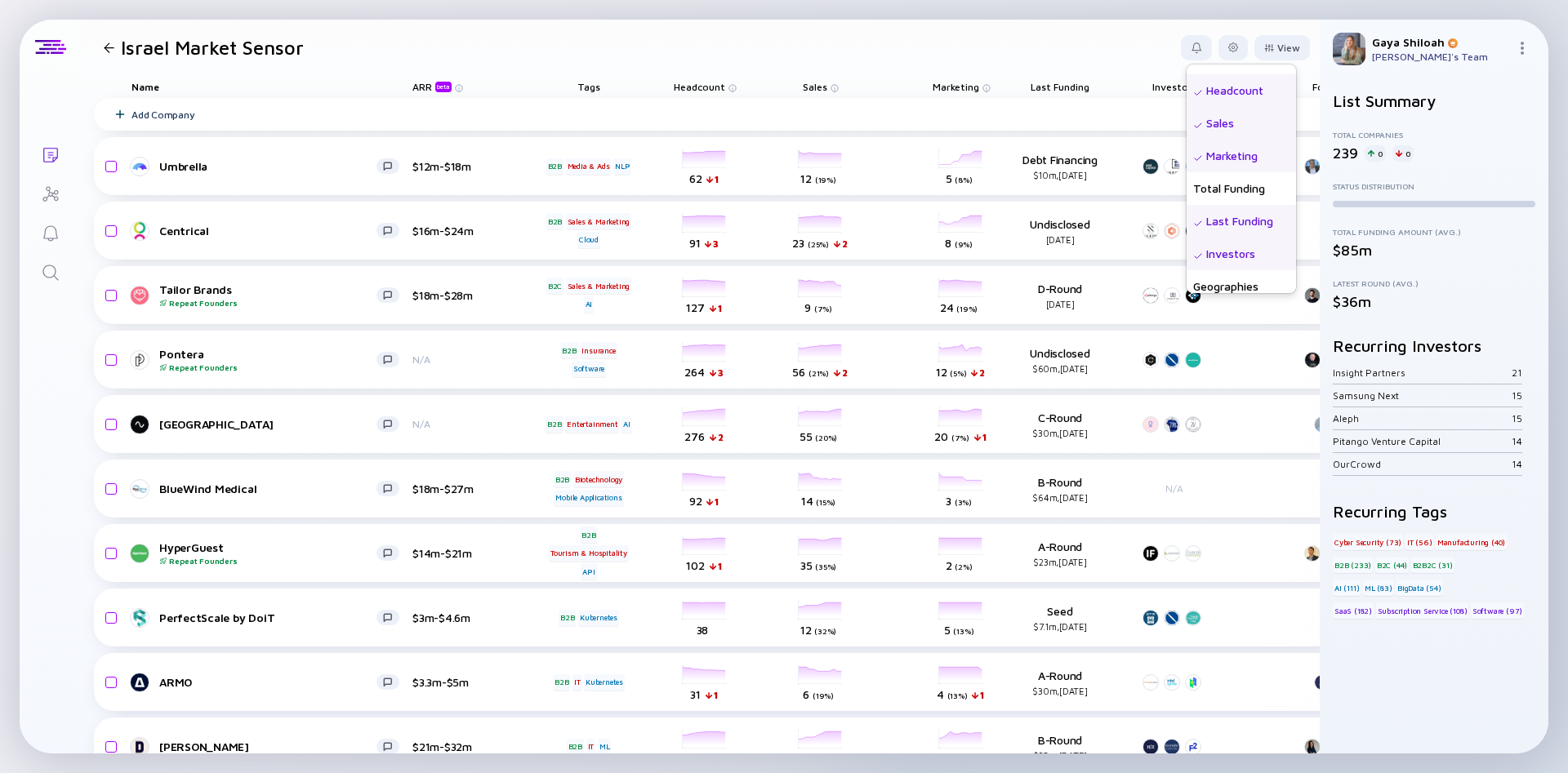 scroll, scrollTop: 189, scrollLeft: 0, axis: vertical 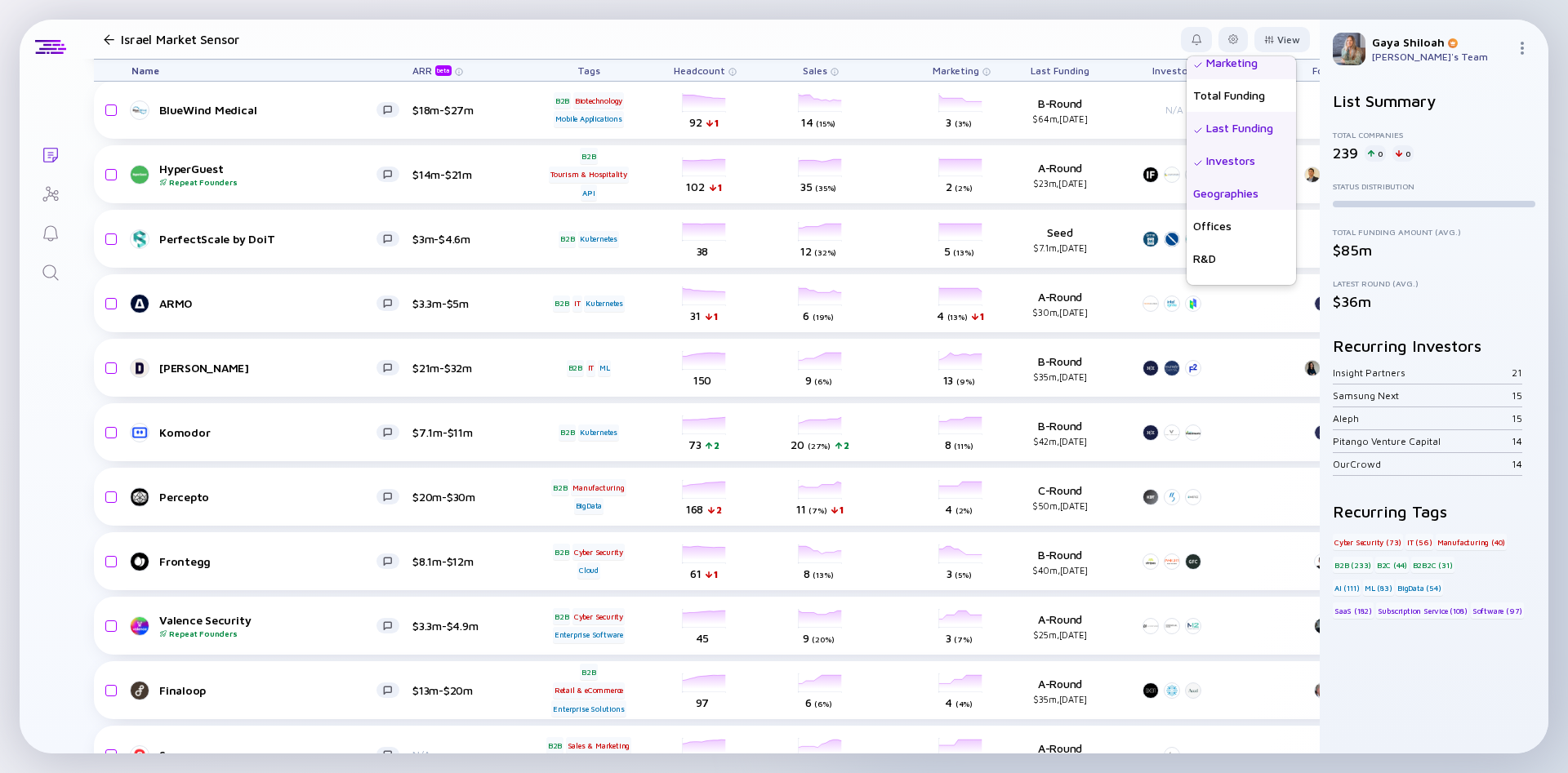 click on "Geographies" at bounding box center (1241, 193) 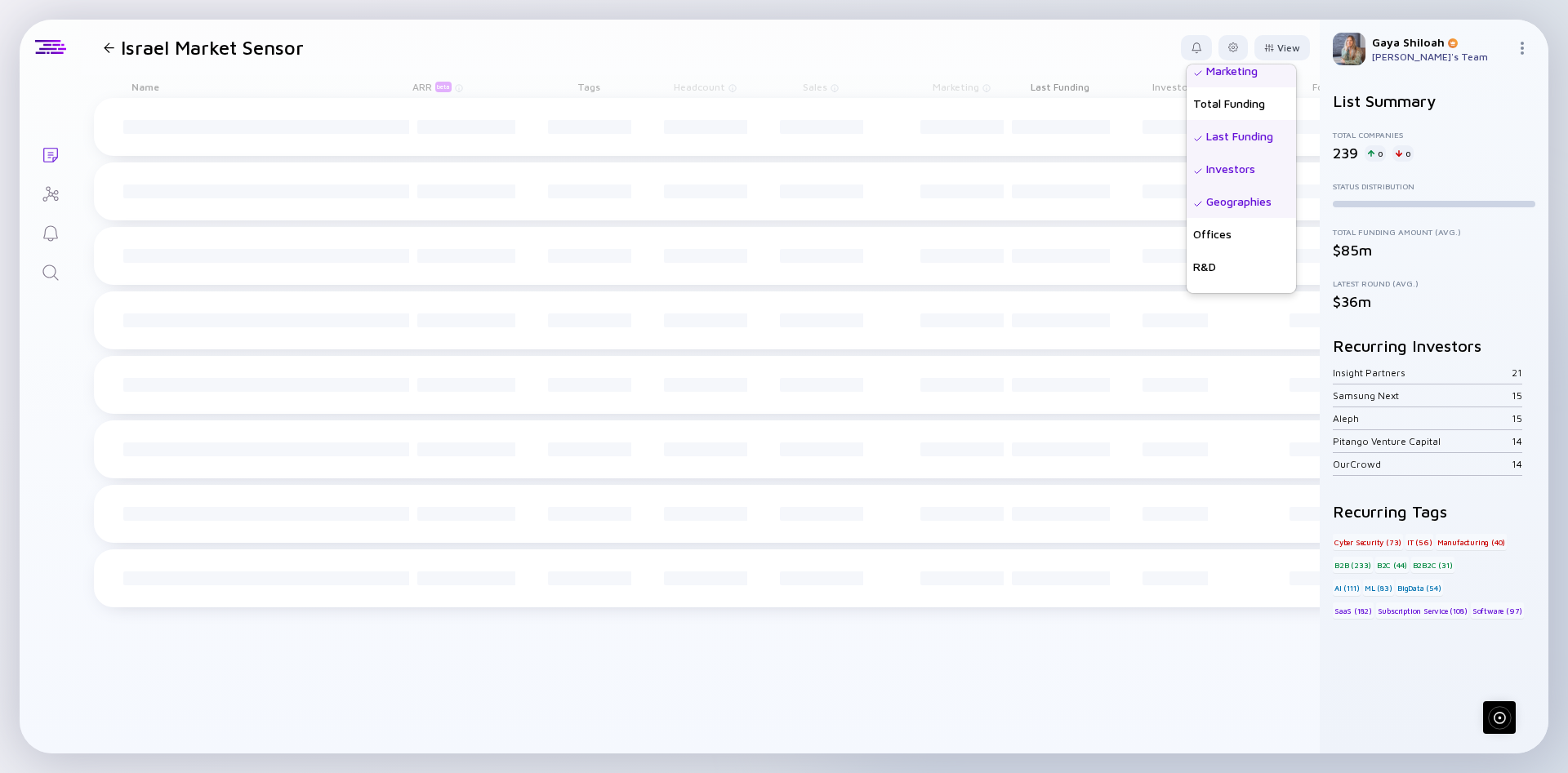 scroll, scrollTop: 0, scrollLeft: 0, axis: both 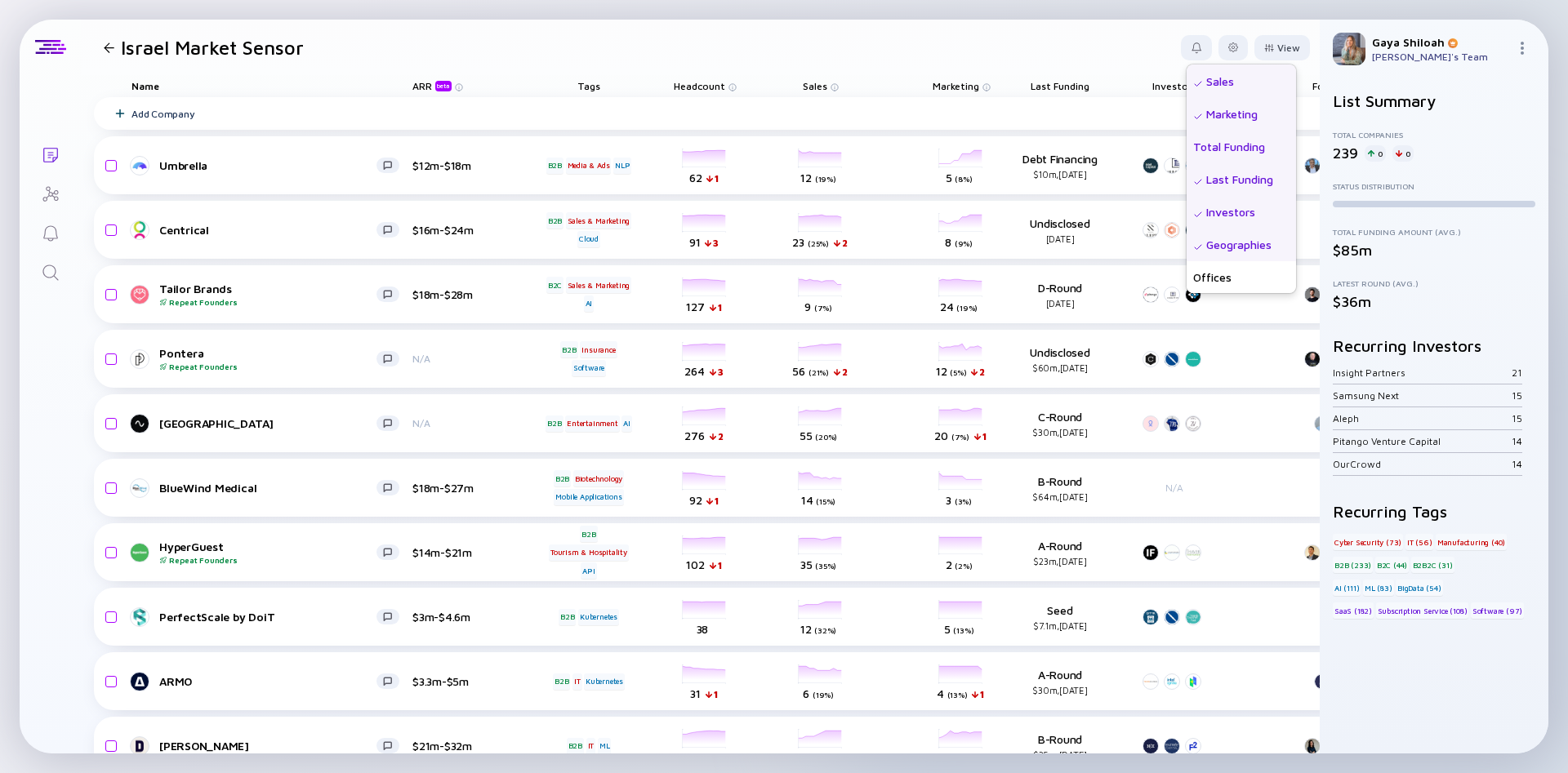 click on "Total Funding" at bounding box center (1241, 147) 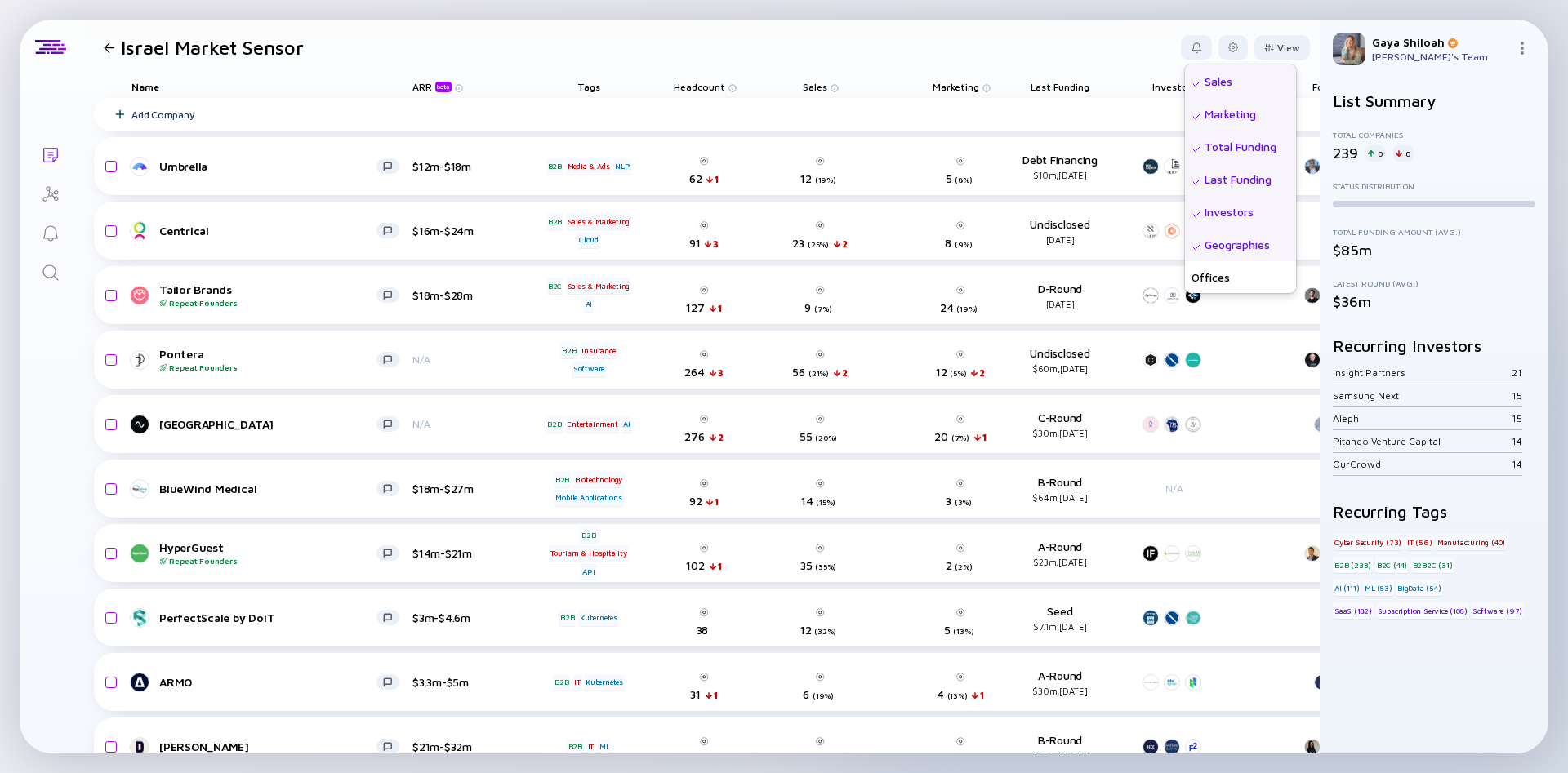 scroll, scrollTop: 1, scrollLeft: 0, axis: vertical 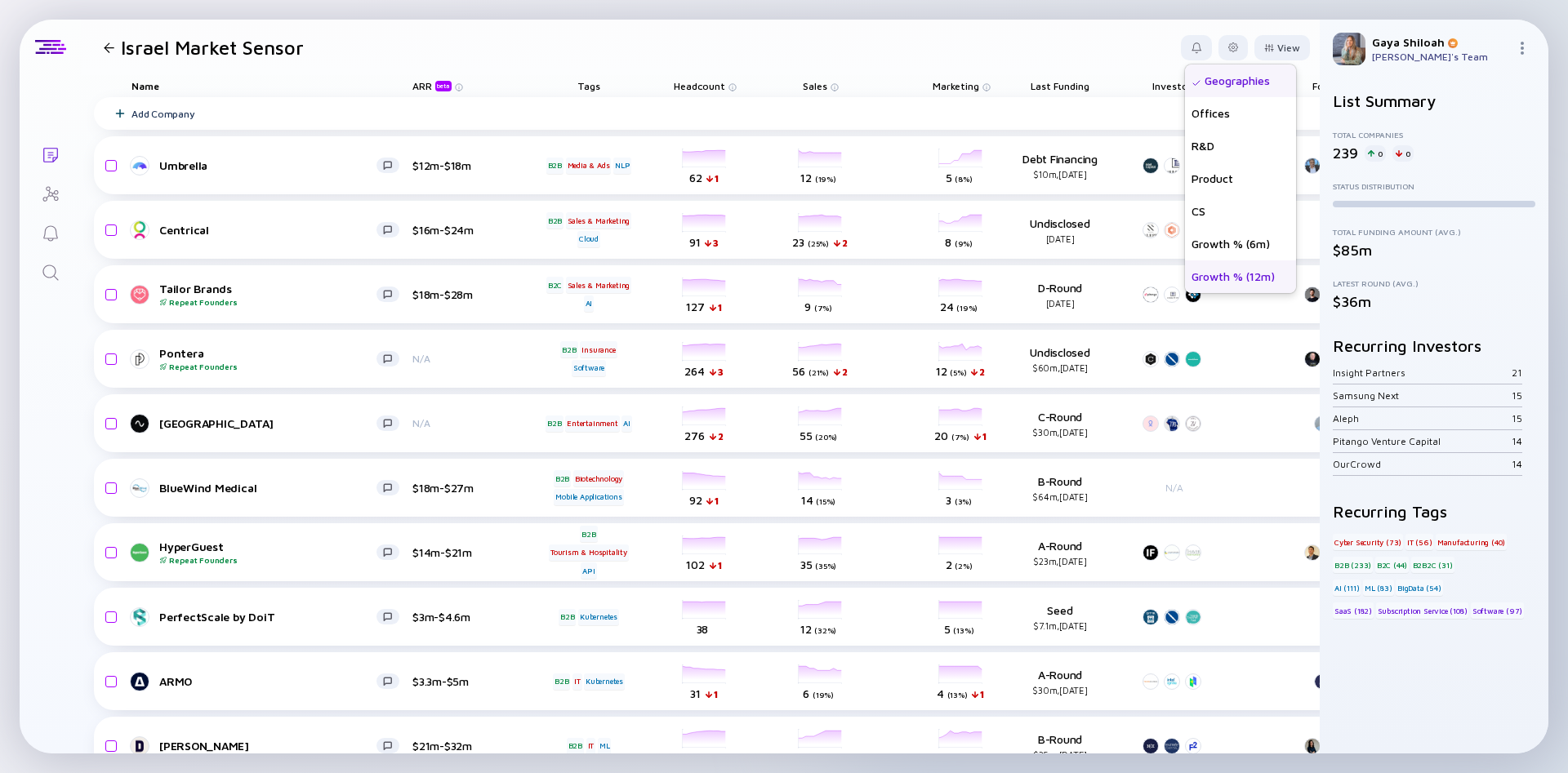 click on "Growth % (12m)" at bounding box center [1241, 277] 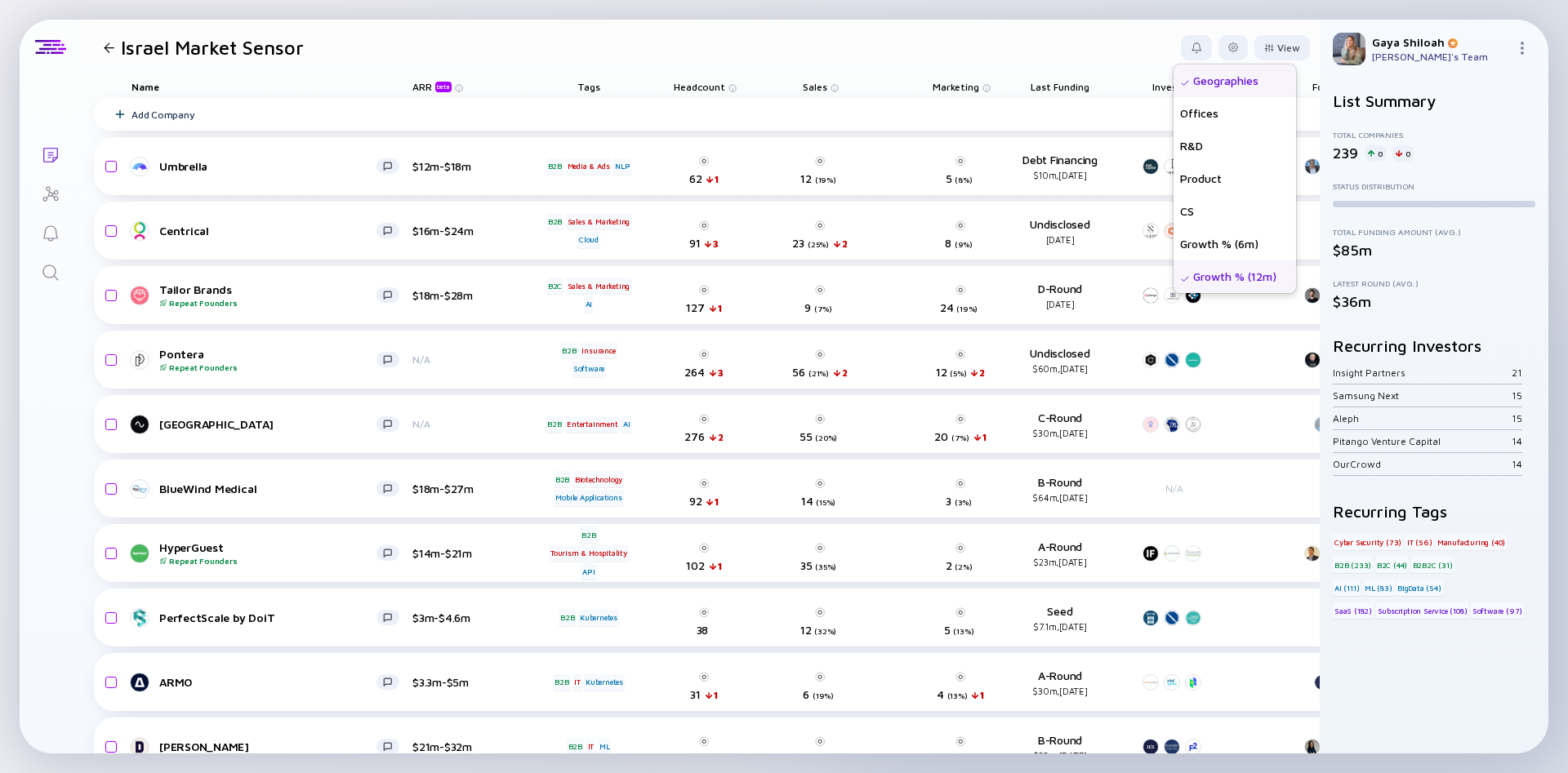 scroll, scrollTop: 1, scrollLeft: 0, axis: vertical 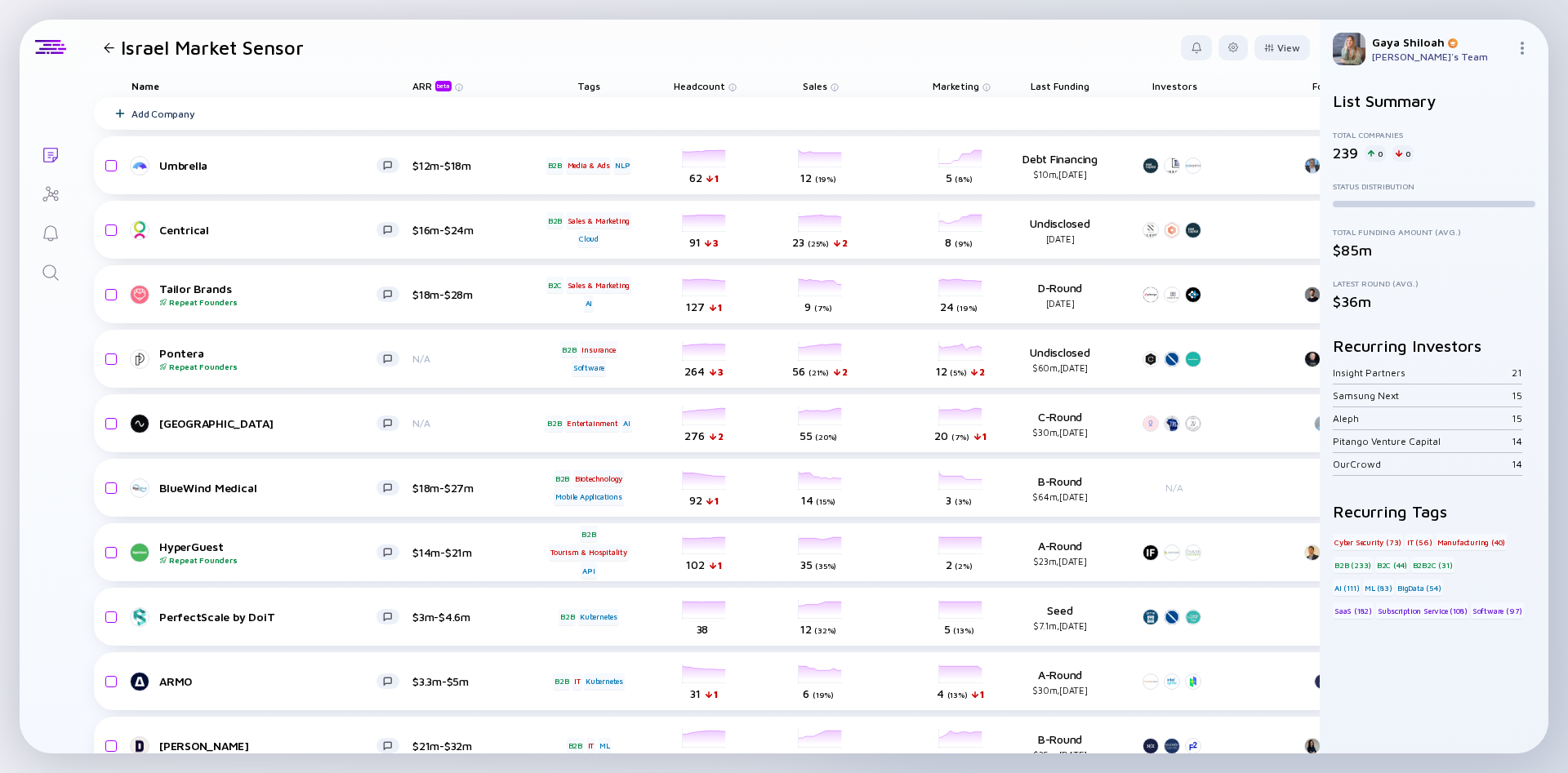 click on "Israel Market Sensor View Name Status Tags ARR beta Founders Date Added Headcount Sales Marketing Total Funding Last Funding Investors Geographies Offices R&D Product CS Growth % (6m) Growth % (12m)" at bounding box center [700, 47] 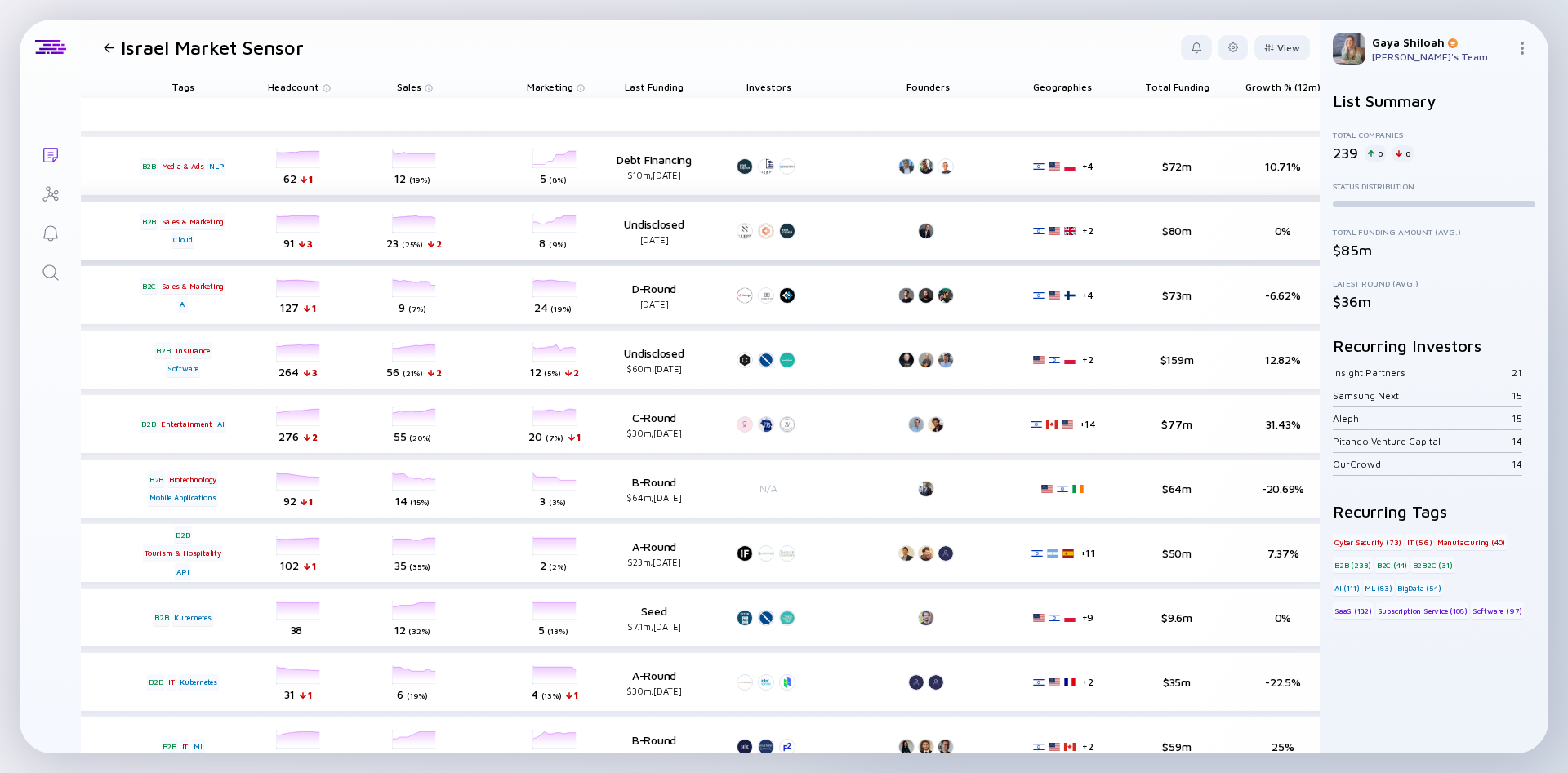 scroll, scrollTop: 0, scrollLeft: 493, axis: horizontal 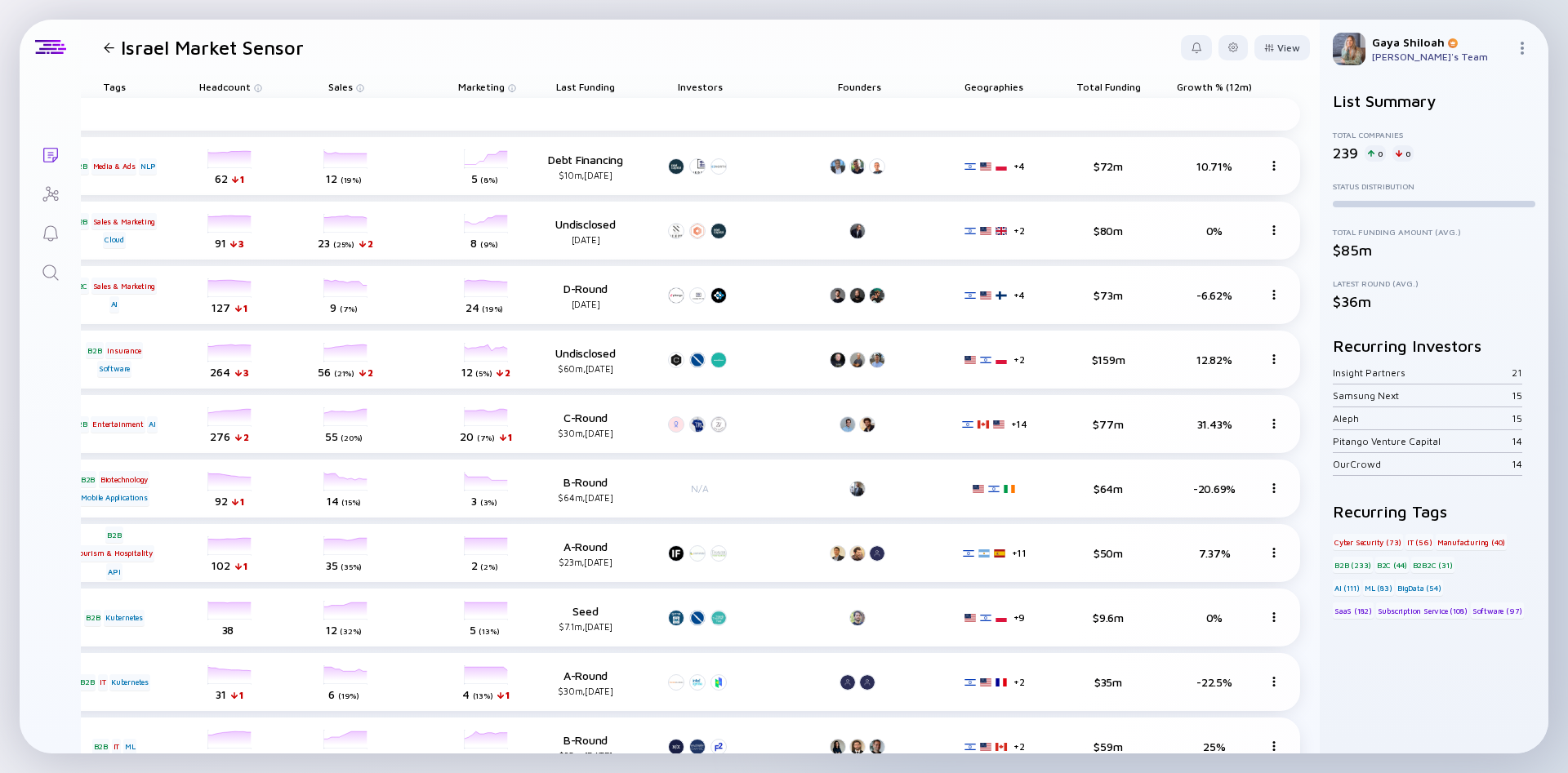 click on "Add Company Umbrella $12m-$18m
B2B Media & Ads NLP headcount-anodot 62 1 Headcount salesColumn-anodot 12 ( 19% ) Sales marketingColumn-anodot 5 ( 8% ) Marketing Debt Financing $10m,
[DATE]       +  4 $72m
10.71%
Centrical $16m-$24m
B2B Sales & Marketing Cloud headcount-centrical 91 3 Headcount salesColumn-centrical 23 ( 25% ) 2 Sales marketingColumn-centrical 8 ( 9% ) Marketing Undisclosed
[DATE]       +  2 $80m
0% Tailor Brands Repeat Founders $18m-$28m
B2C Sales & Marketing AI headcount-tailor-brands 127 1 Headcount salesColumn-tailor-brands 9 ( 7% ) Sales marketingColumn-tailor-brands 24 ( 19% ) Marketing D-Round
[DATE]       +  4 $73m
-6.62%
Pontera Repeat Founders N/A B2B Insurance Software headcount-pontera 264 3 Headcount salesColumn-[GEOGRAPHIC_DATA] 56 ( 21% ) 2 Sales marketingColumn-pontera 12 ( 5% ) 2 Marketing Undisclosed $60m,
[DATE]       +  2 N/A AI" at bounding box center [460, 759] 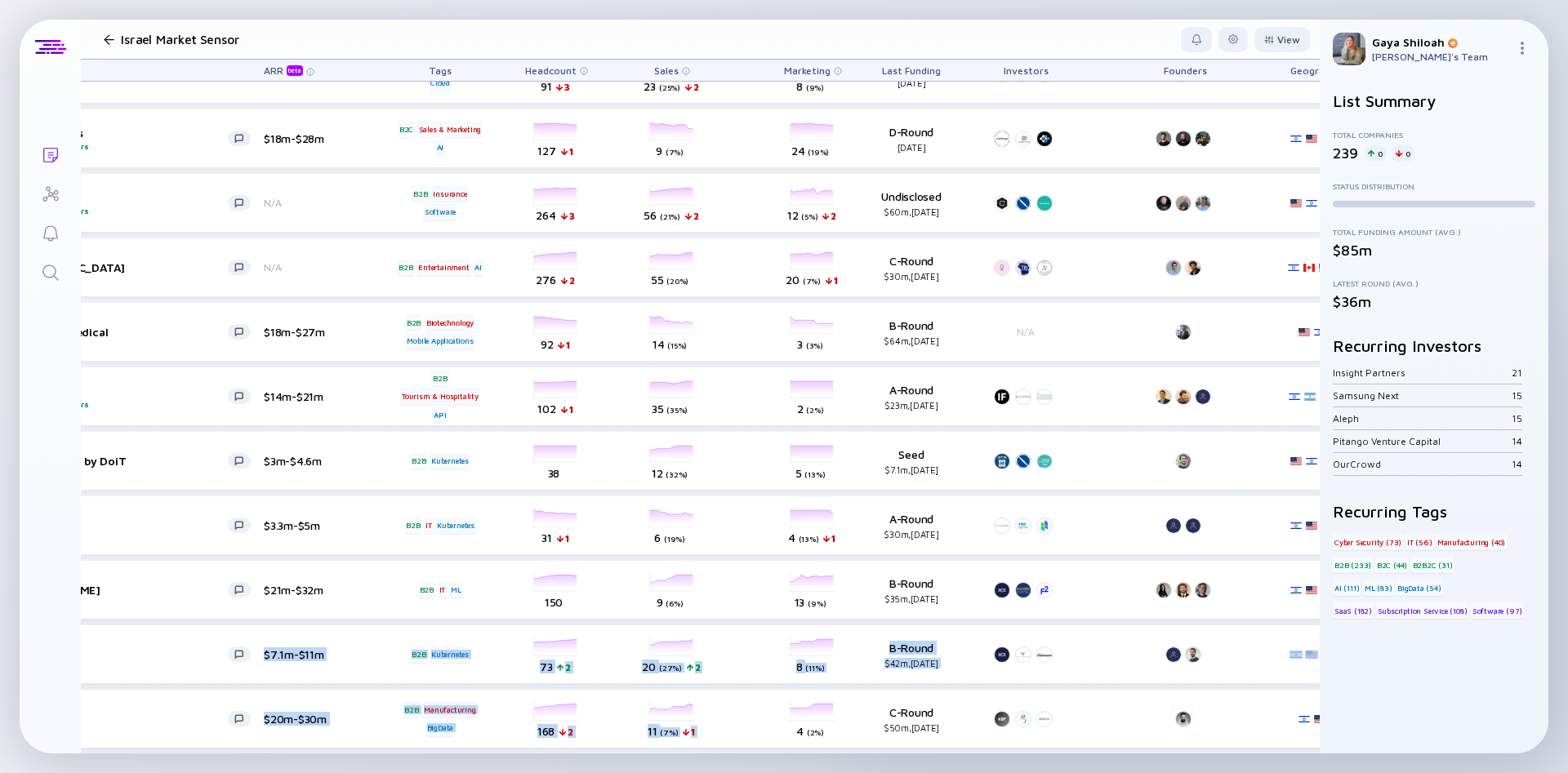 scroll, scrollTop: 157, scrollLeft: 0, axis: vertical 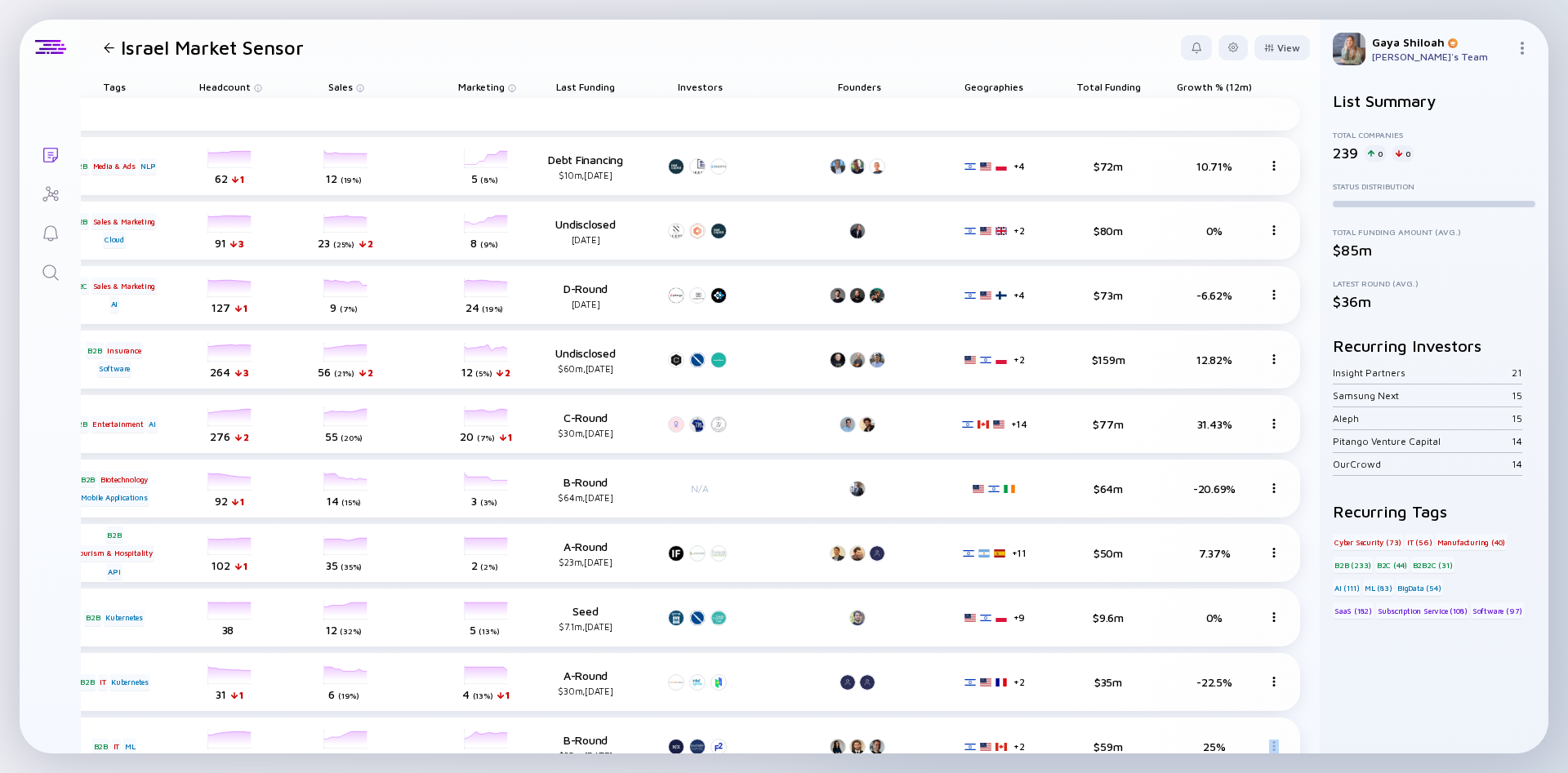 click on "Growth % (12m)" at bounding box center [1214, 87] 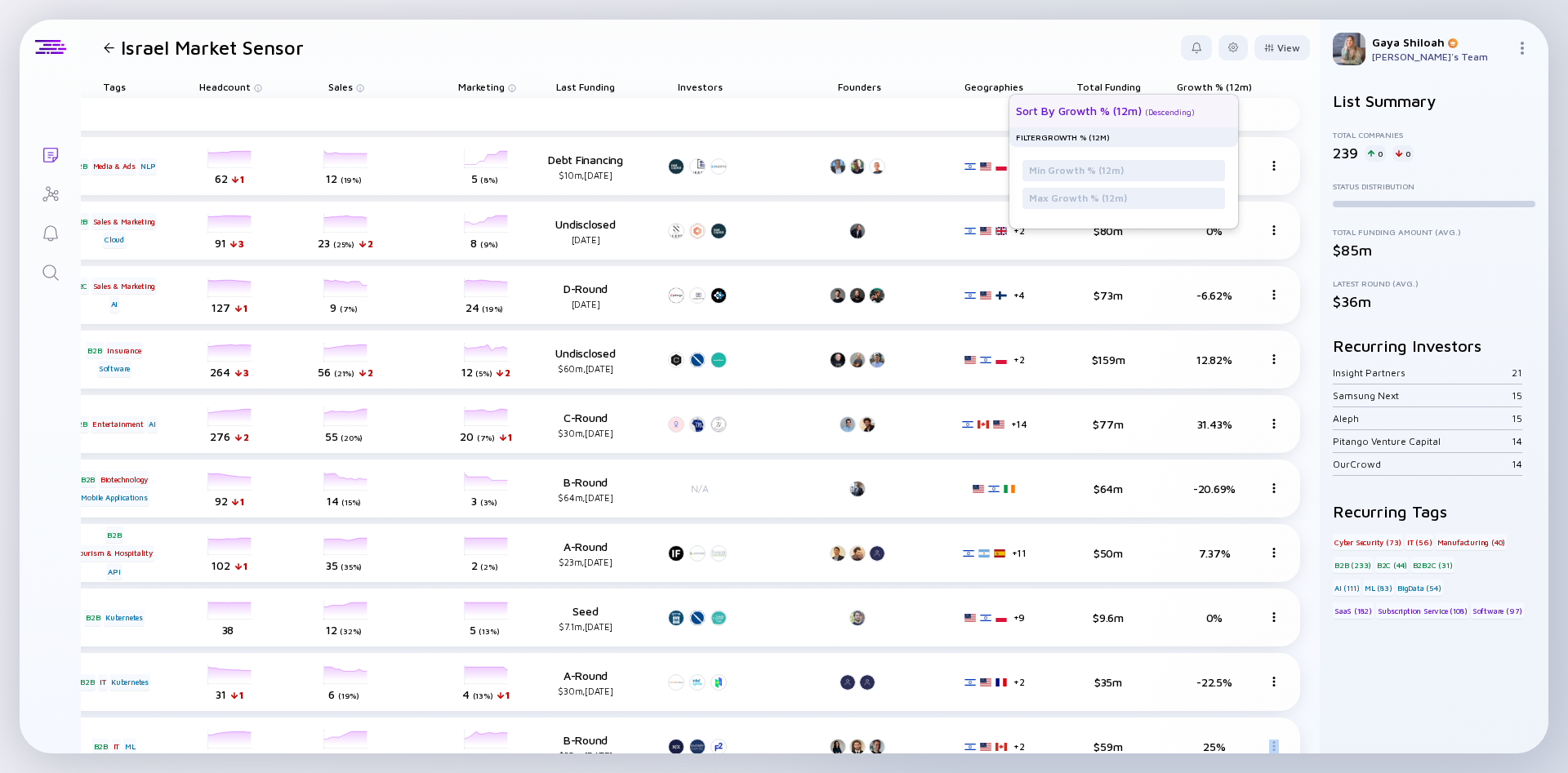 click on "( Descending )" at bounding box center [1169, 112] 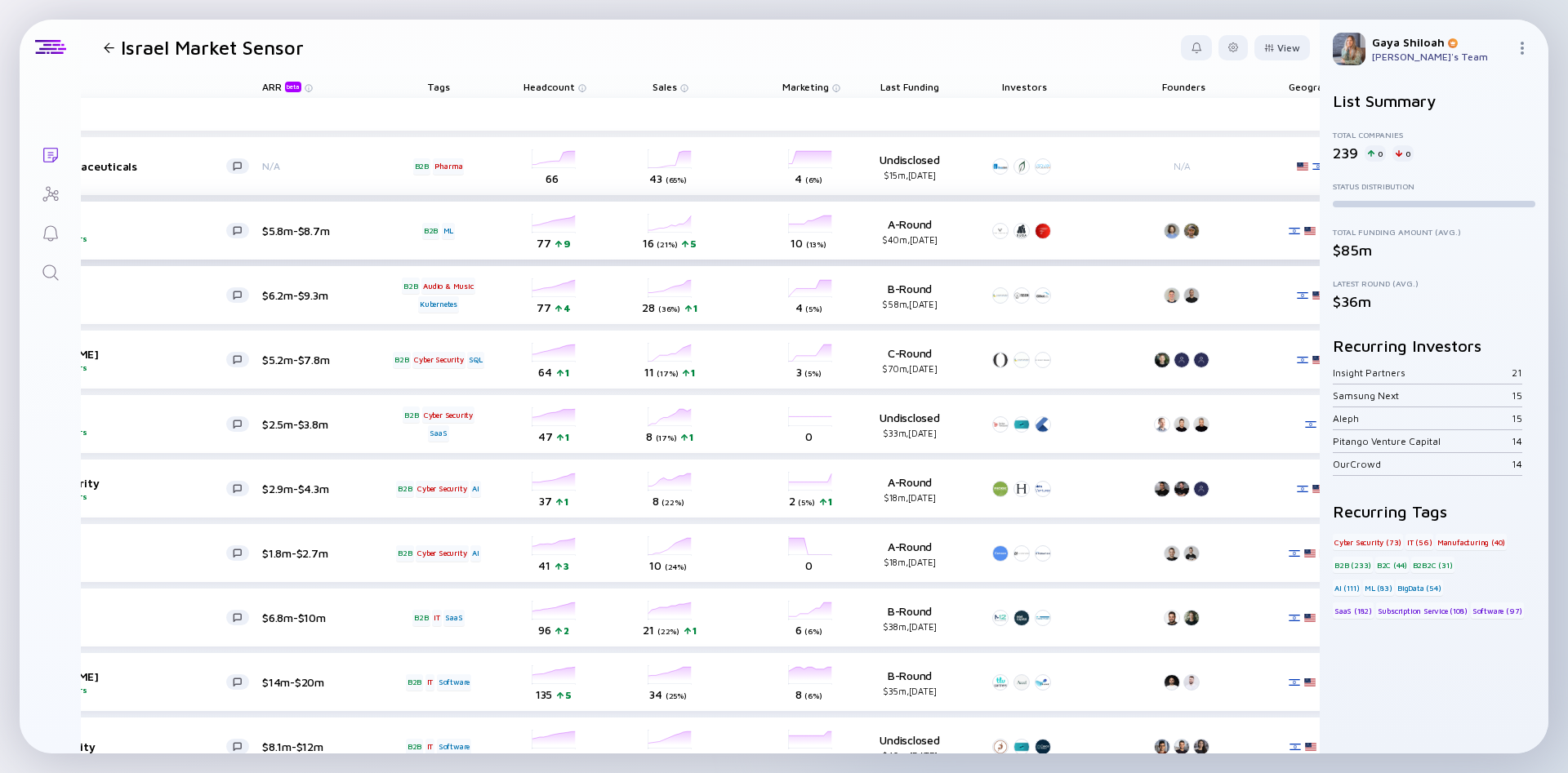 scroll, scrollTop: 0, scrollLeft: 0, axis: both 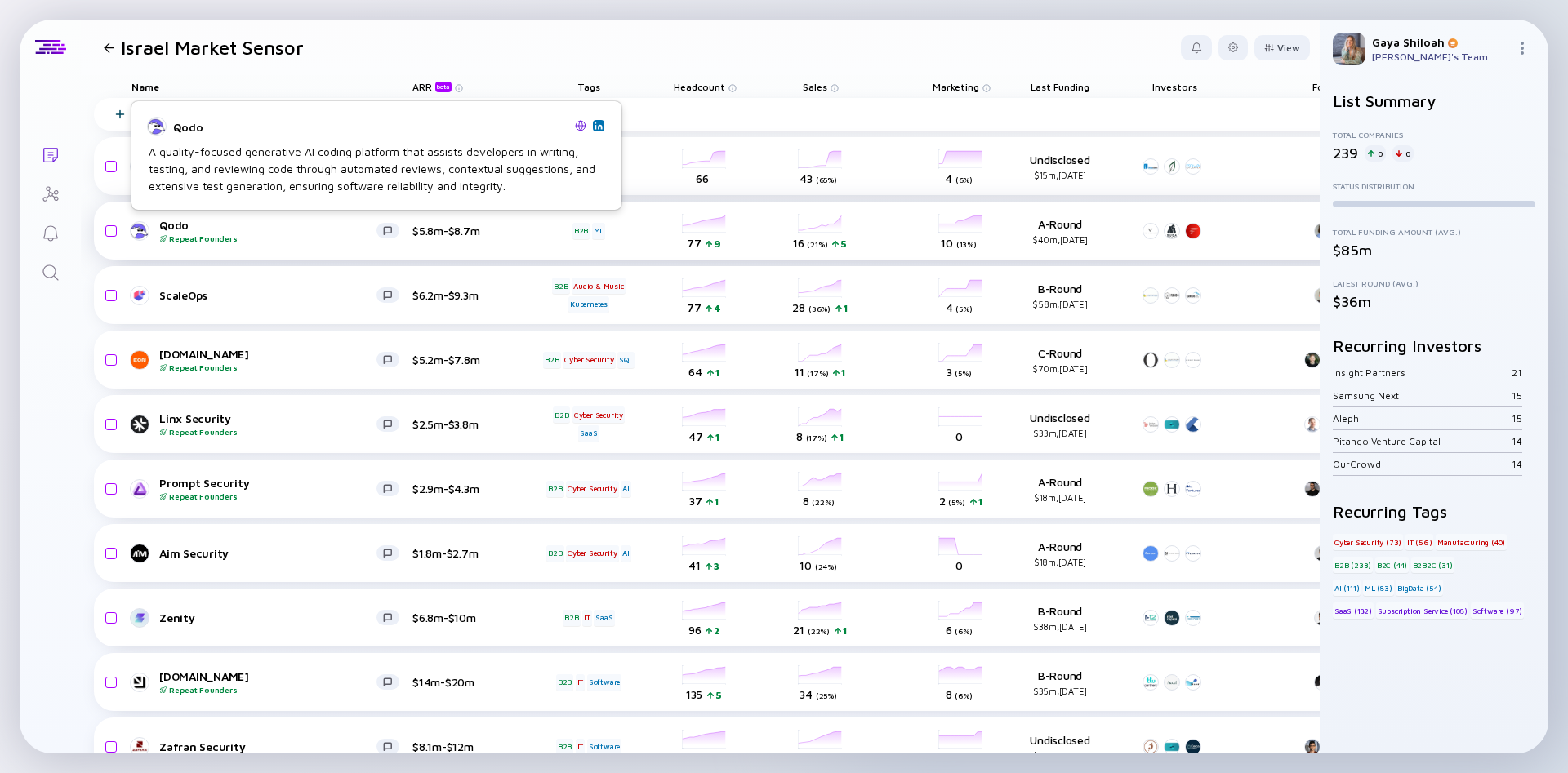 click on "Qodo Repeat Founders" at bounding box center [268, 230] 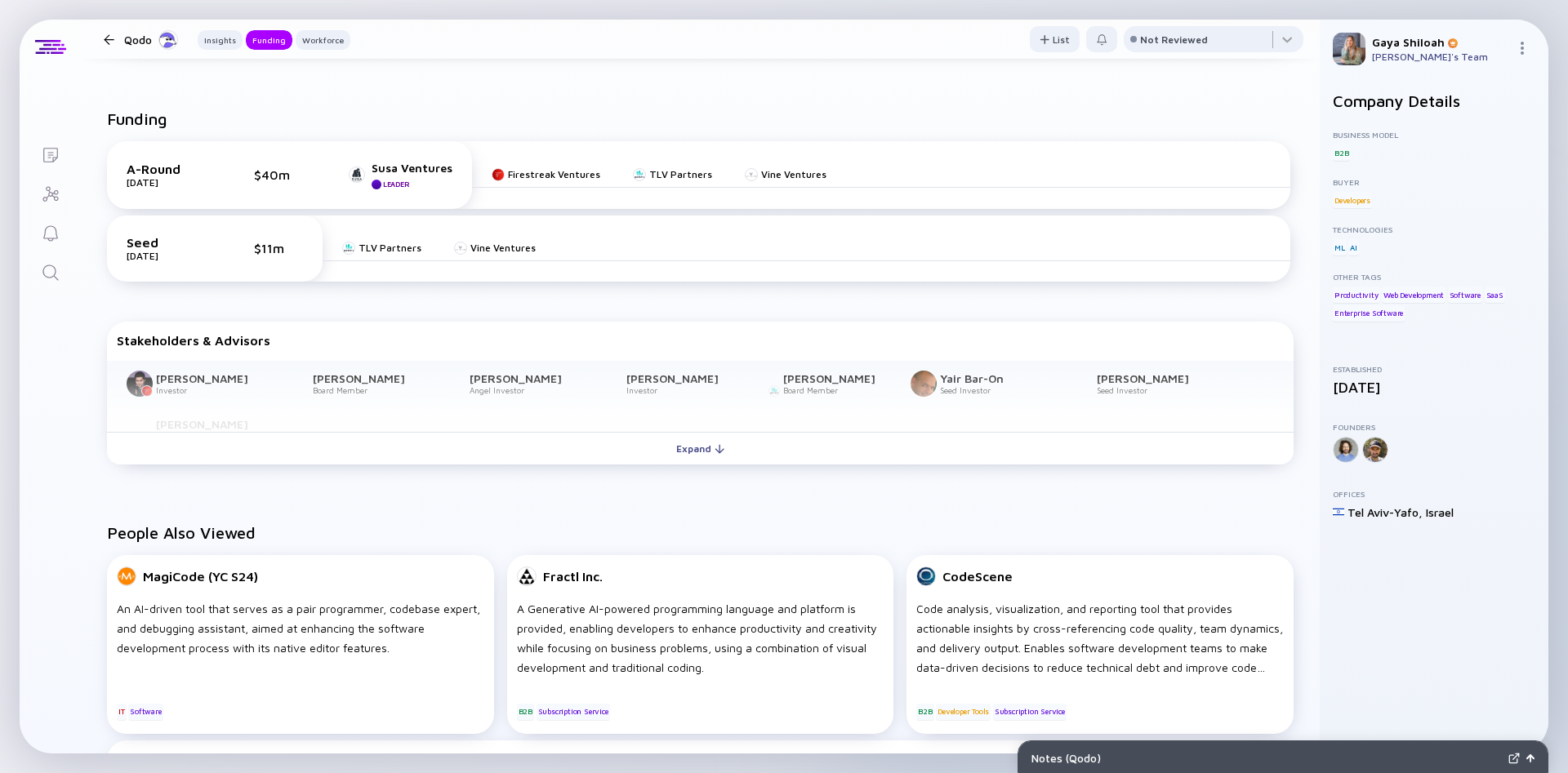 scroll, scrollTop: 642, scrollLeft: 0, axis: vertical 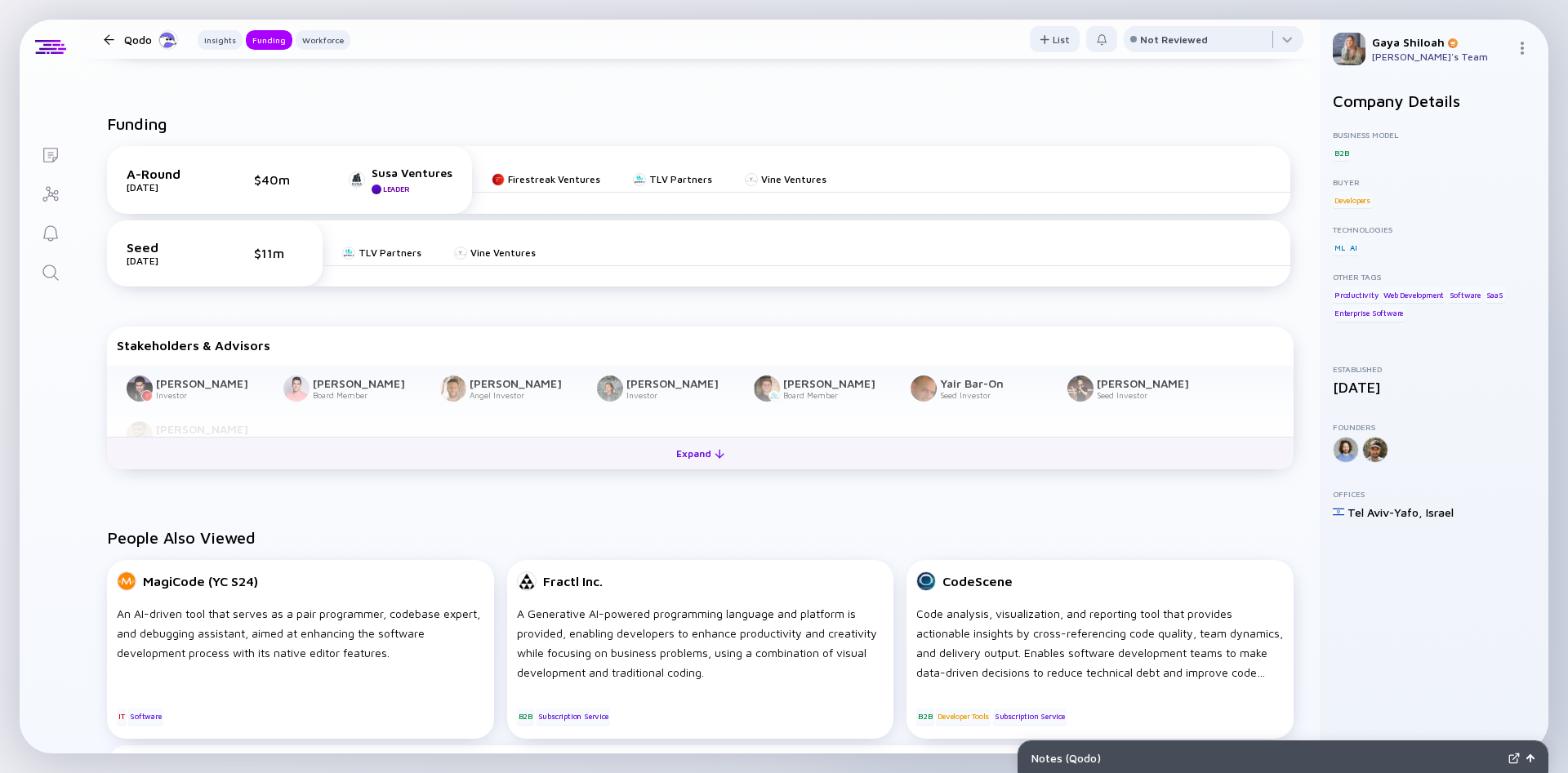 click on "Expand" at bounding box center [700, 453] 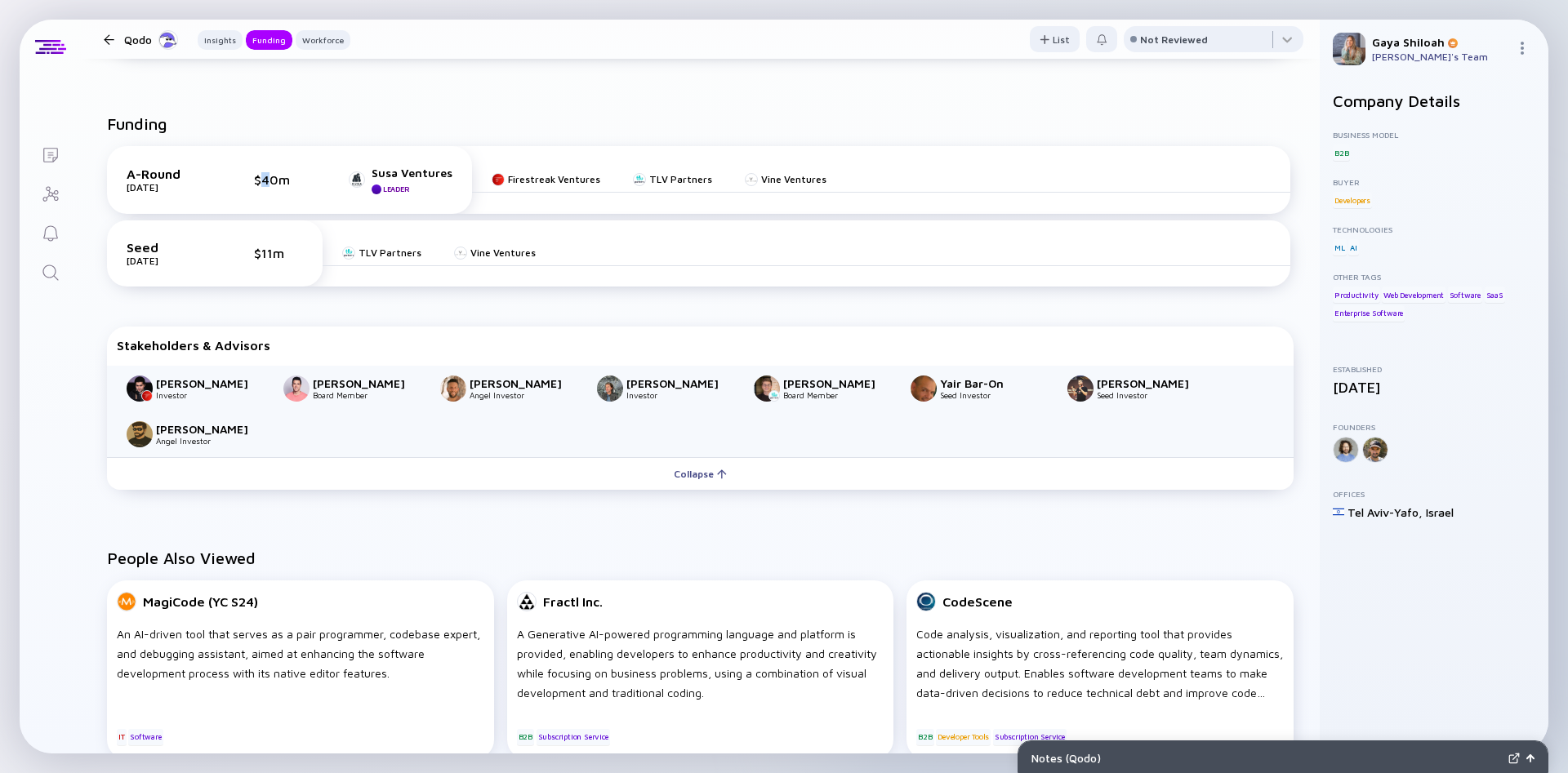 click on "A-Round   [DATE]   $40m Susa Ventures Leader" at bounding box center (289, 180) 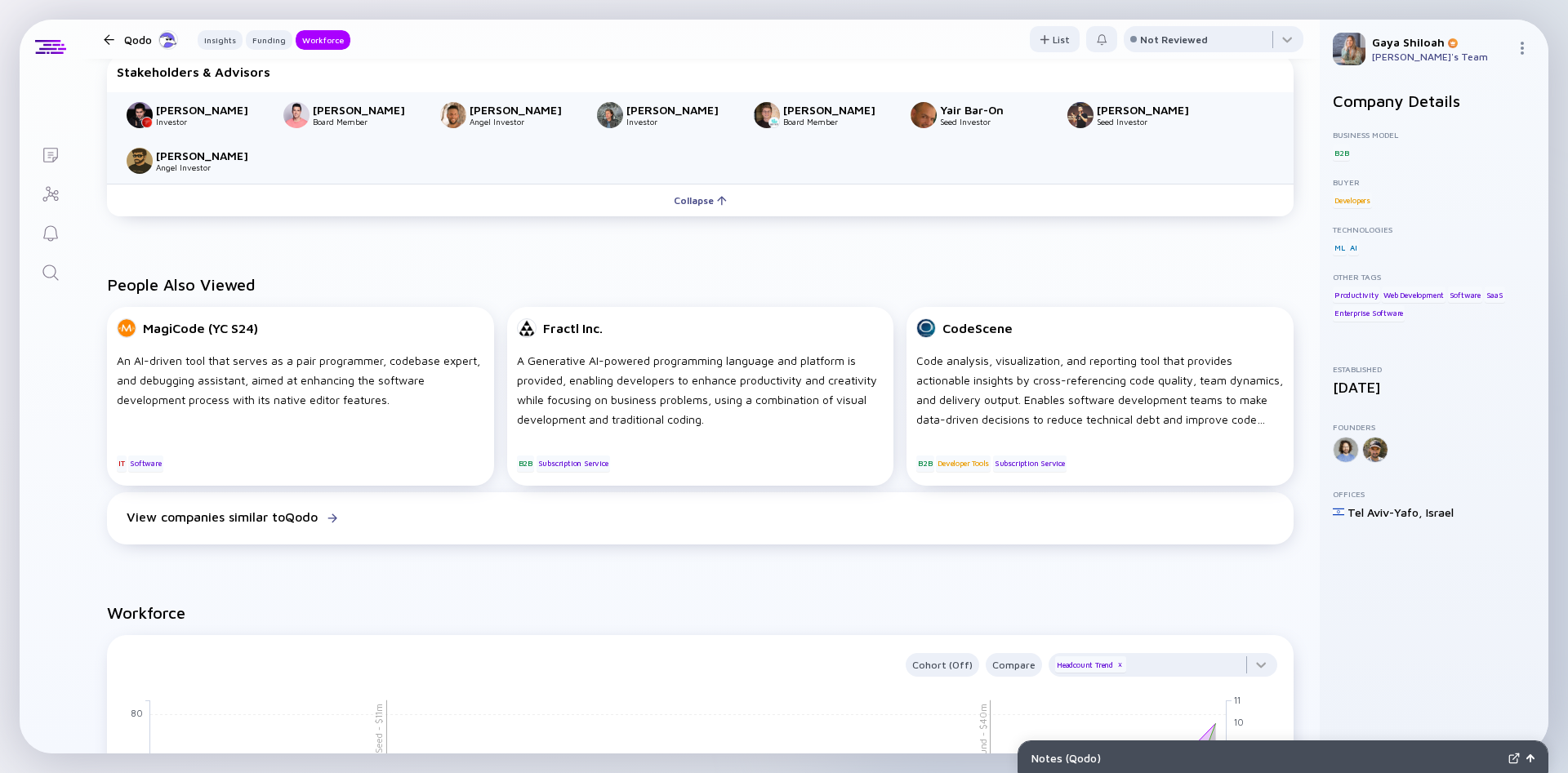 scroll, scrollTop: 916, scrollLeft: 0, axis: vertical 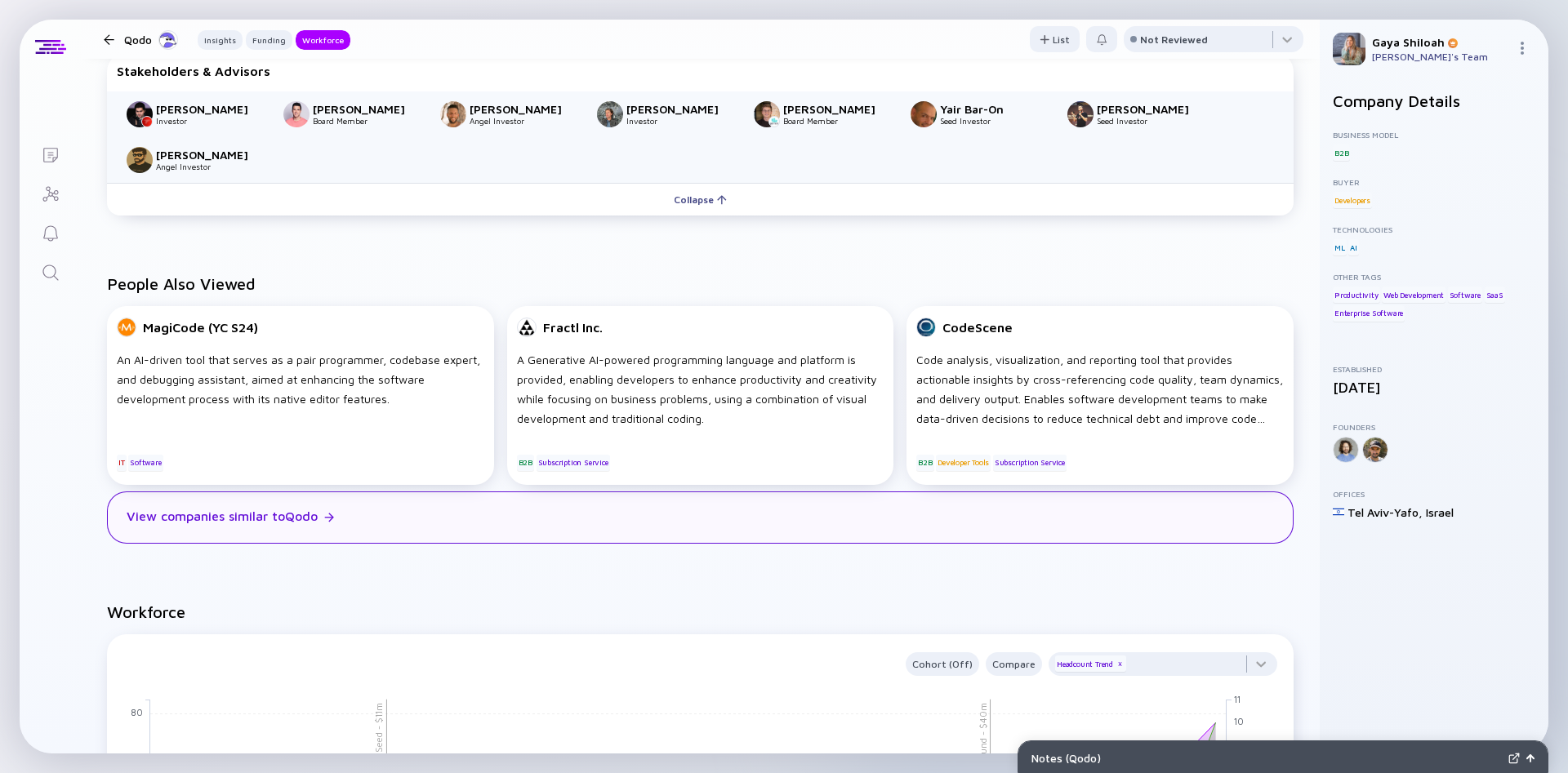 click at bounding box center (329, 518) 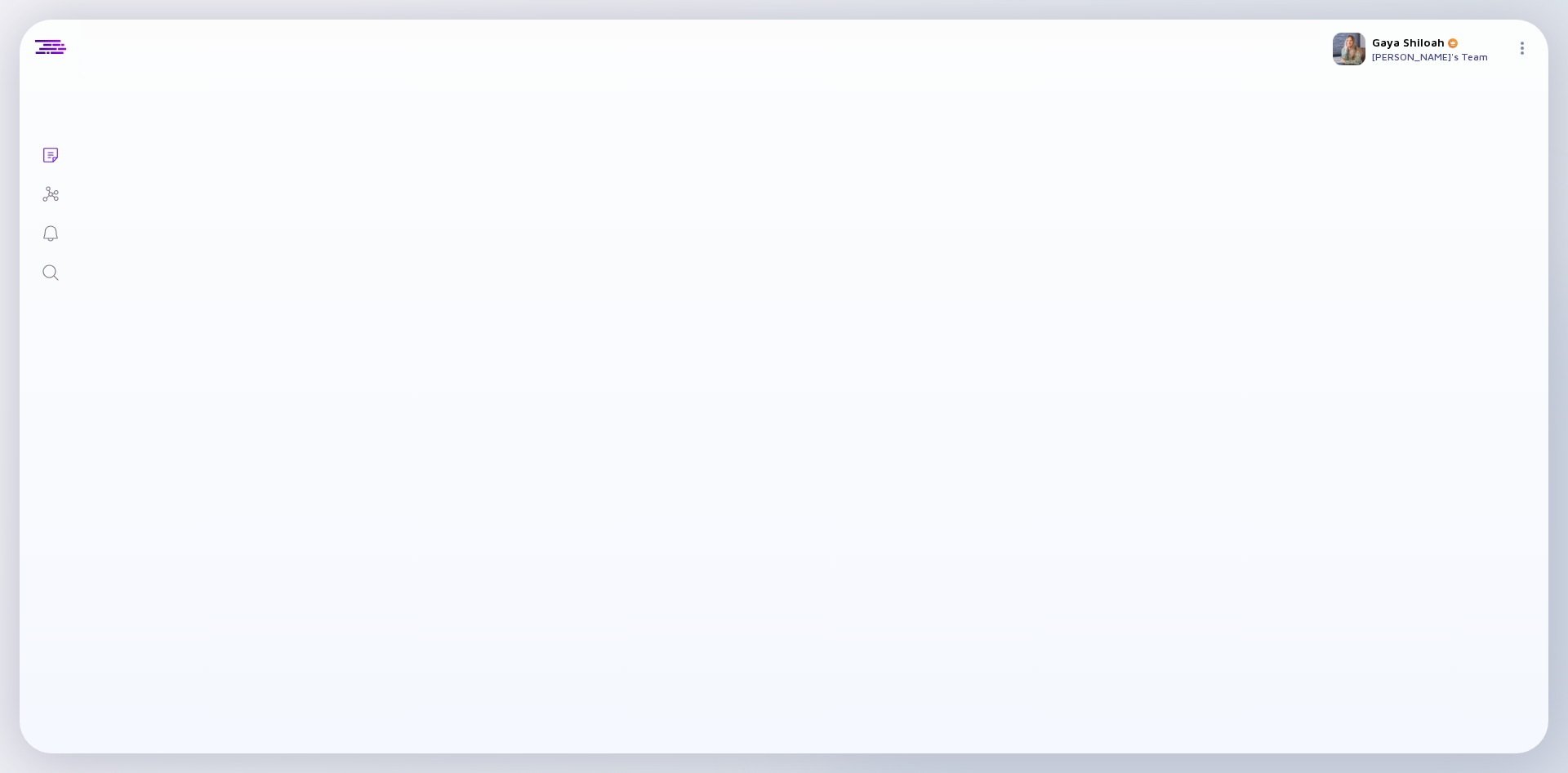 scroll, scrollTop: 0, scrollLeft: 0, axis: both 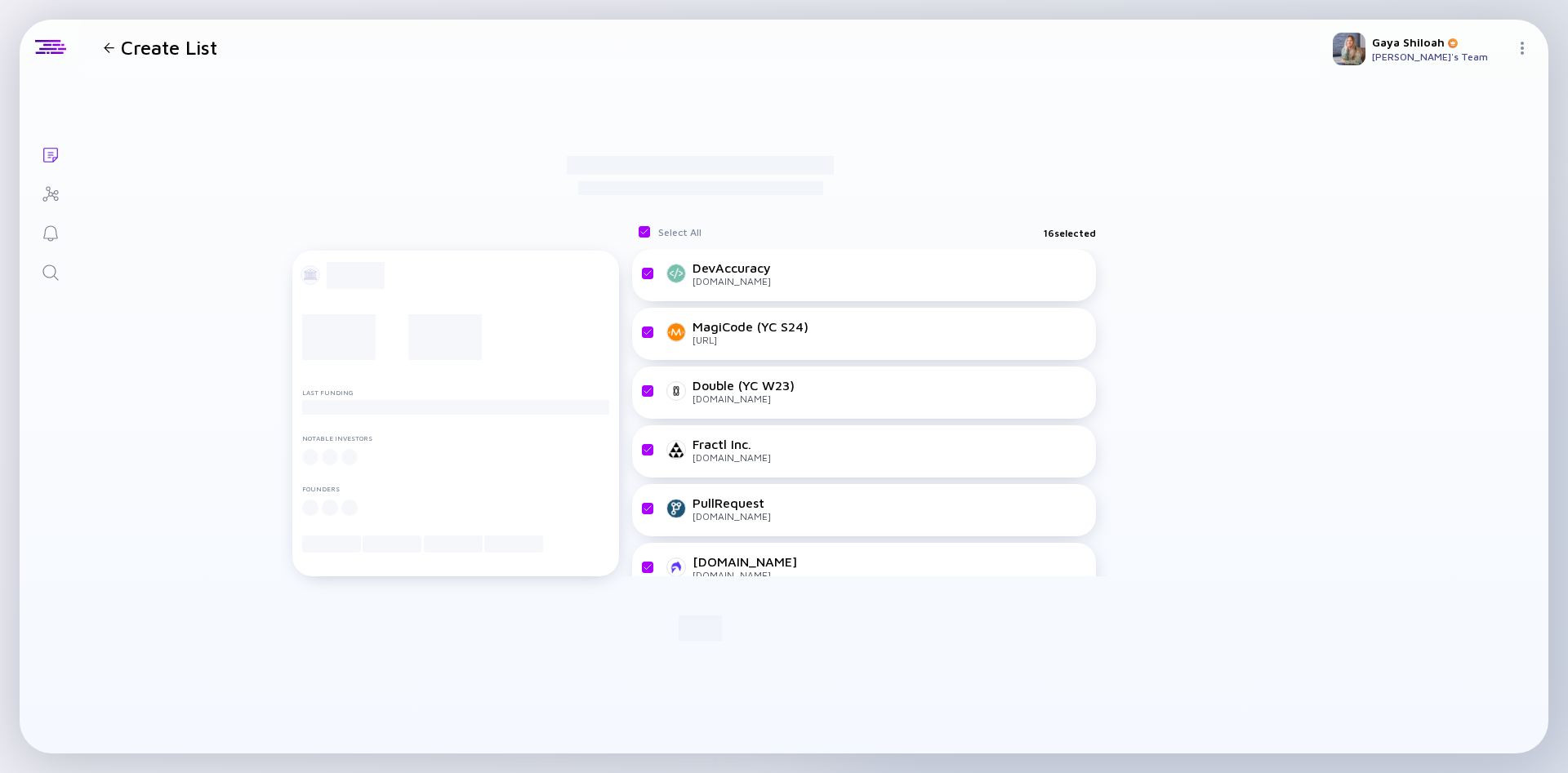 checkbox on "true" 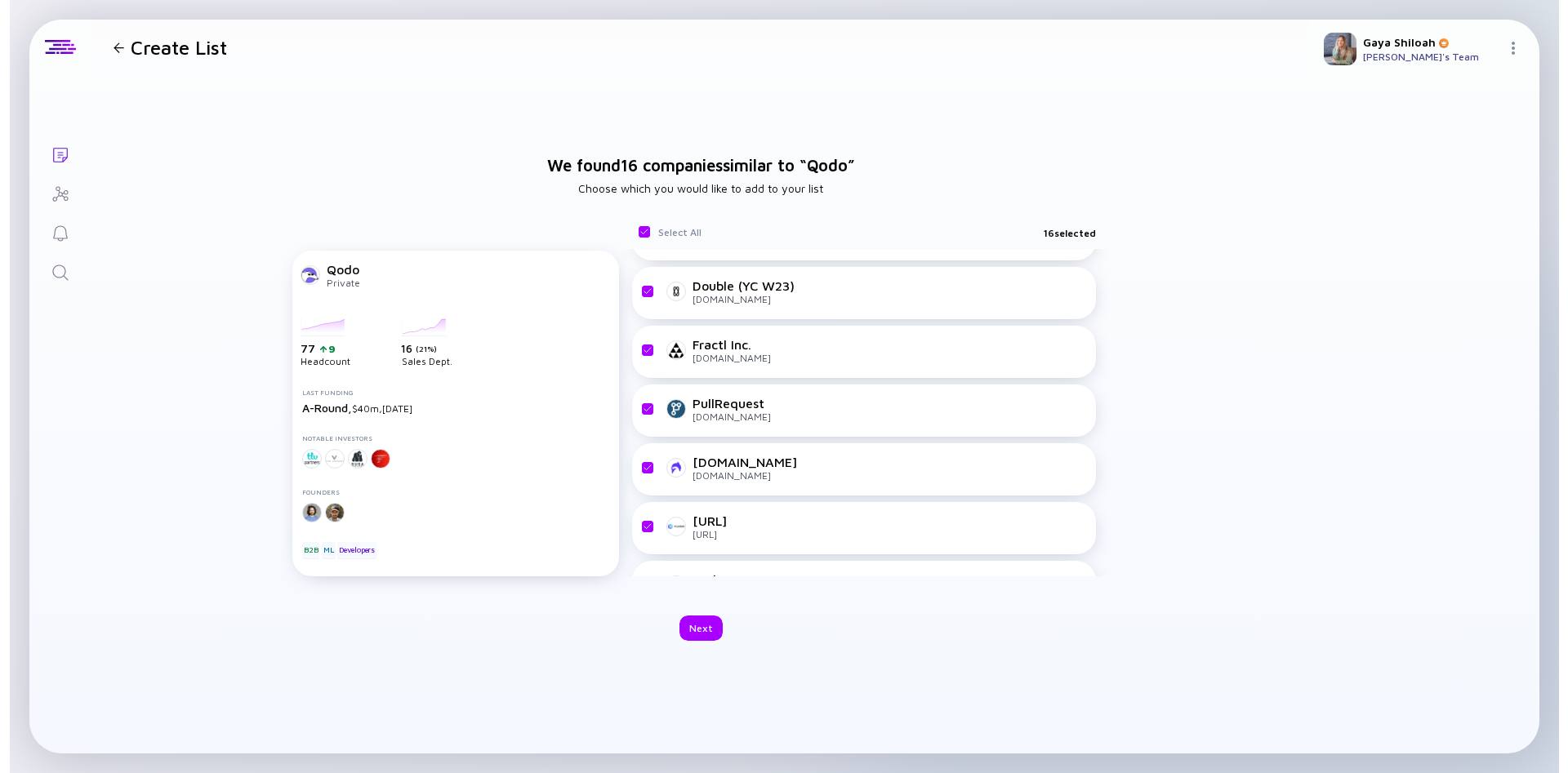 scroll, scrollTop: 78, scrollLeft: 0, axis: vertical 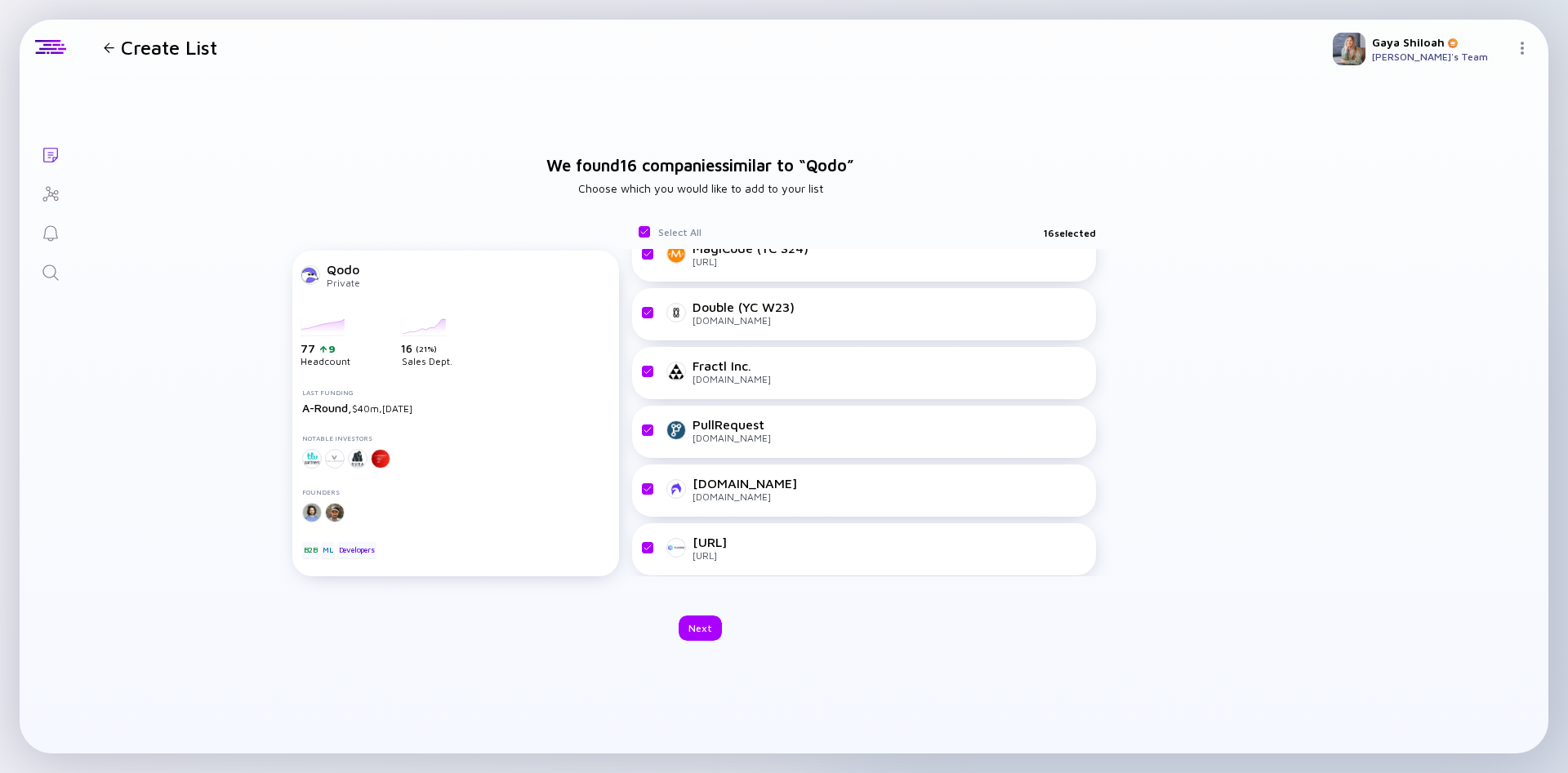 click at bounding box center [109, 47] 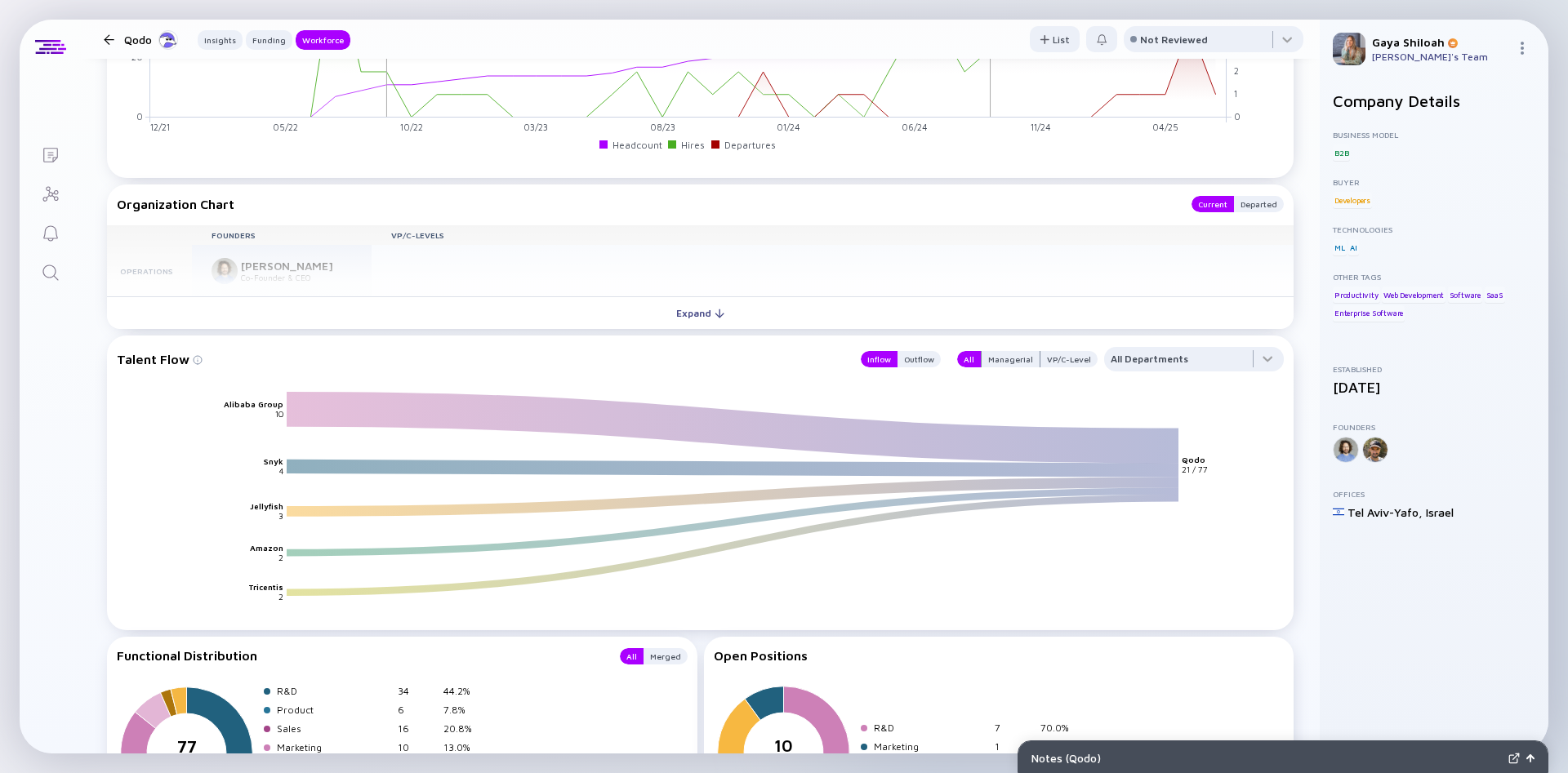 scroll, scrollTop: 1728, scrollLeft: 0, axis: vertical 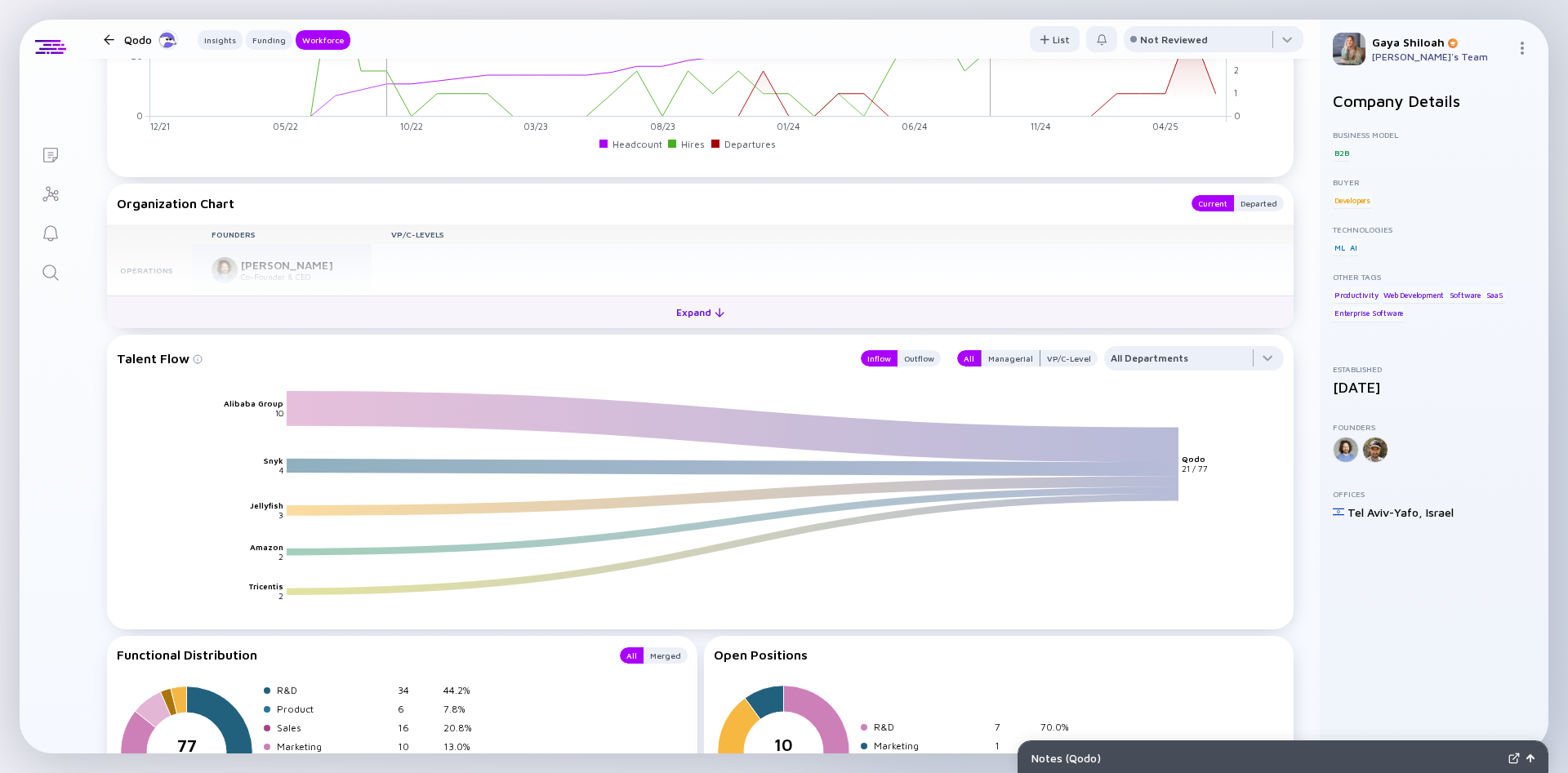 click on "Expand" at bounding box center (700, 312) 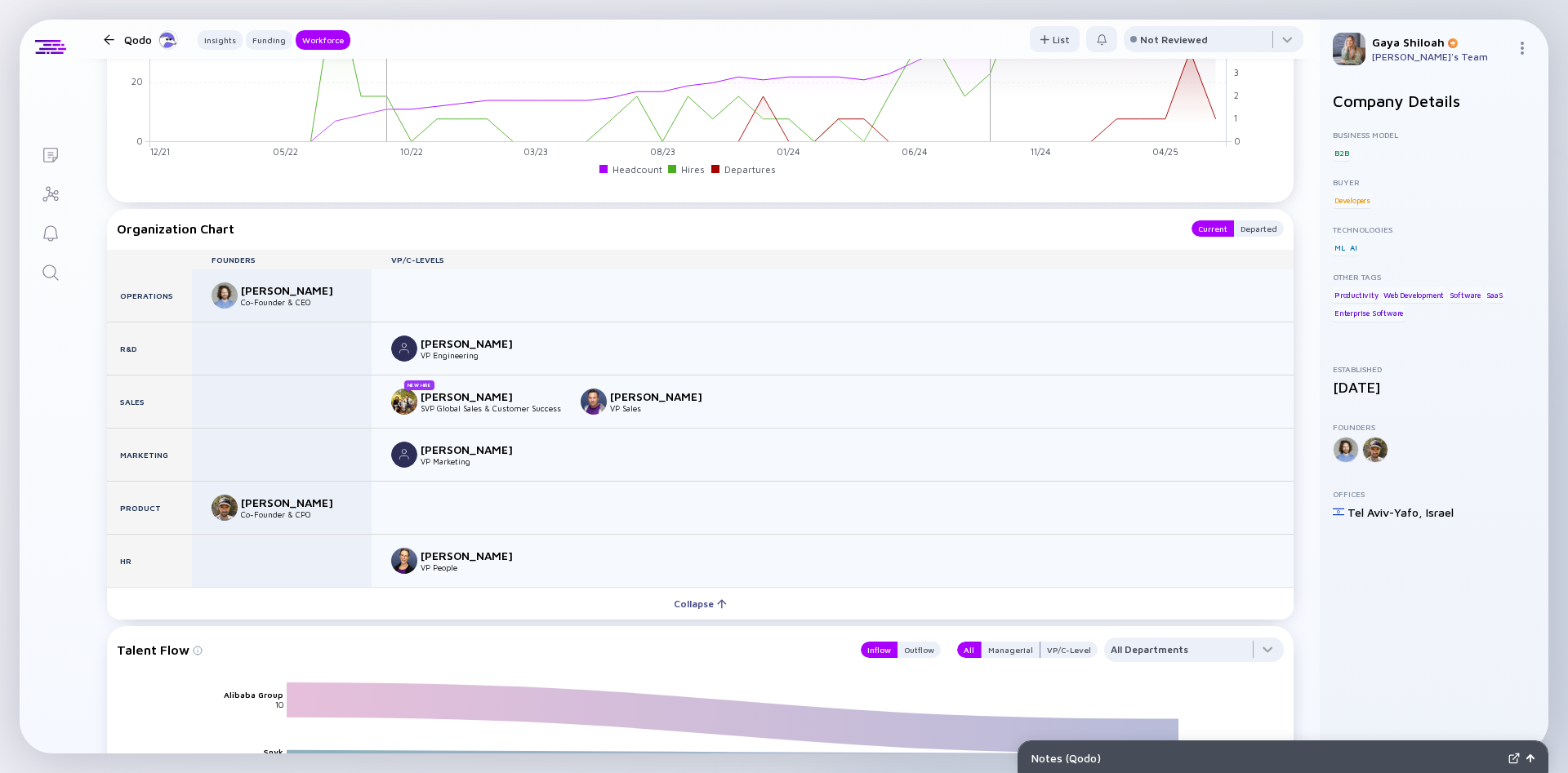 scroll, scrollTop: 1704, scrollLeft: 0, axis: vertical 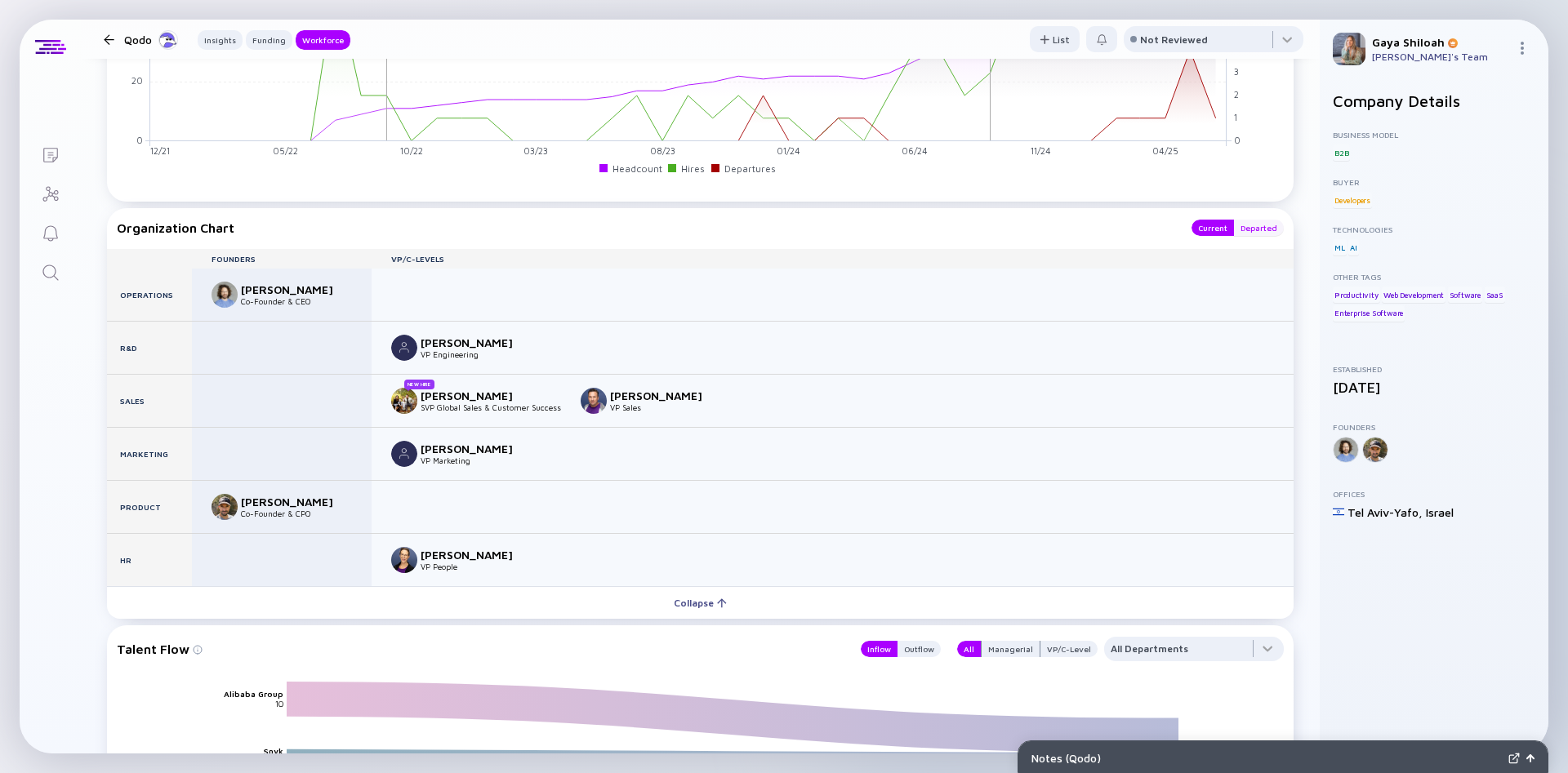 click on "Departed" at bounding box center (1258, 228) 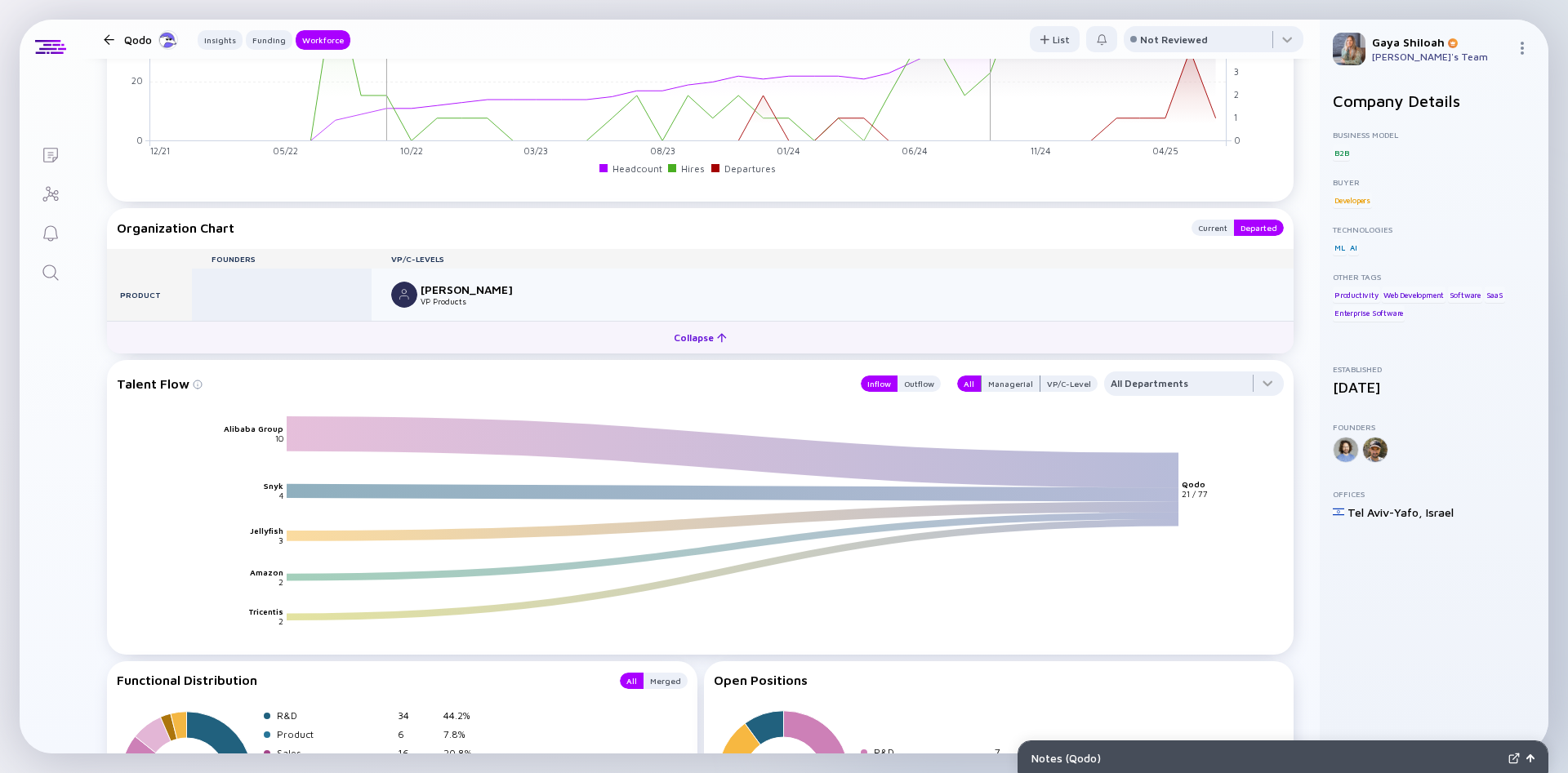 click on "Collapse" at bounding box center [700, 337] 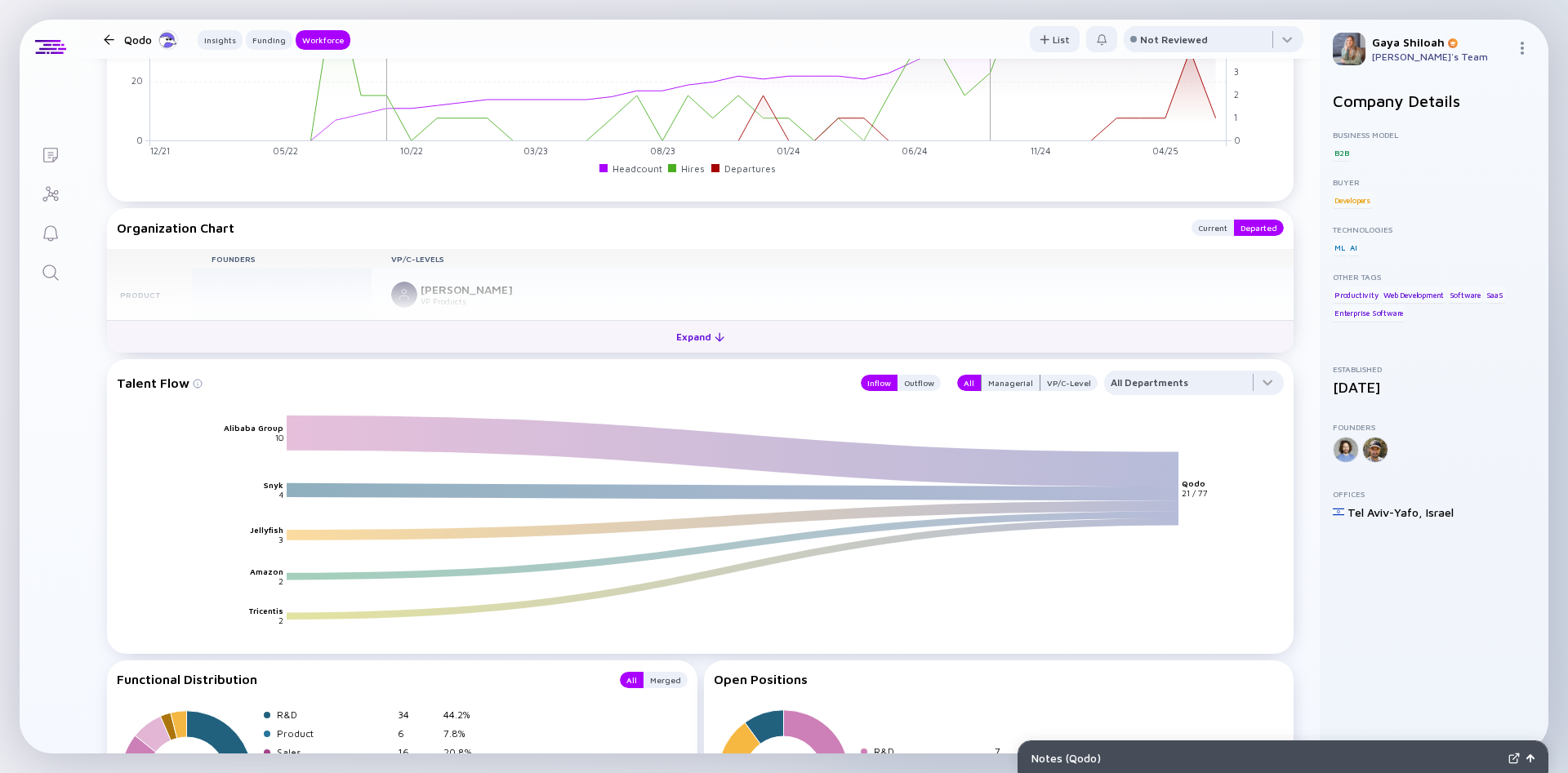 click on "Expand" at bounding box center [700, 336] 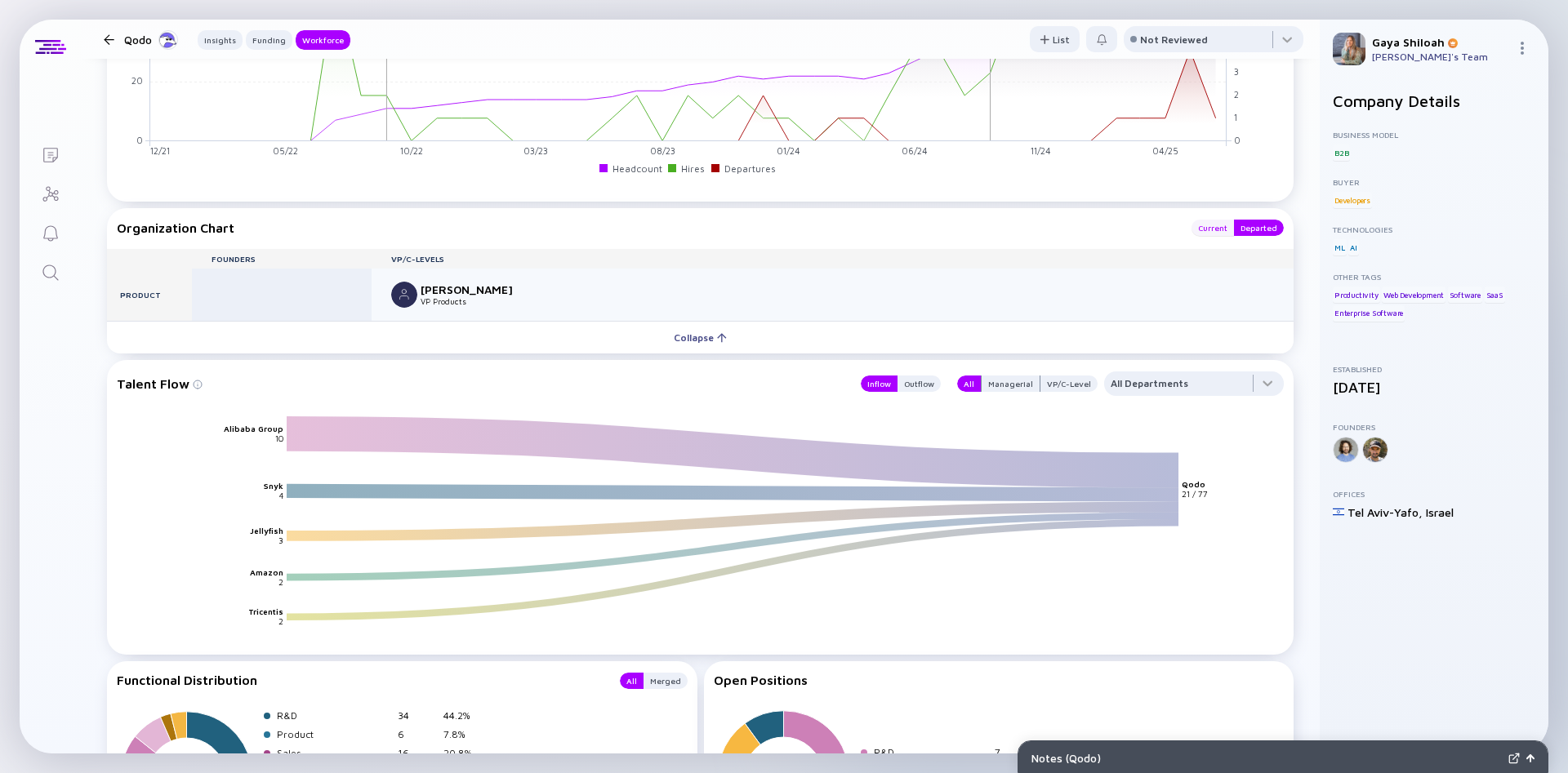 click on "Current" at bounding box center (1213, 228) 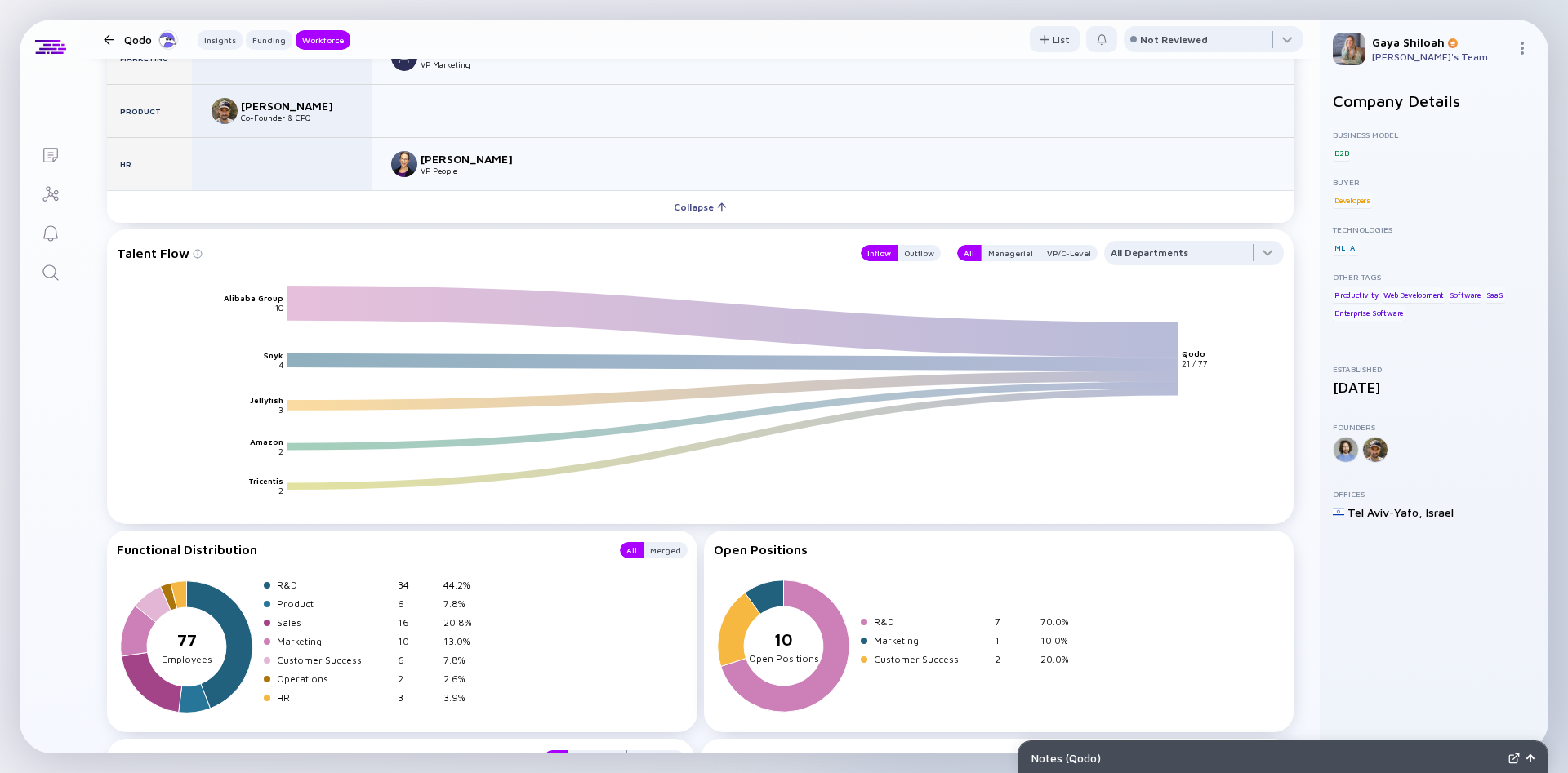 scroll, scrollTop: 2100, scrollLeft: 0, axis: vertical 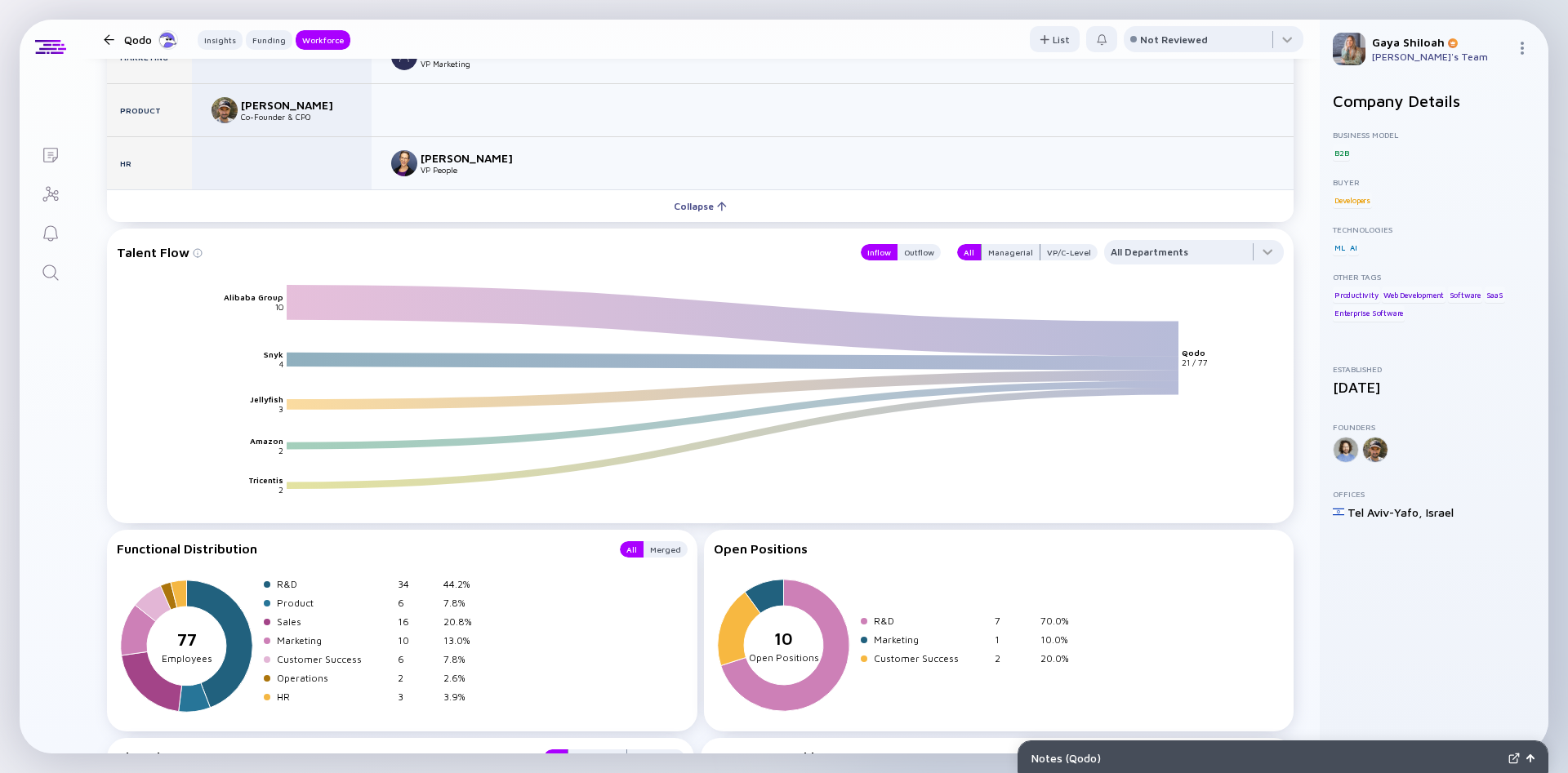 click 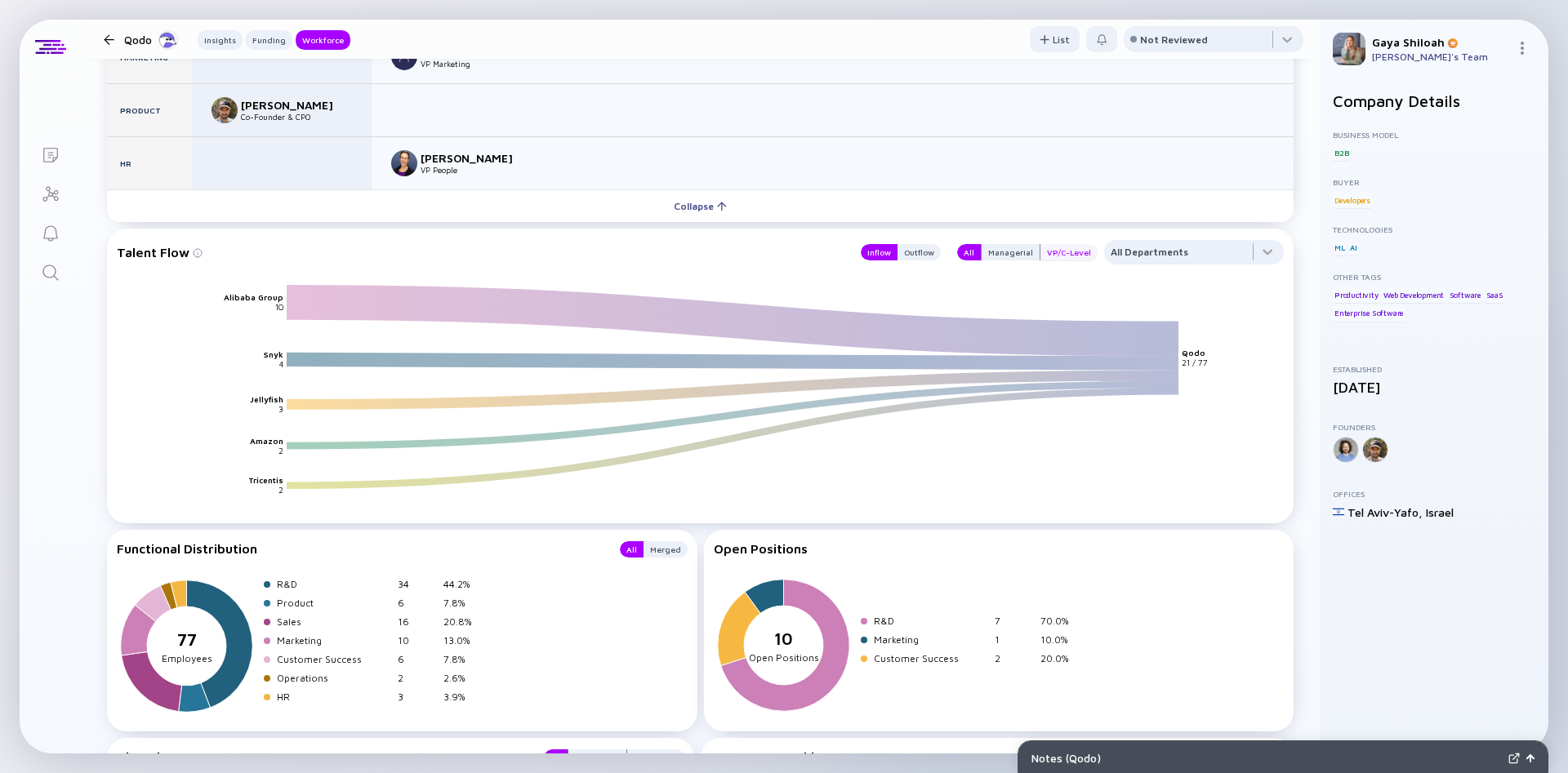 click on "VP/C-Level" at bounding box center (1069, 252) 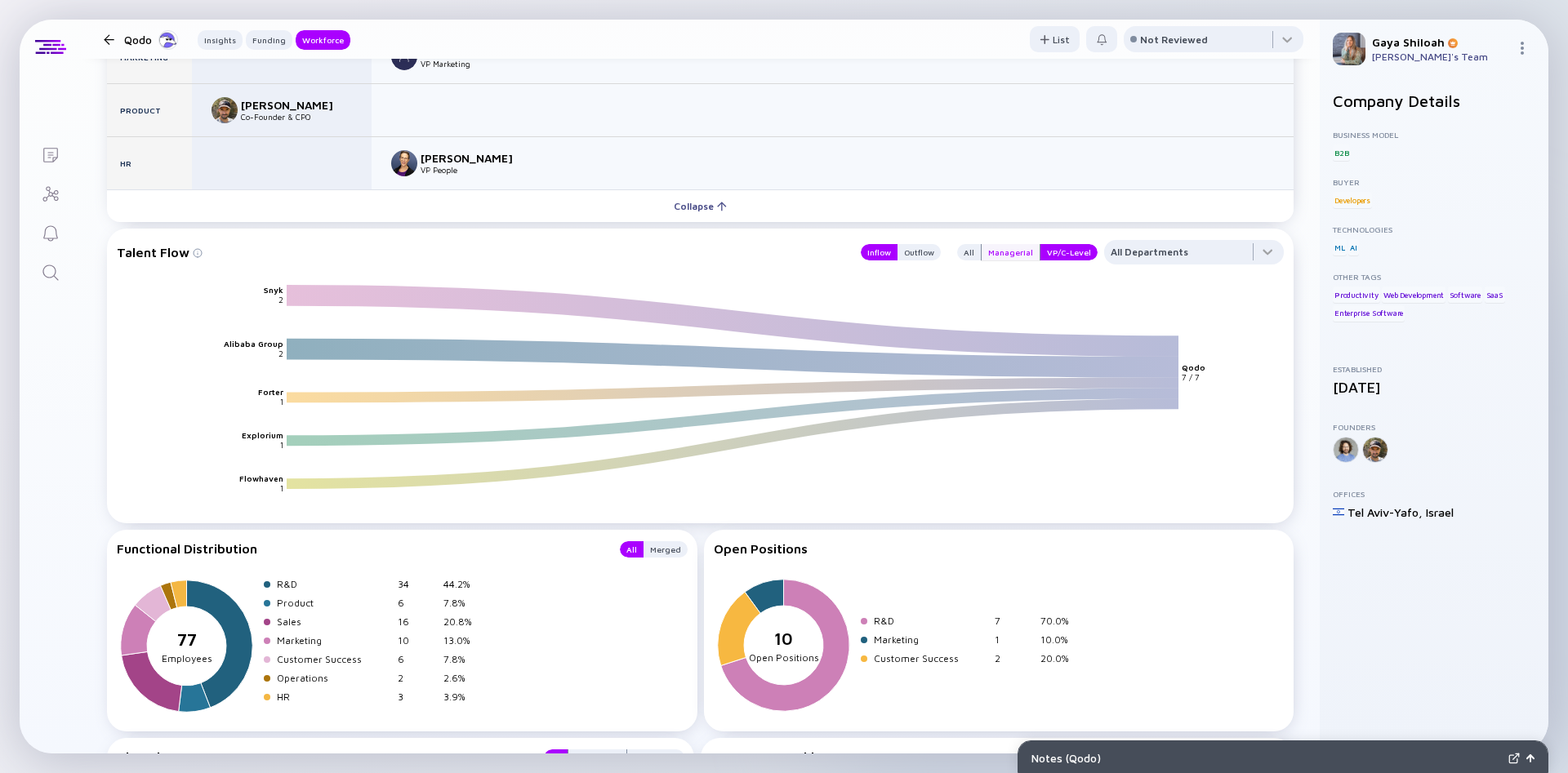 click on "Managerial" at bounding box center (1010, 252) 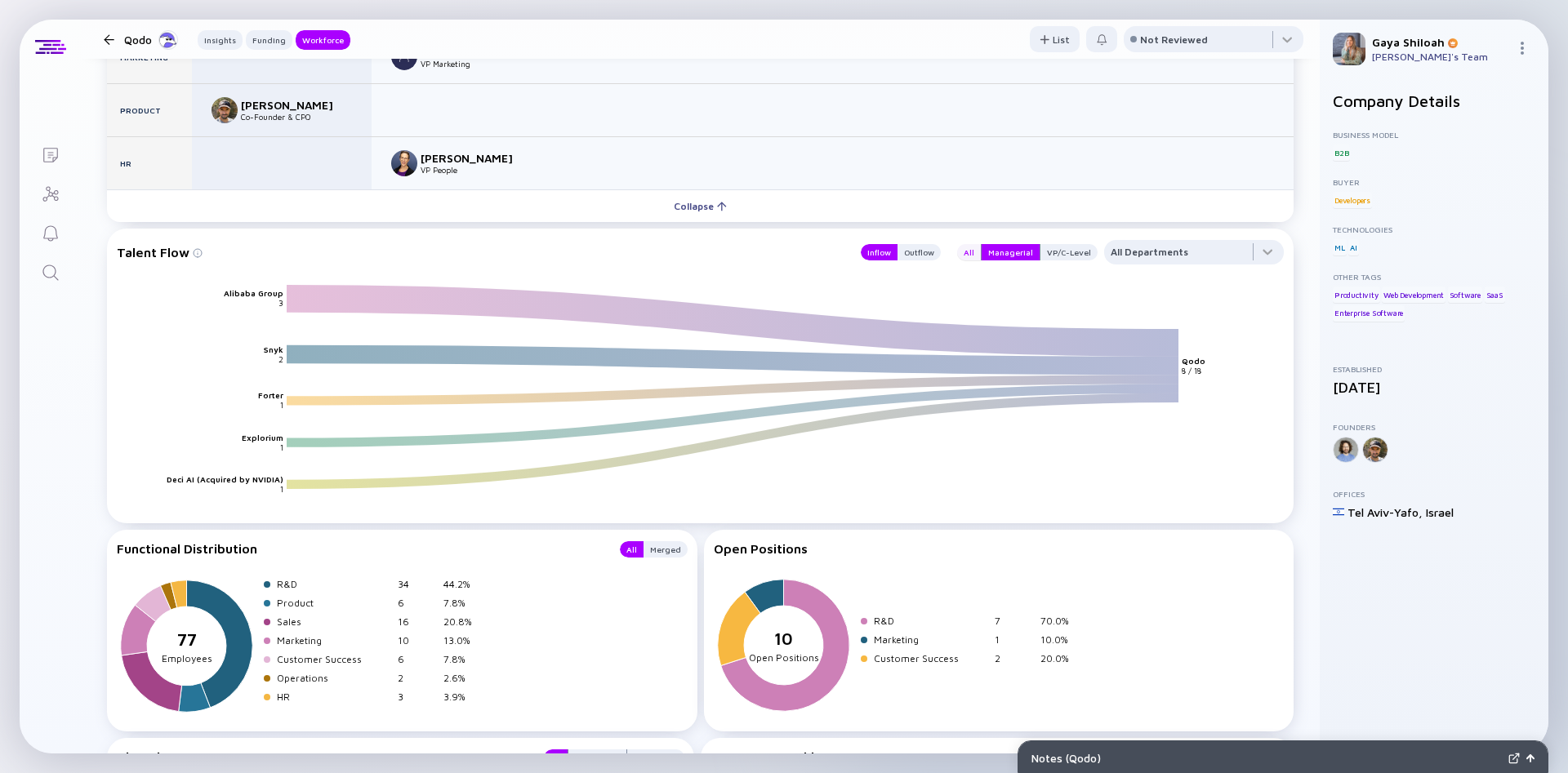 click on "All" at bounding box center [969, 252] 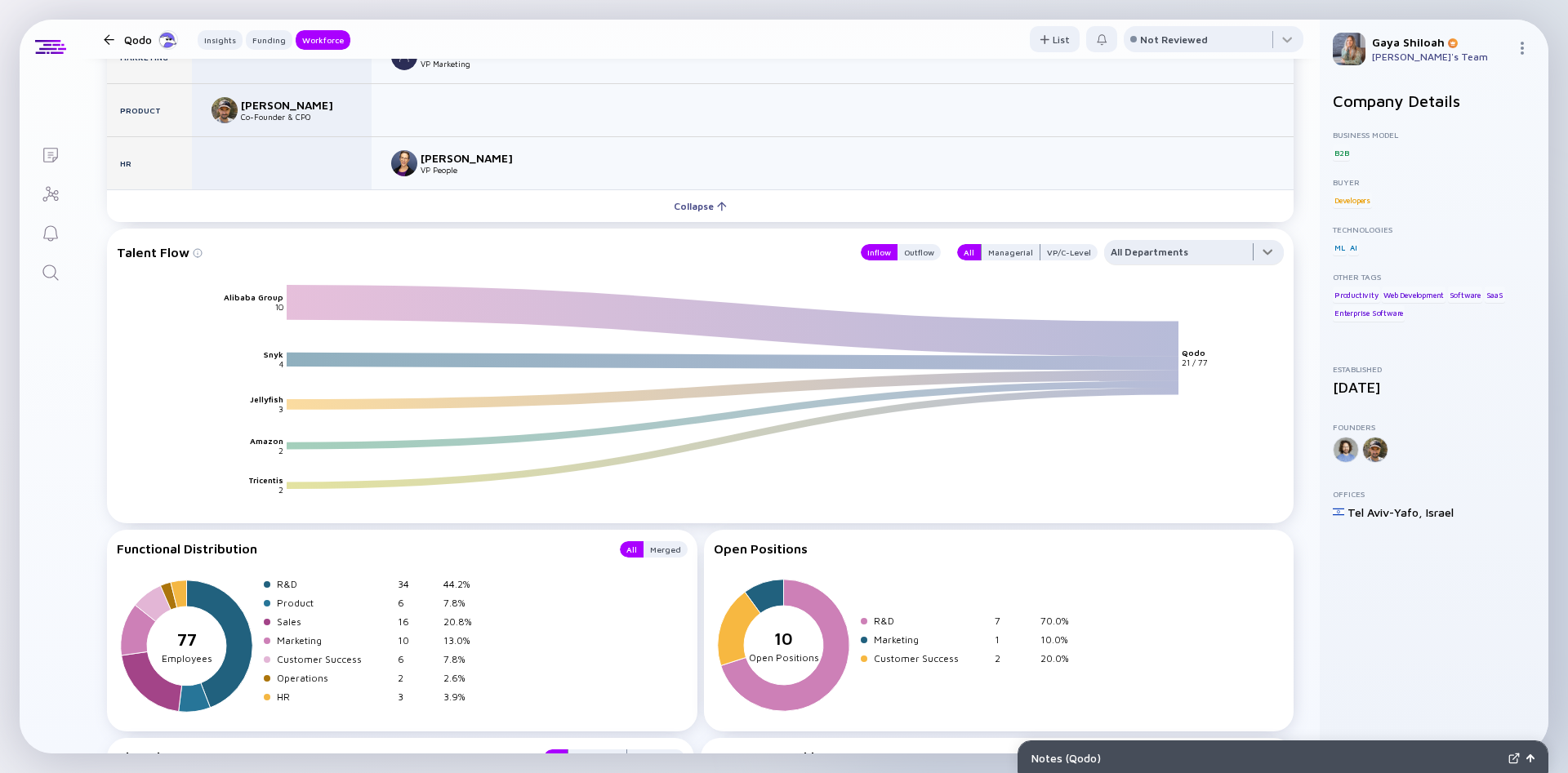 click at bounding box center [1194, 256] 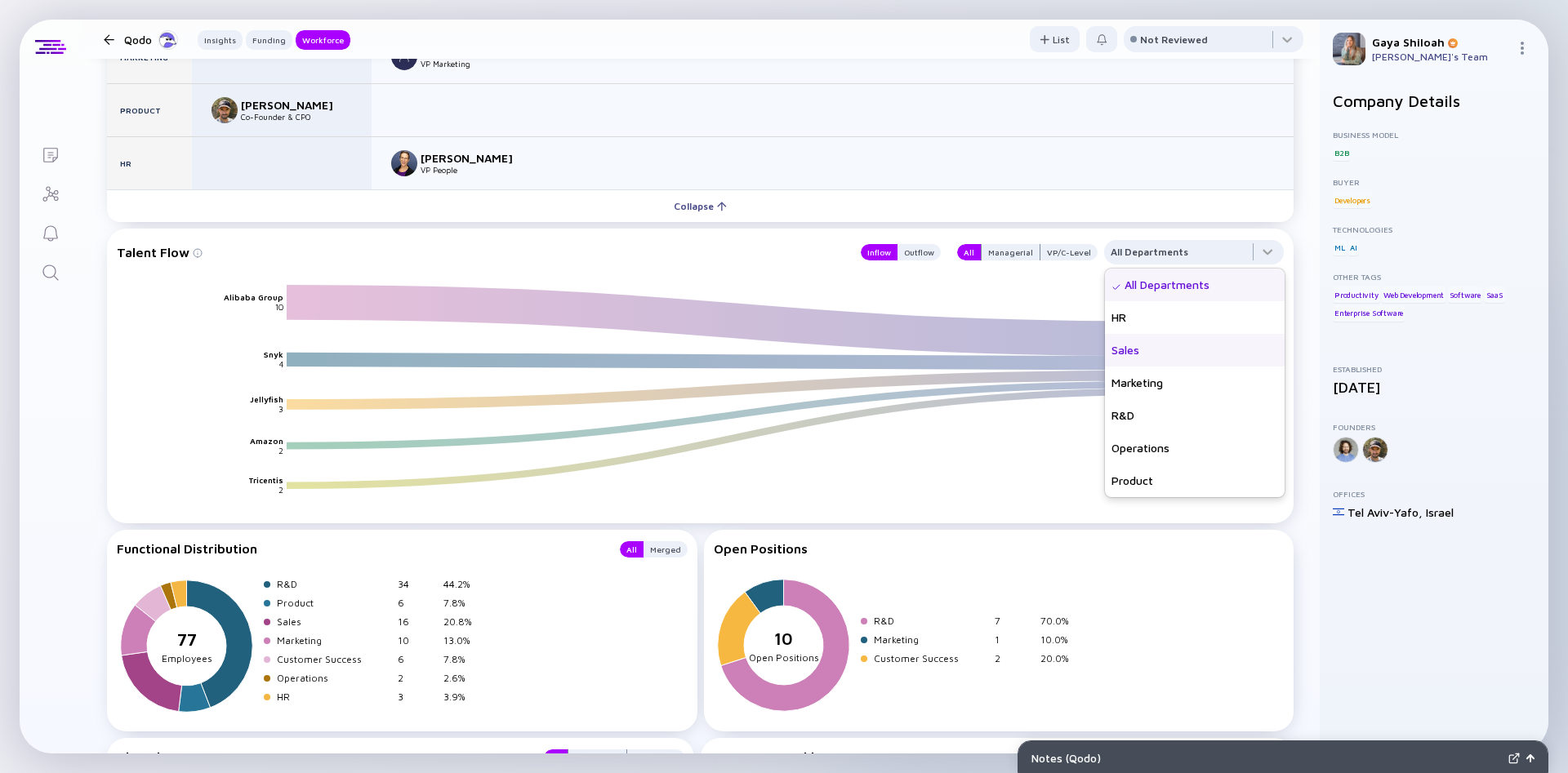 click on "Sales" at bounding box center [1195, 350] 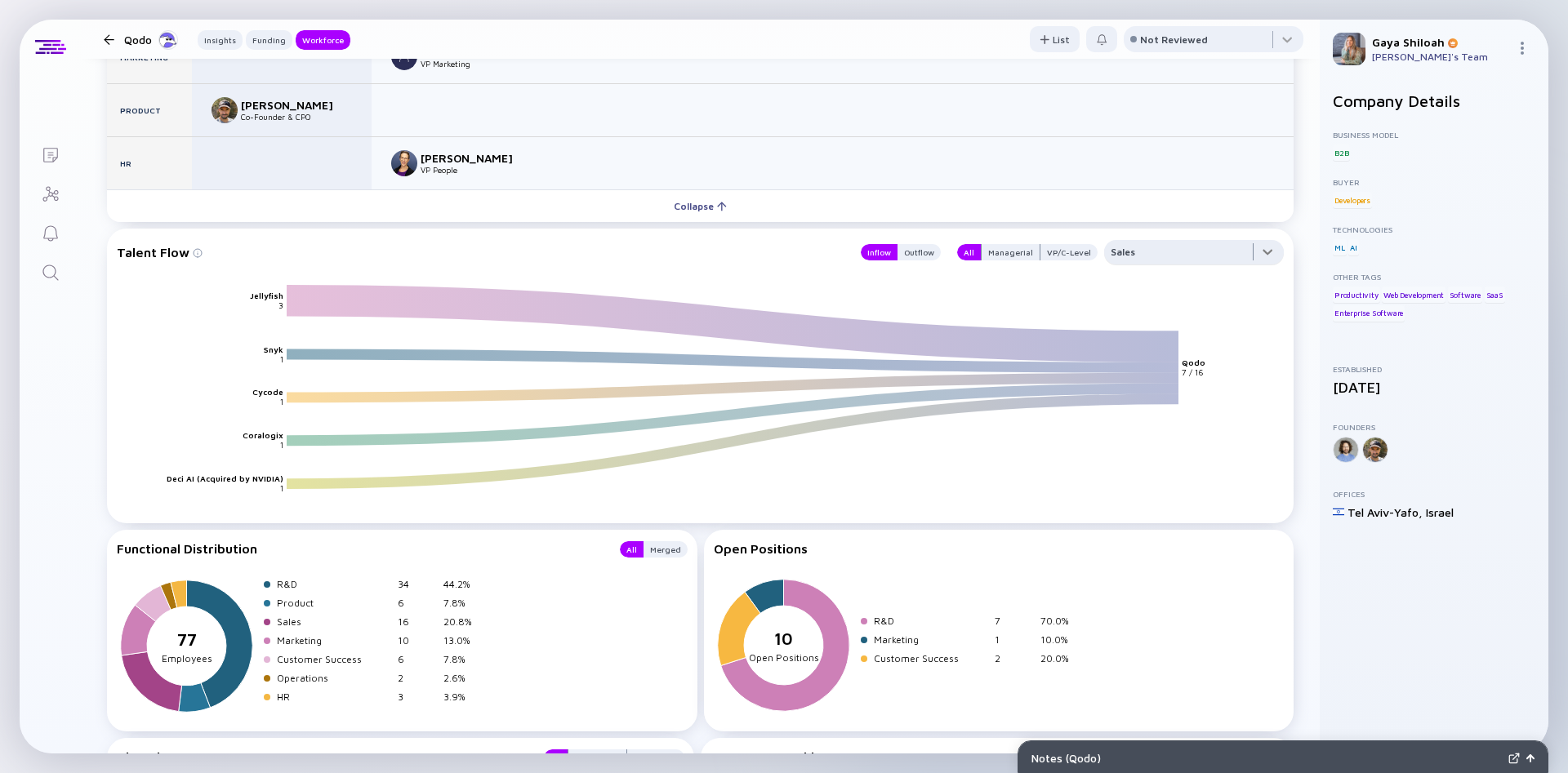 click at bounding box center (1194, 256) 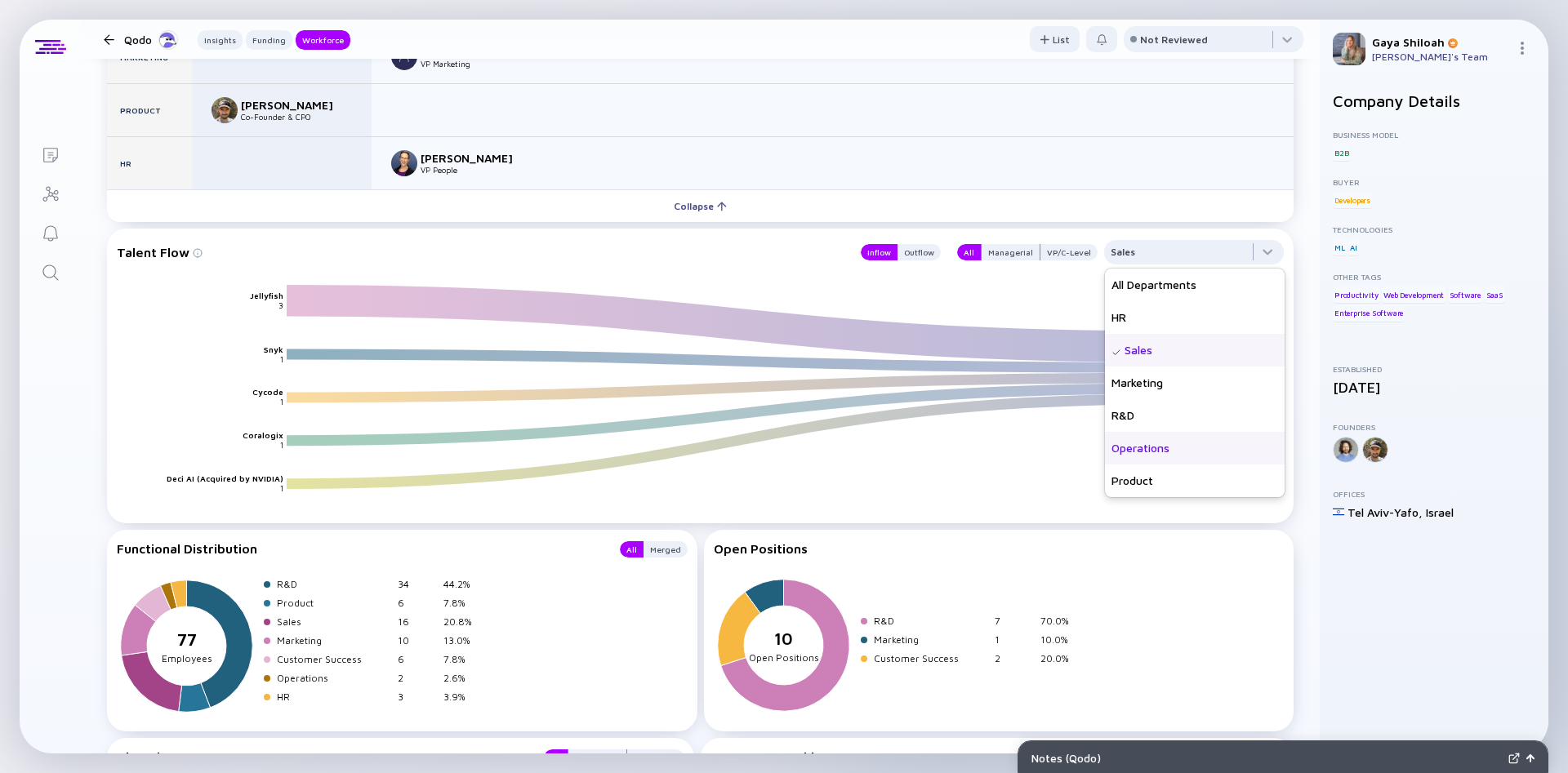 click on "Operations" at bounding box center (1195, 448) 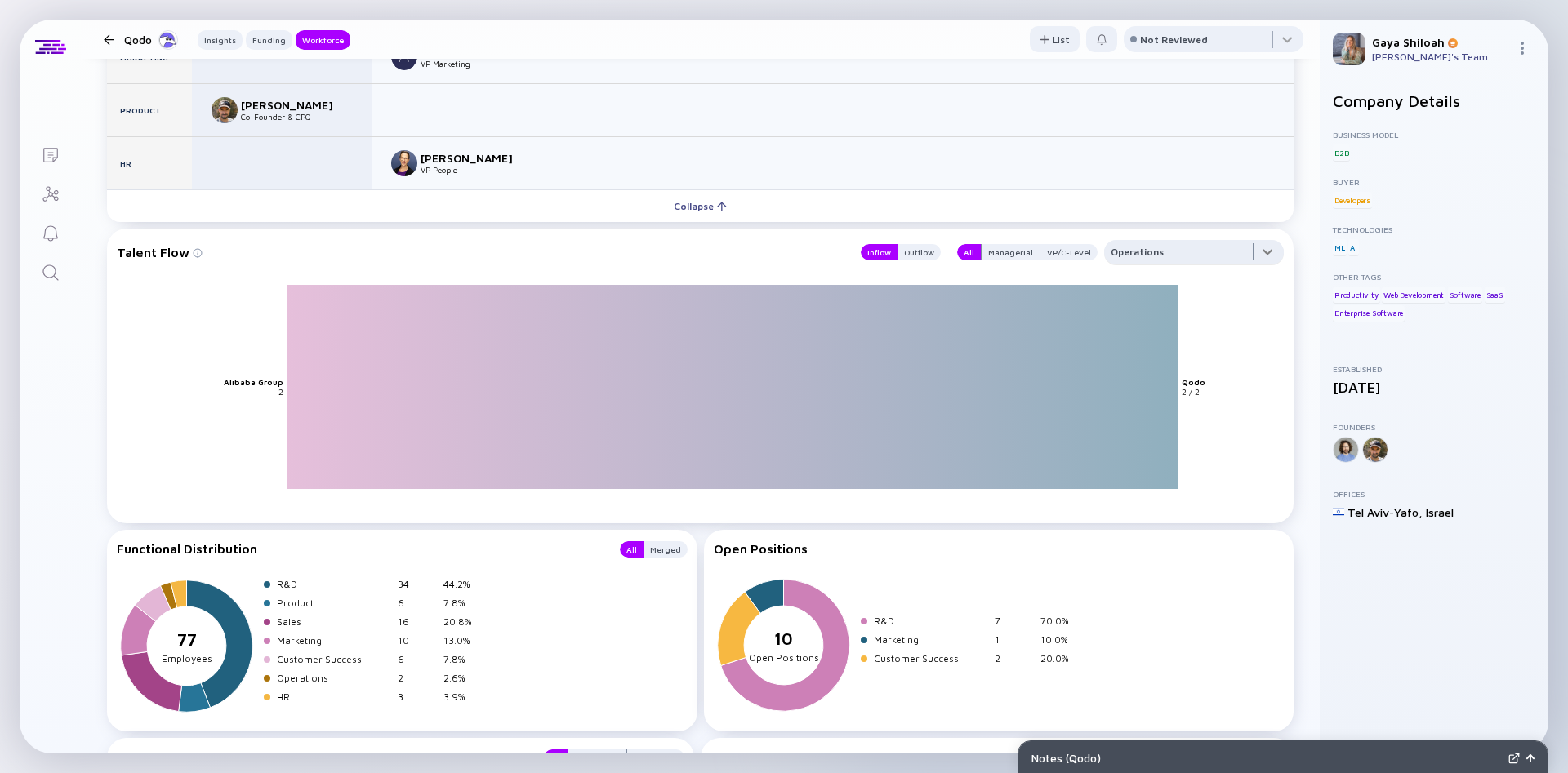 click at bounding box center [1194, 256] 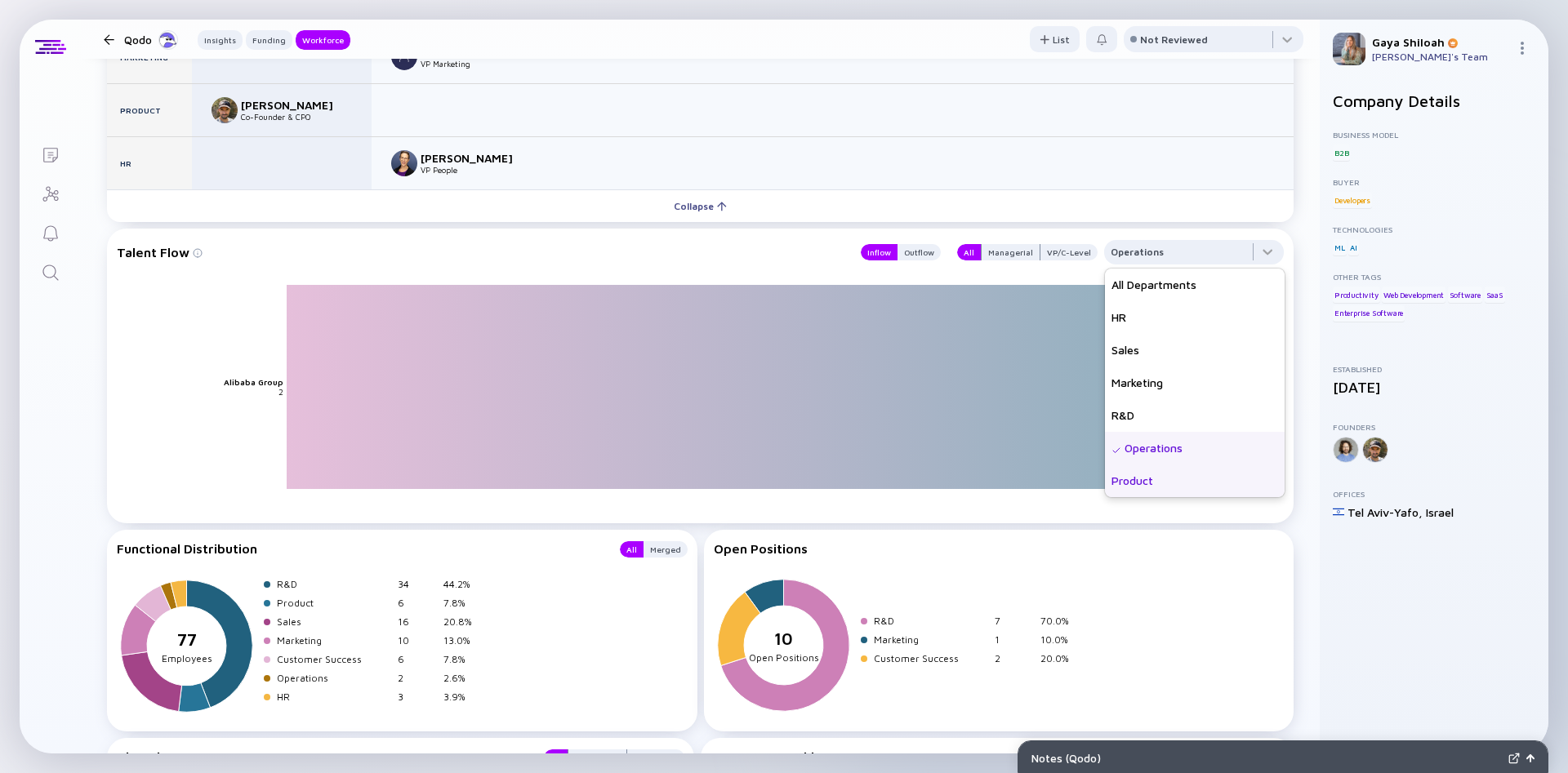 click on "Product" at bounding box center (1195, 481) 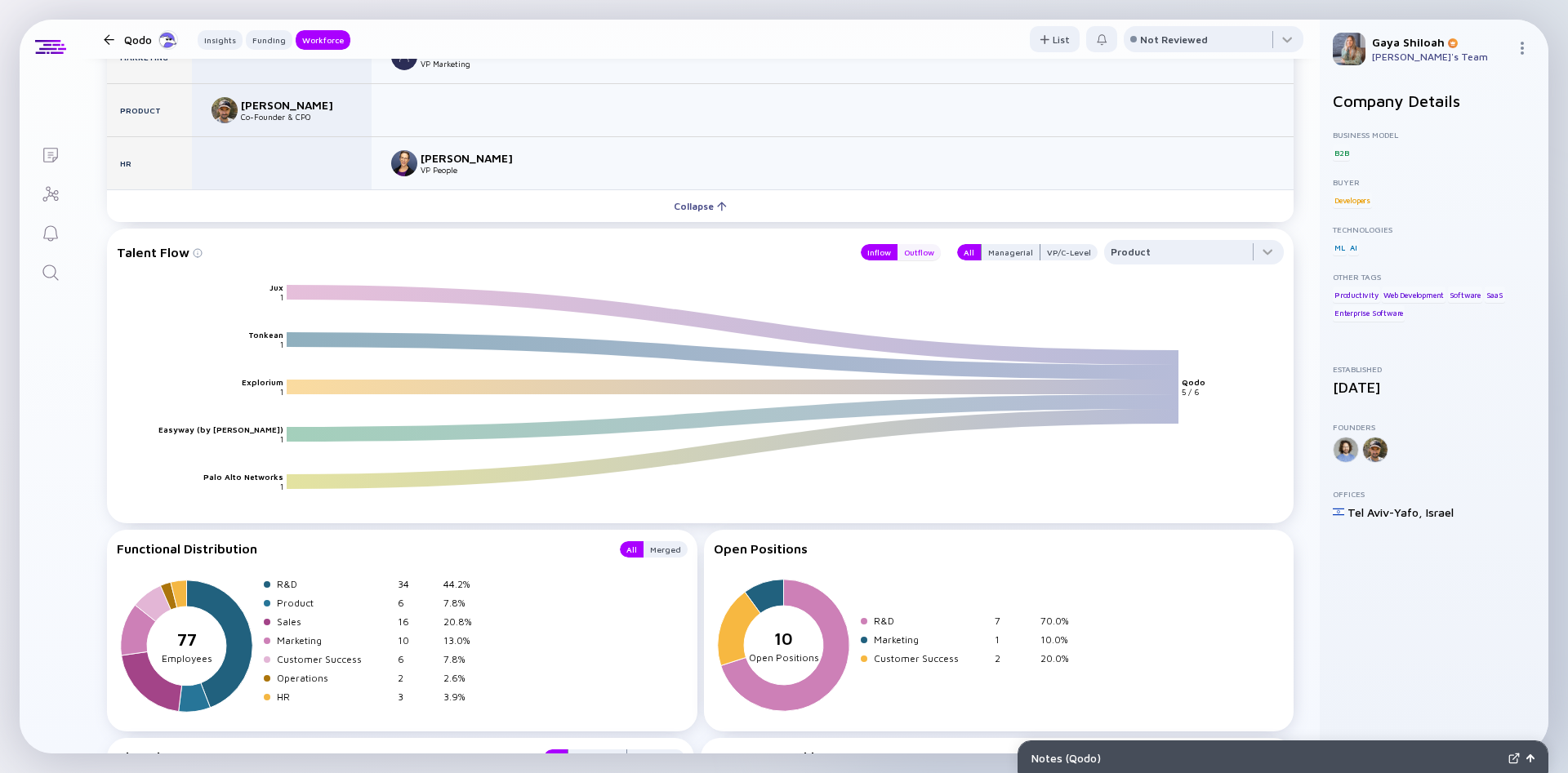 click on "Outflow" at bounding box center (919, 252) 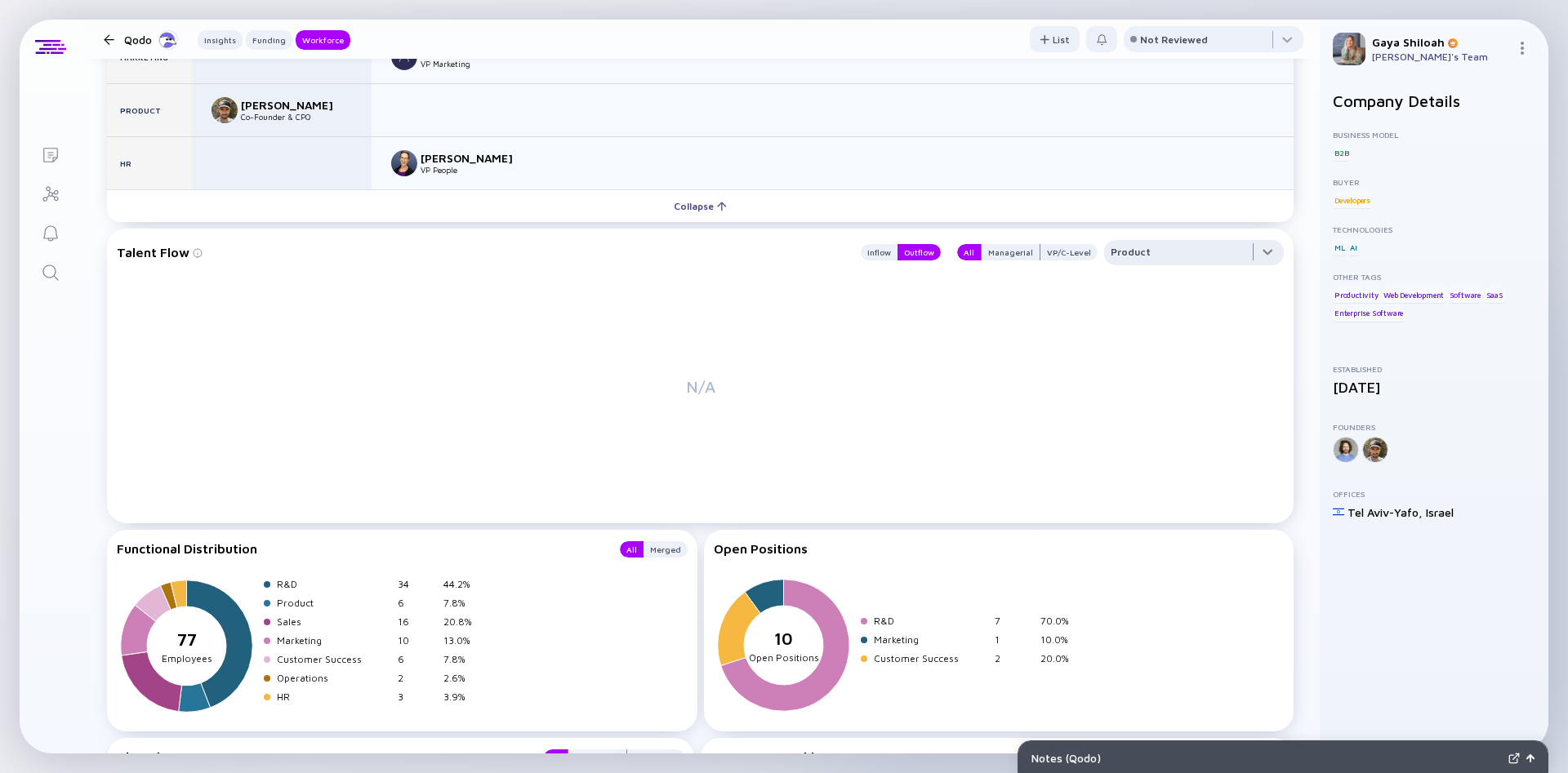 click at bounding box center [1194, 256] 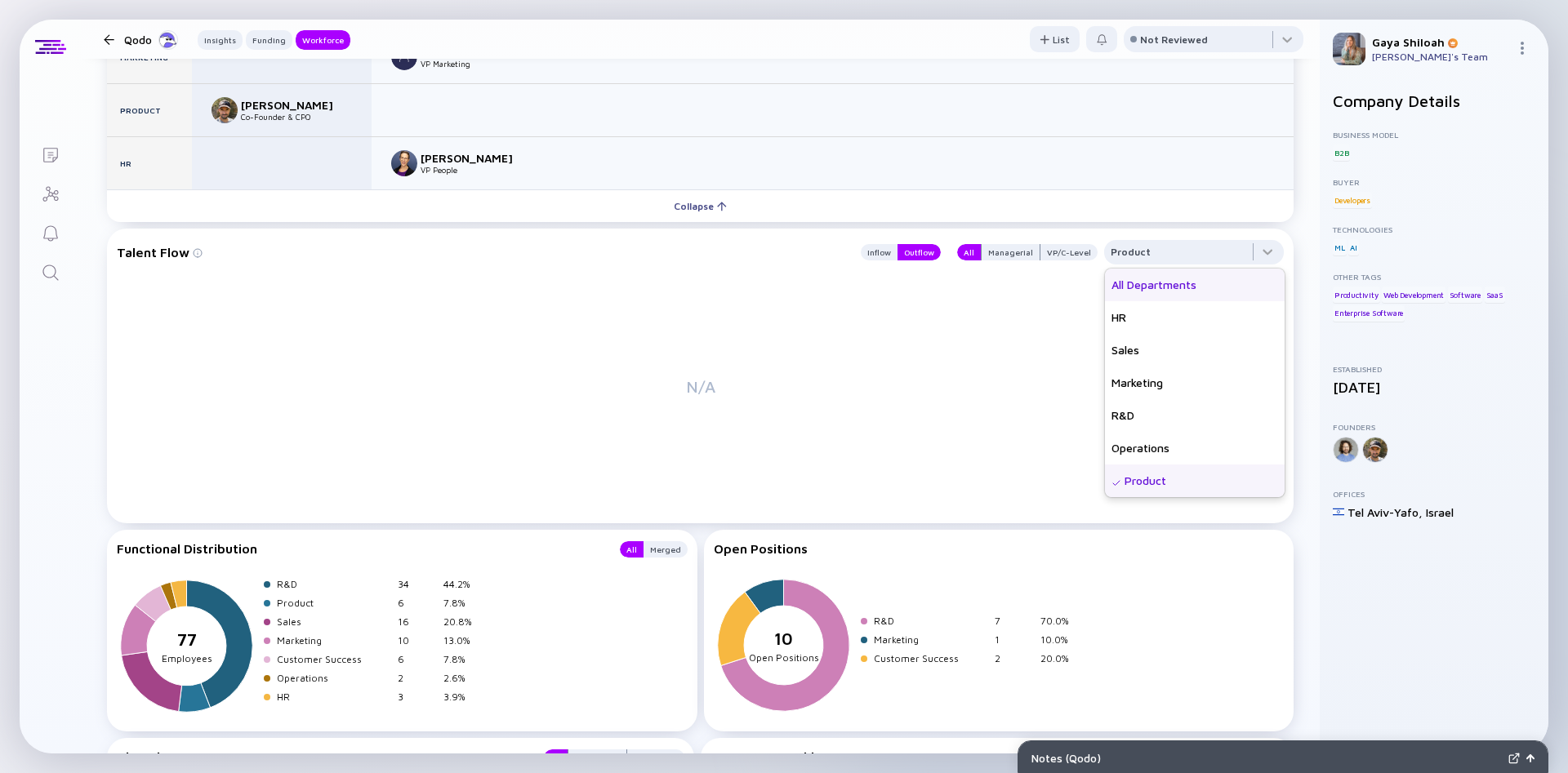 click on "All Departments" at bounding box center [1195, 285] 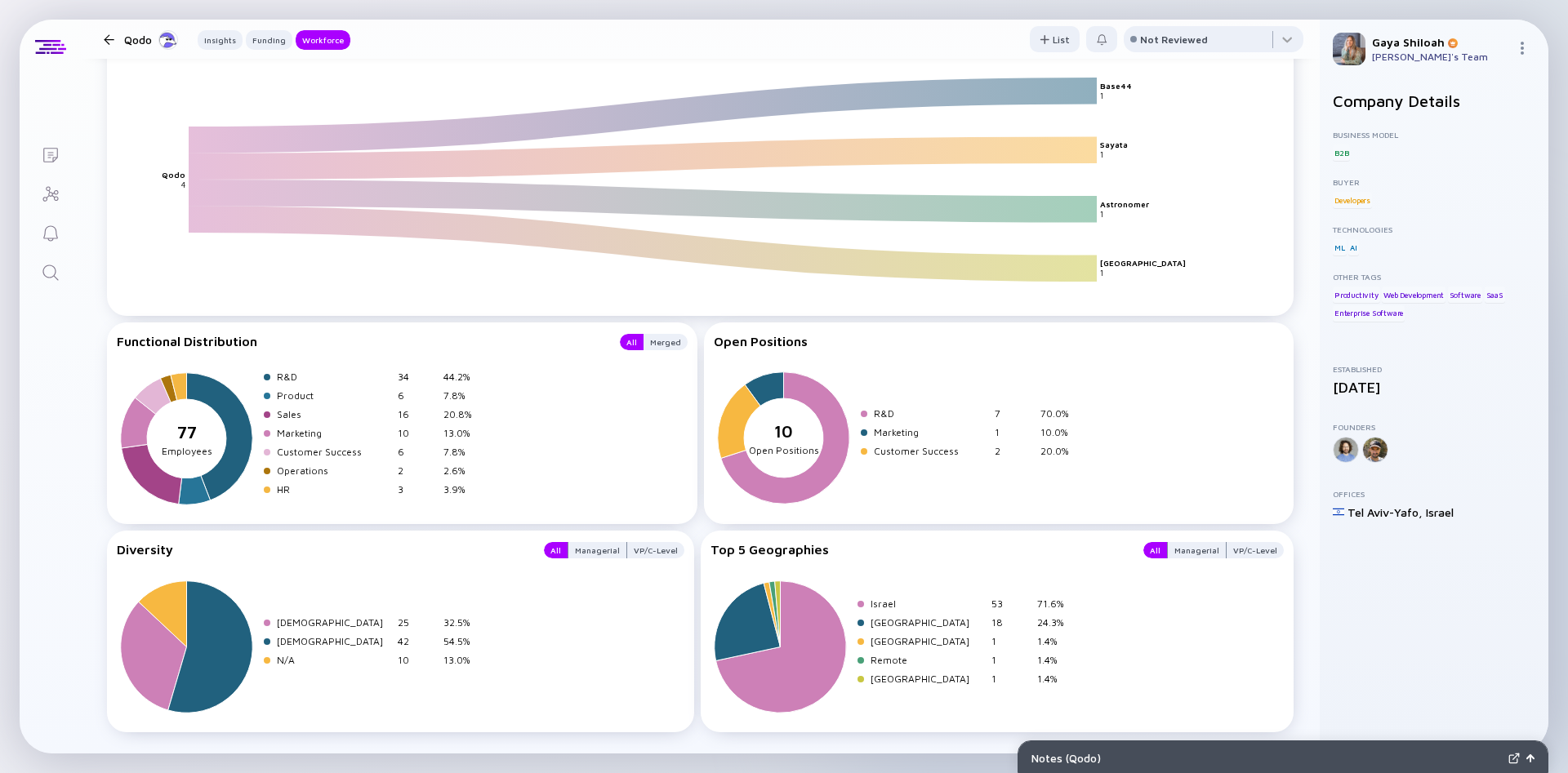 scroll, scrollTop: 2352, scrollLeft: 0, axis: vertical 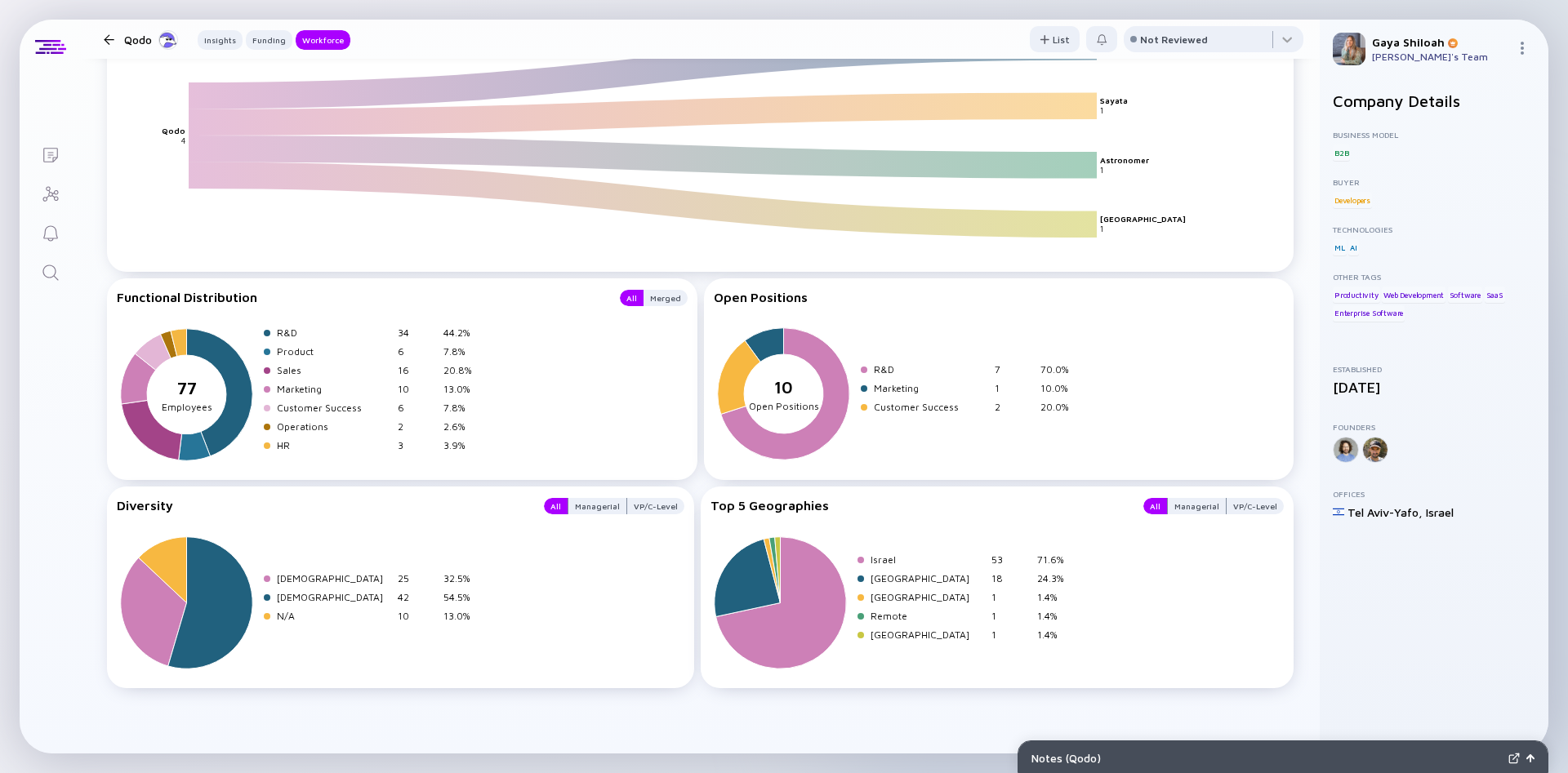 click on "[DEMOGRAPHIC_DATA]
25
32.5%
[DEMOGRAPHIC_DATA]
42
54.5%
N/A
10
13.0%" at bounding box center (300, 601) 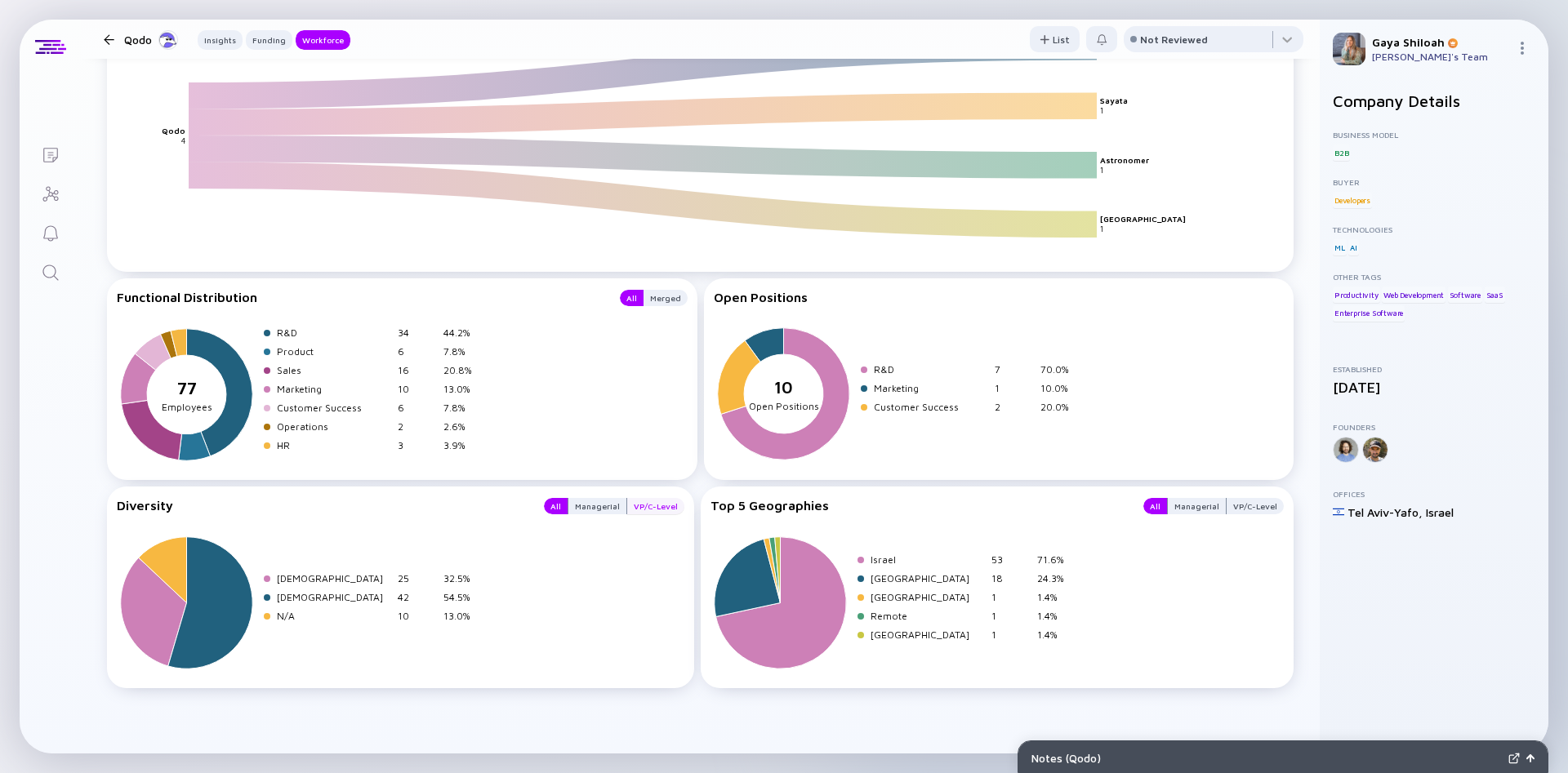 click on "VP/C-Level" at bounding box center (656, 506) 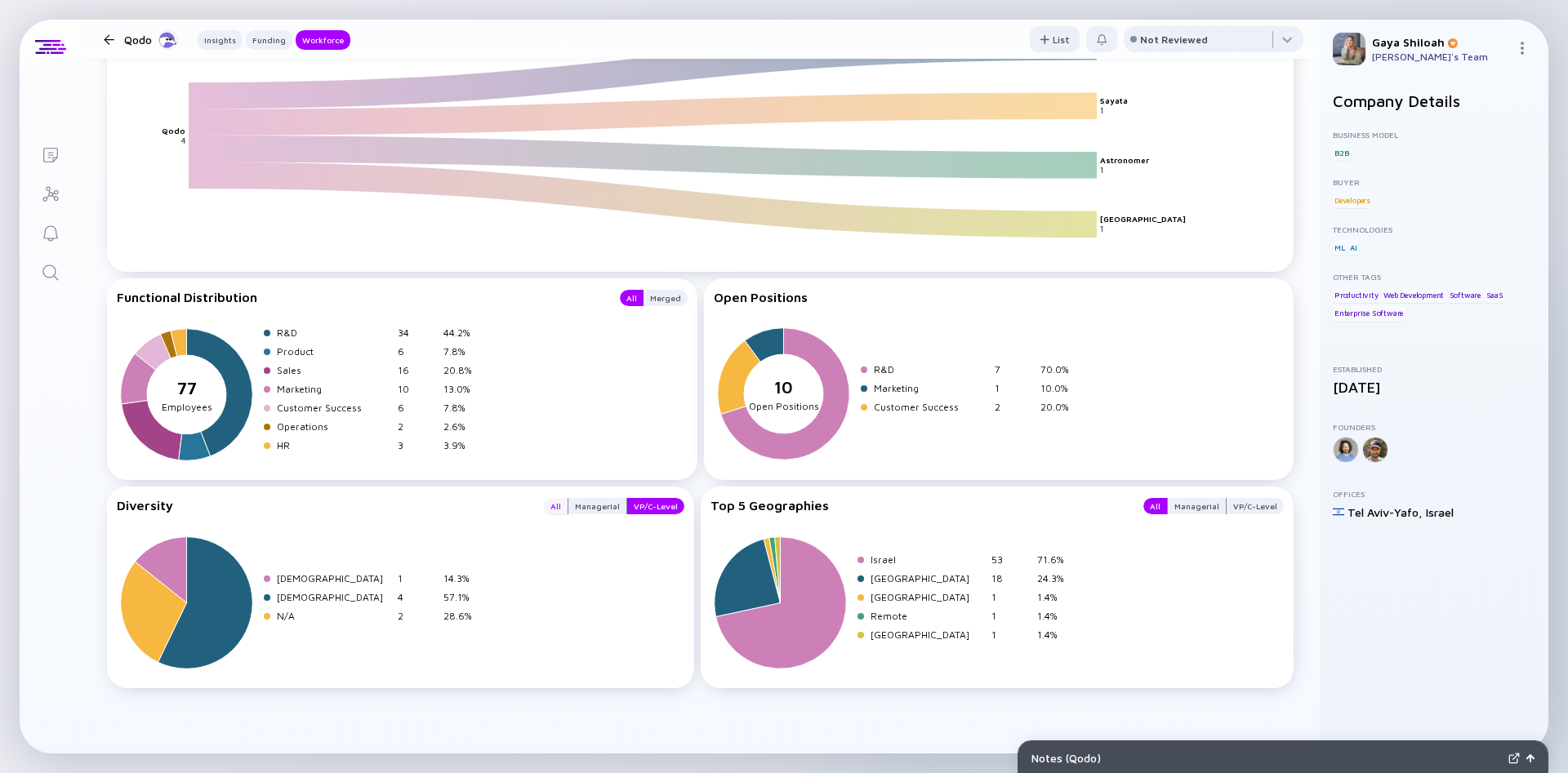 click on "All" at bounding box center (555, 506) 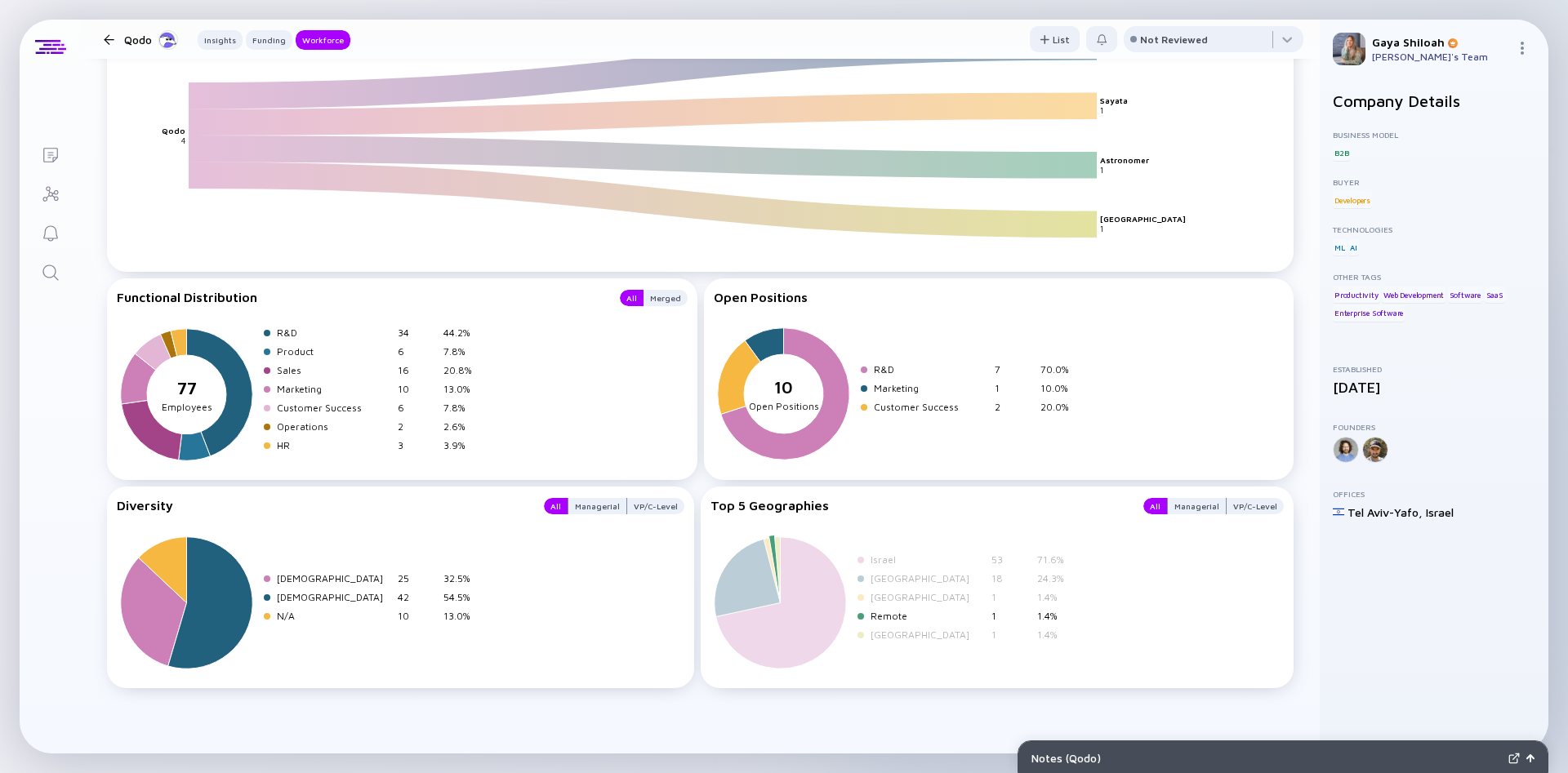 click on "Remote" at bounding box center (928, 615) 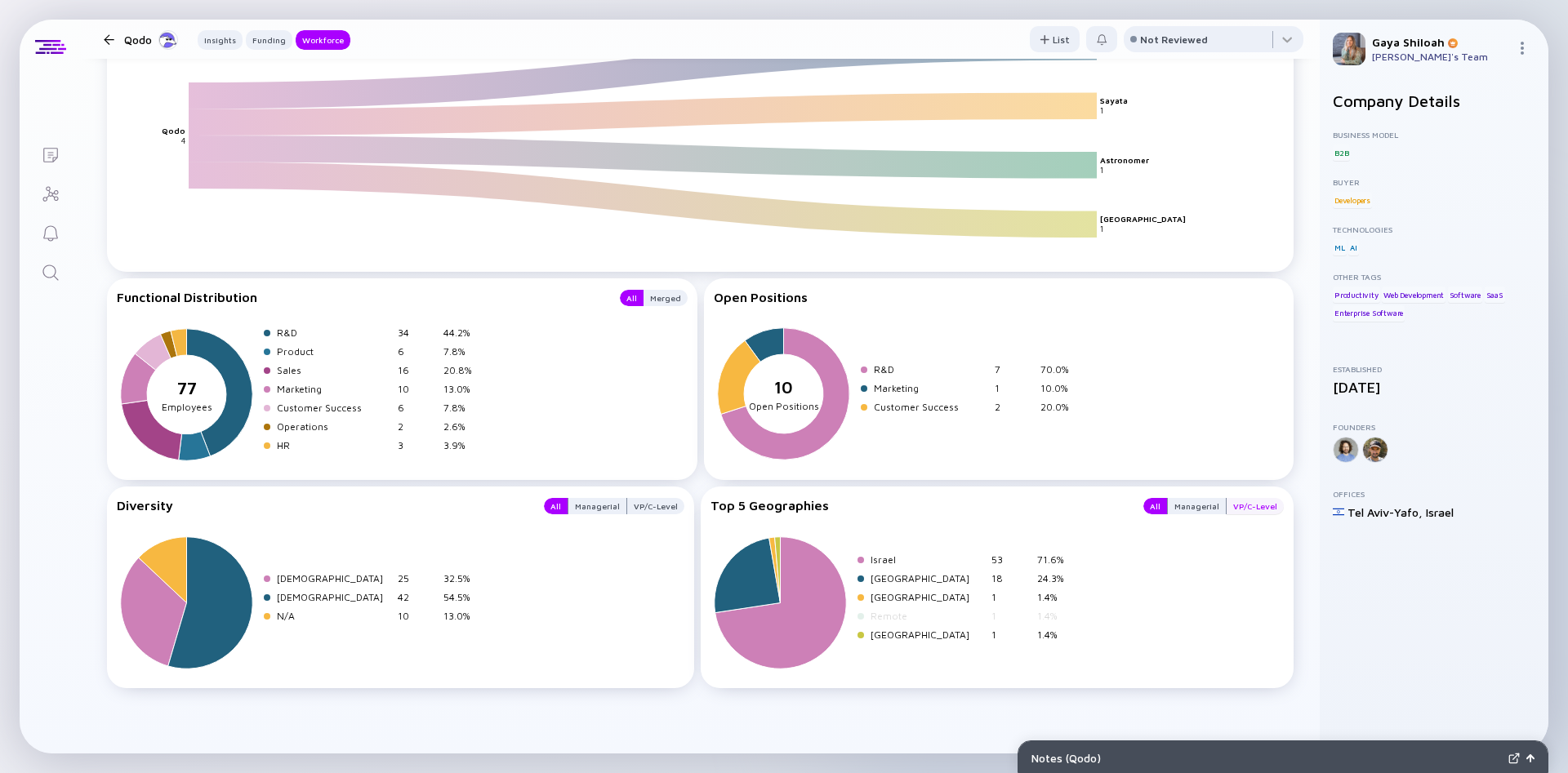 click on "VP/C-Level" at bounding box center [1255, 506] 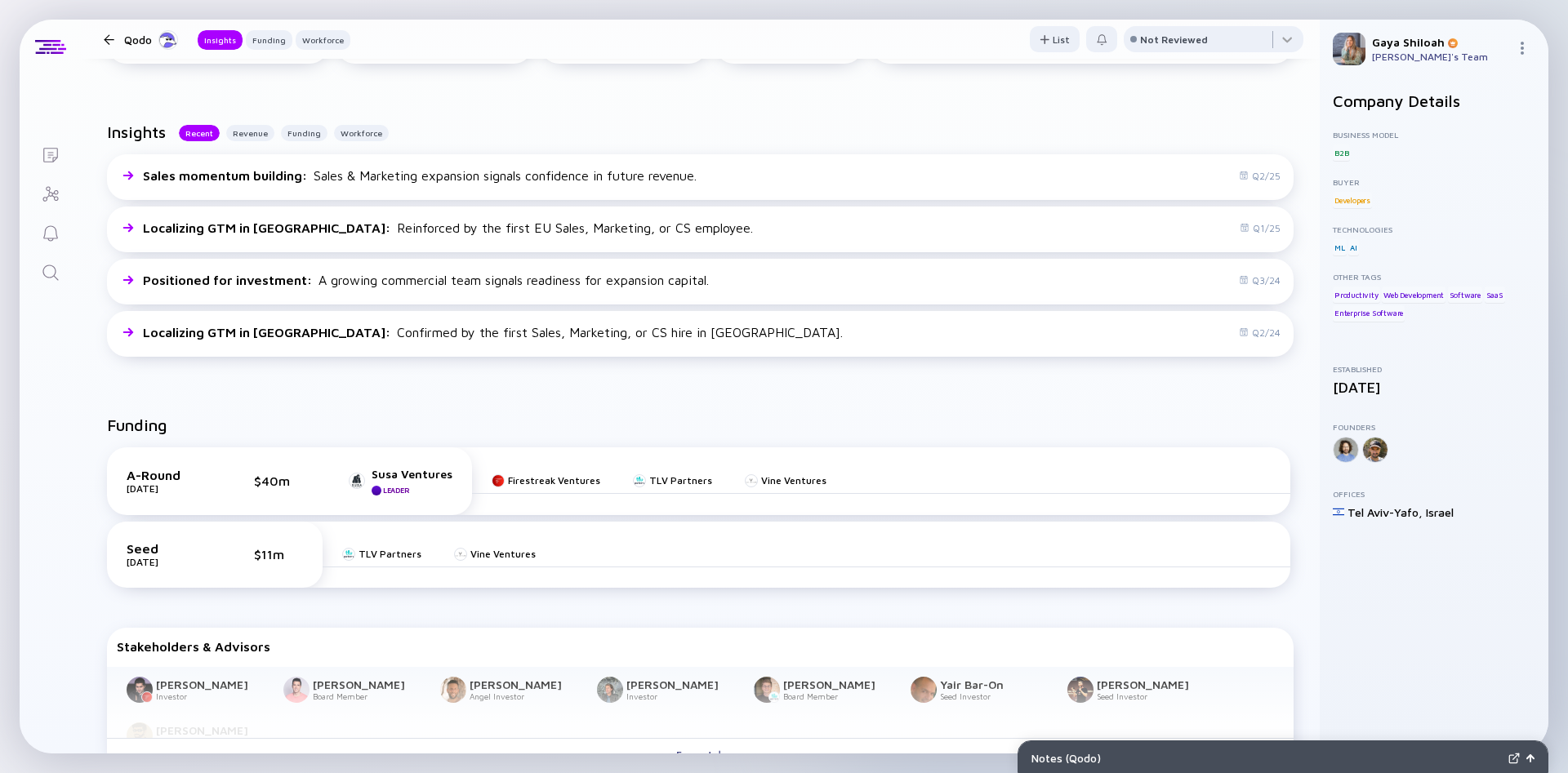 scroll, scrollTop: 0, scrollLeft: 0, axis: both 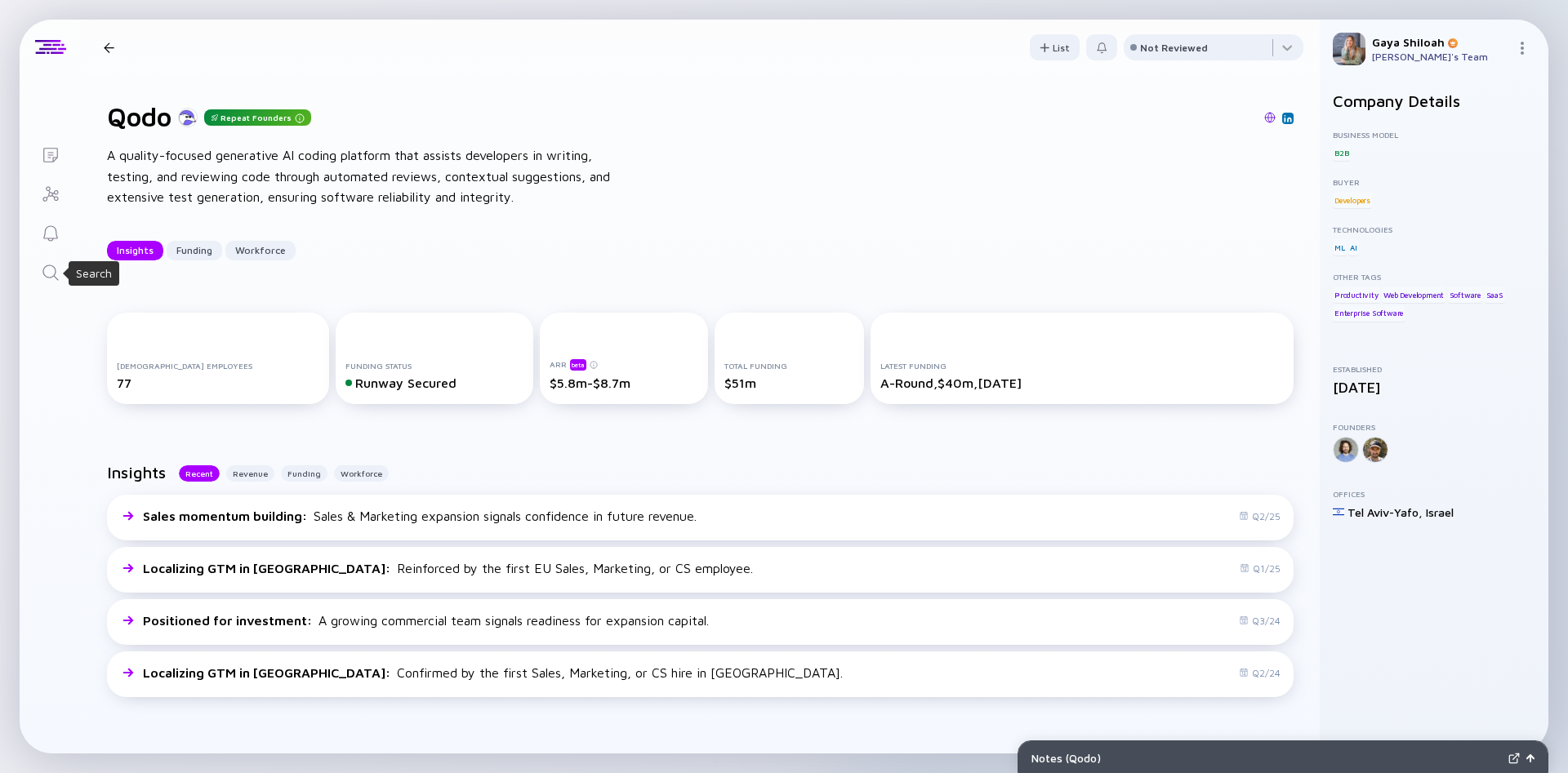click at bounding box center (50, 271) 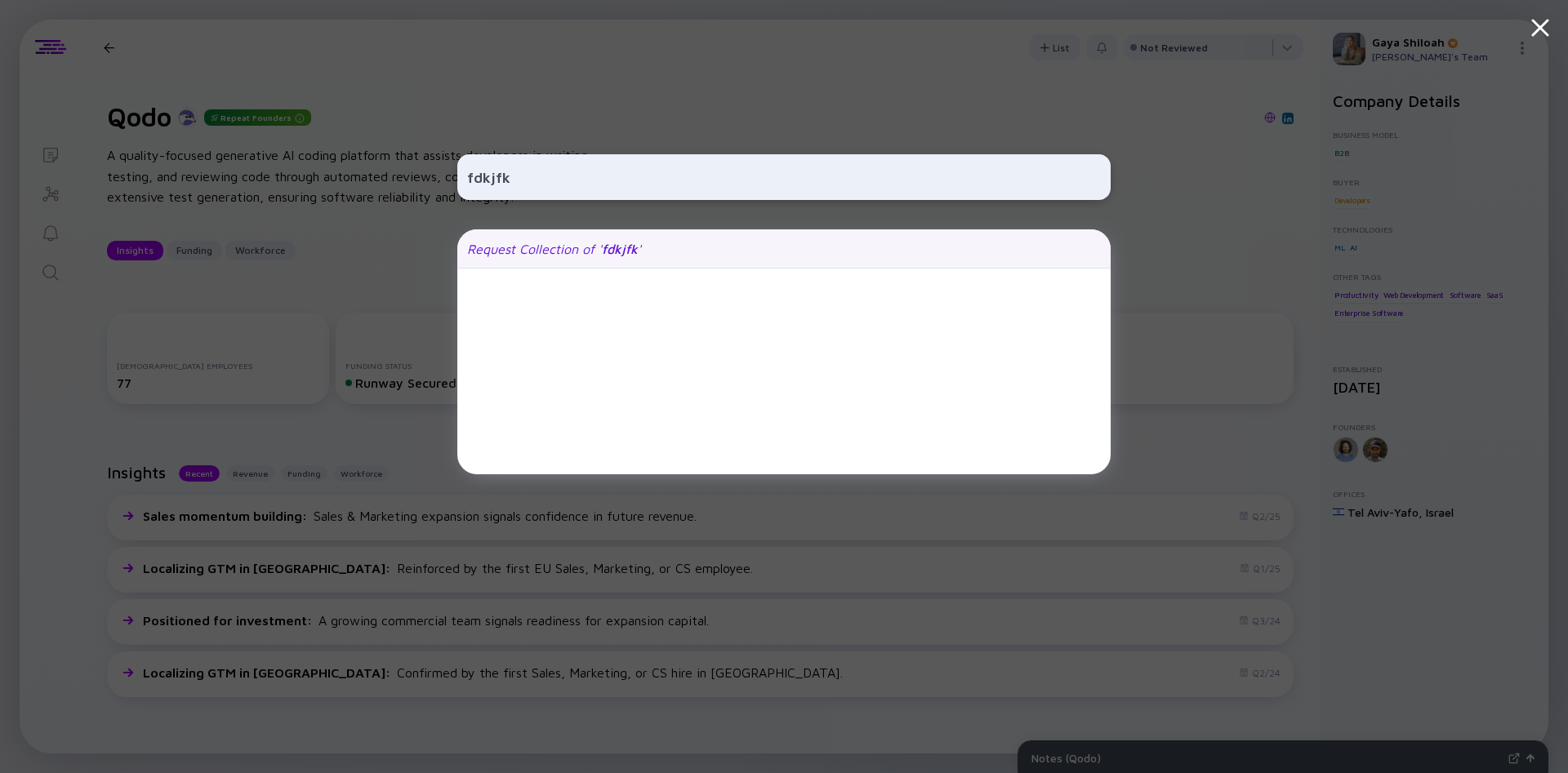 click on "Request Collection of ' fdkjfk '" at bounding box center (554, 249) 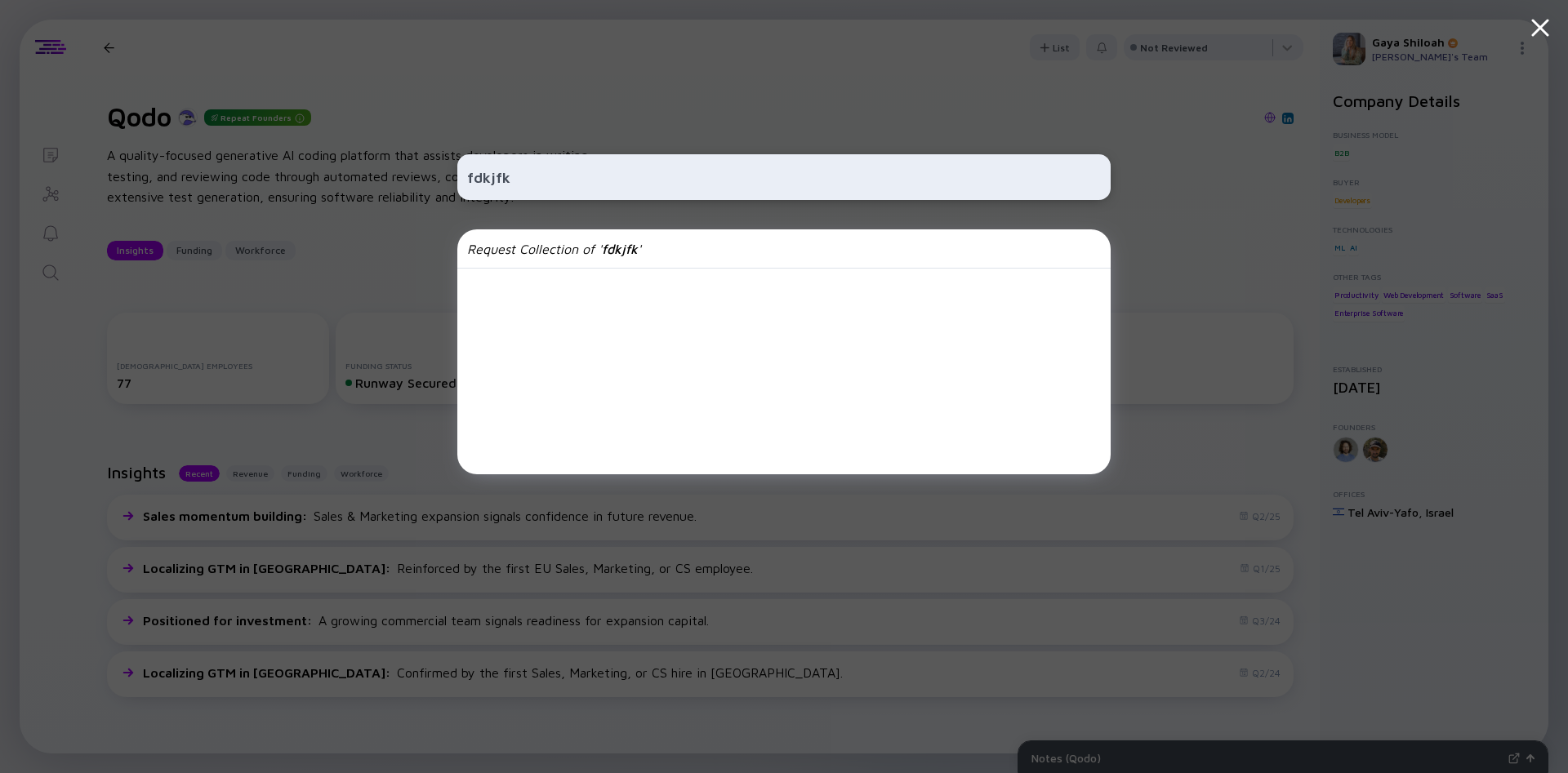 click on "fdkjfk" at bounding box center (784, 177) 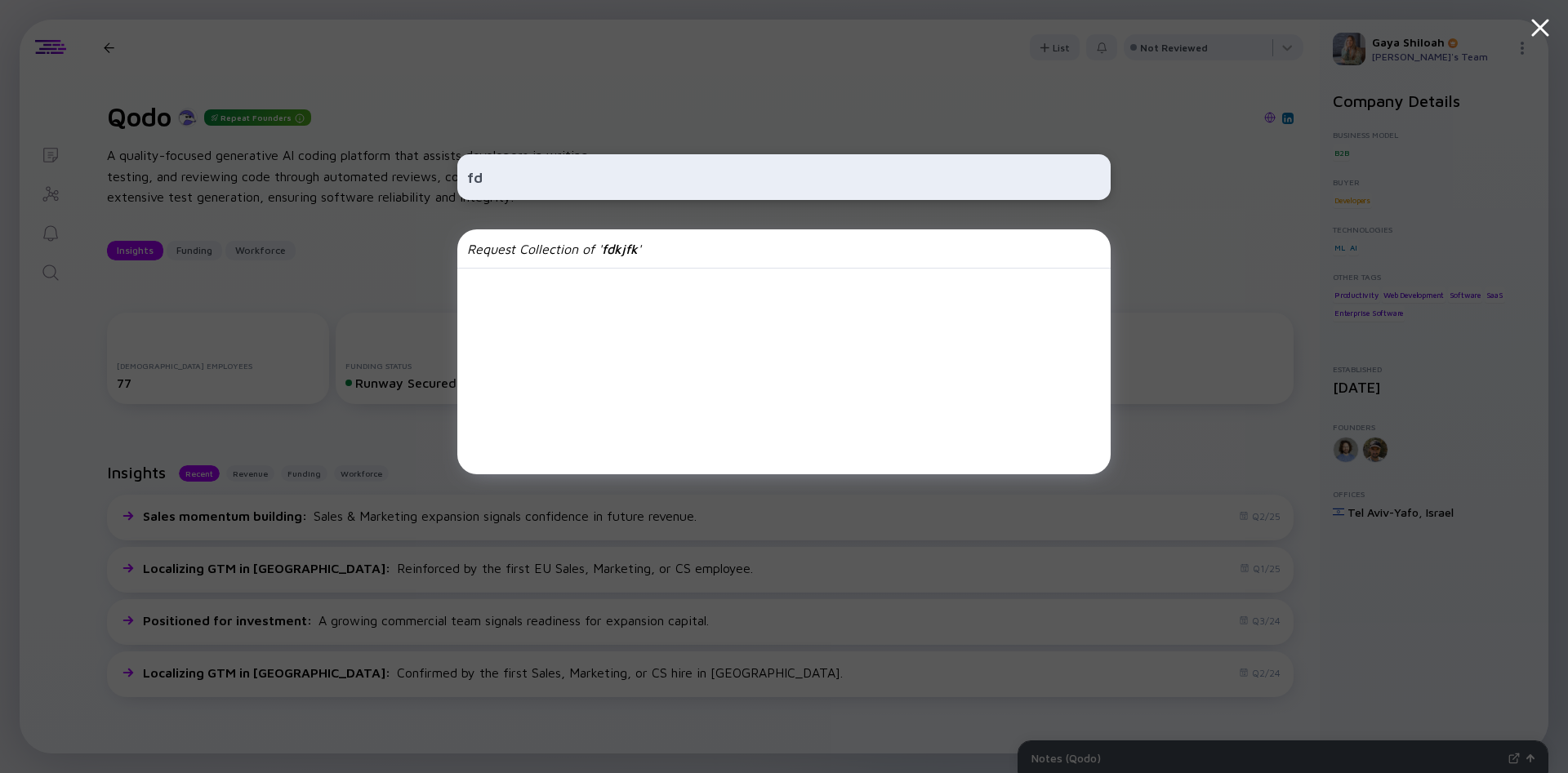 type on "f" 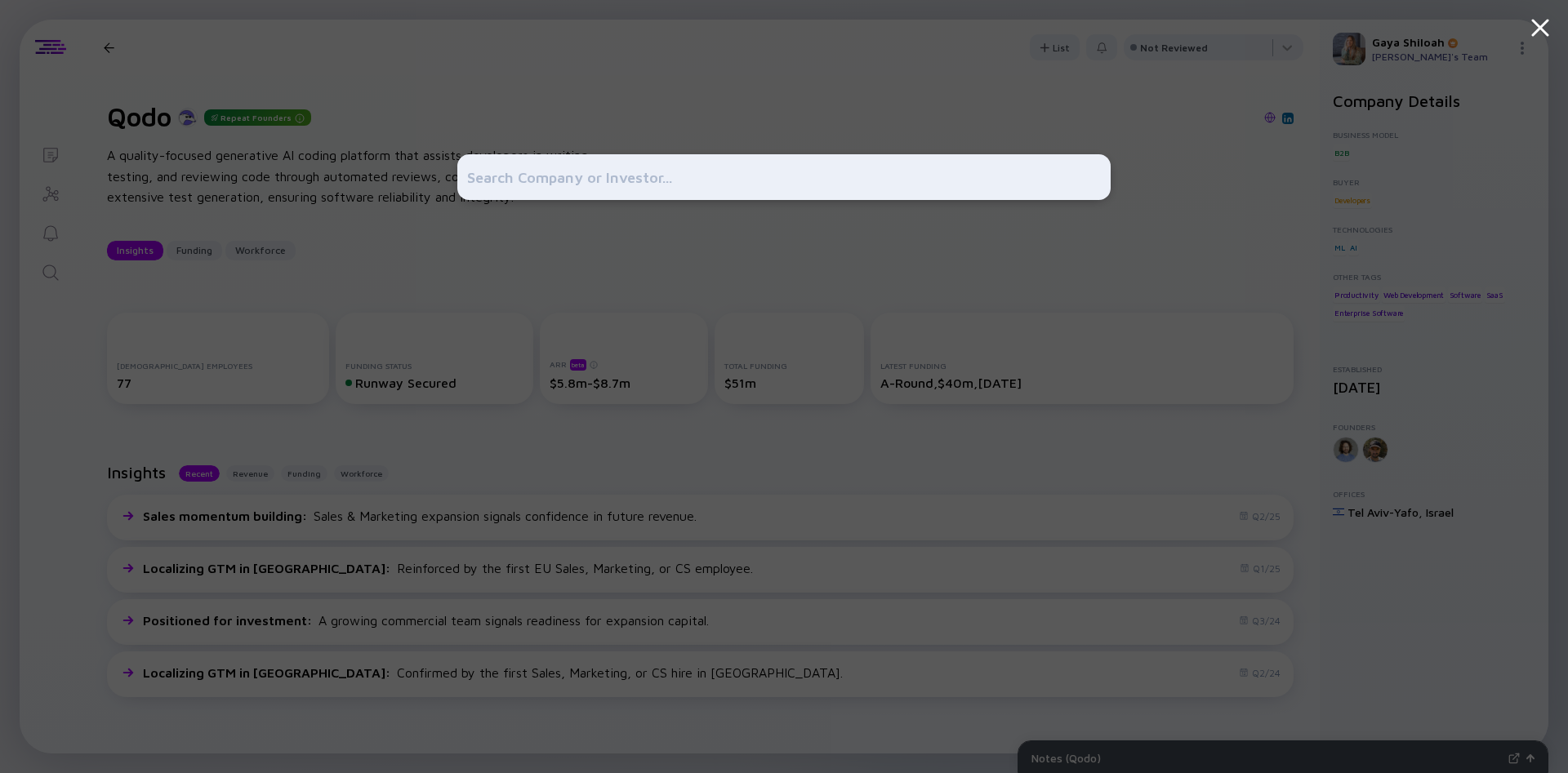type 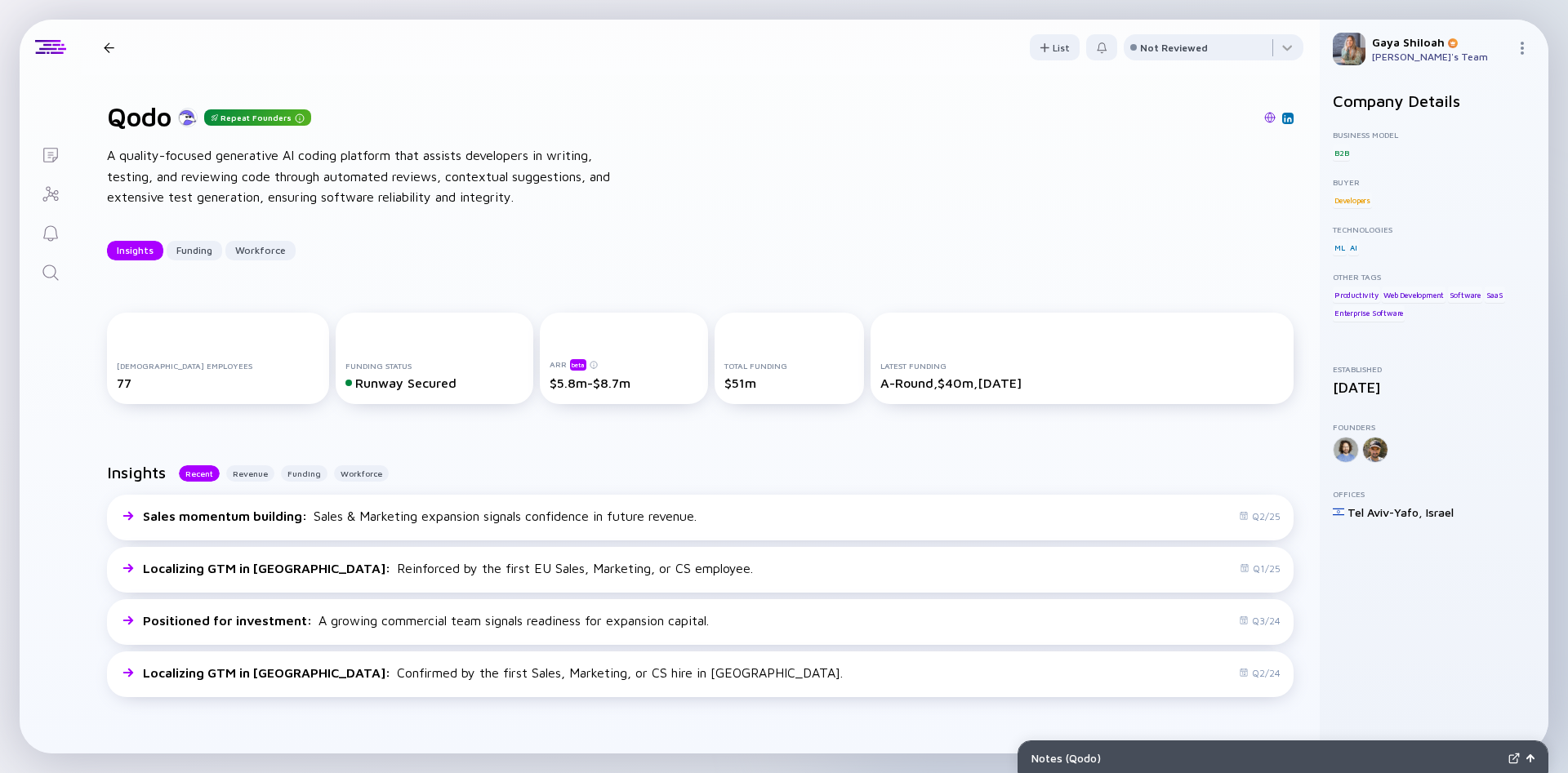 click at bounding box center [109, 47] 